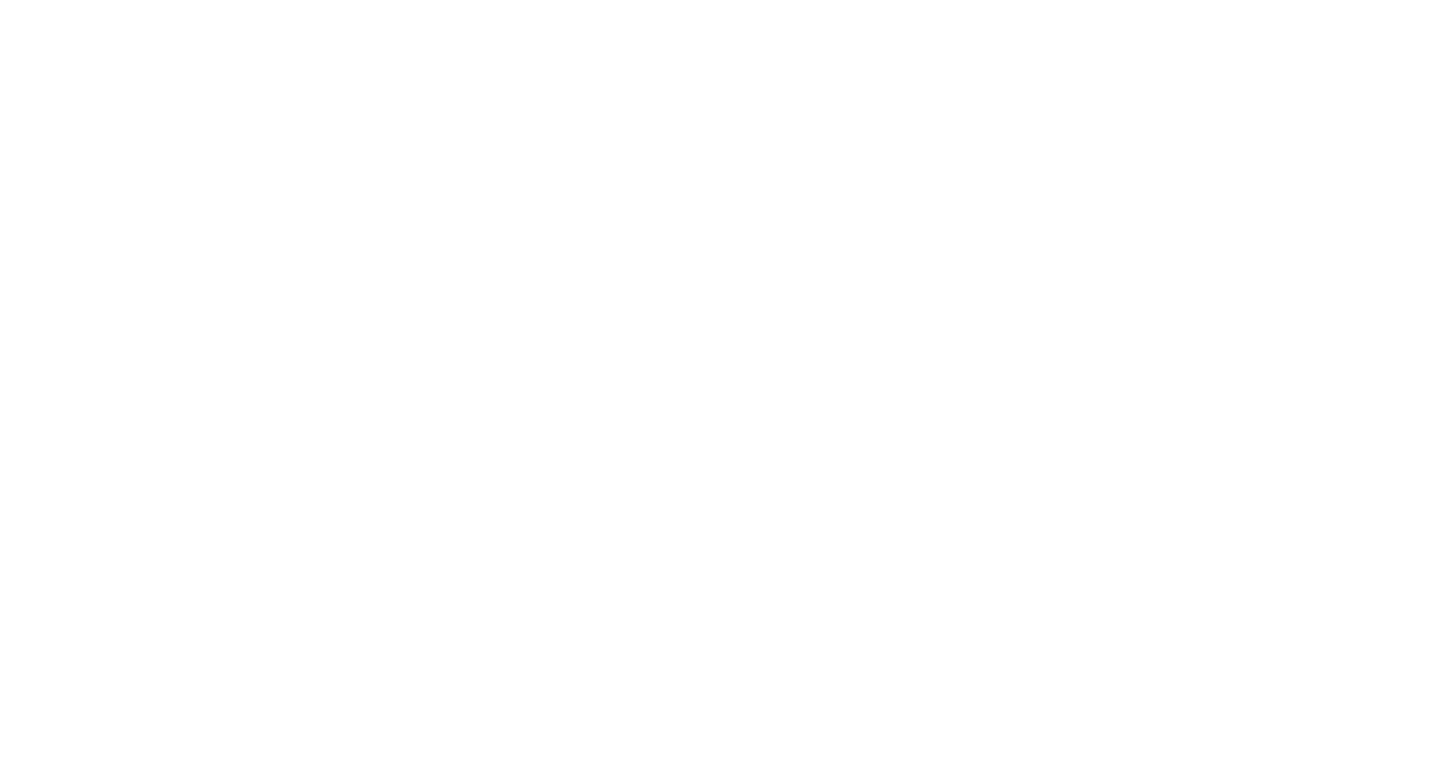 scroll, scrollTop: 0, scrollLeft: 0, axis: both 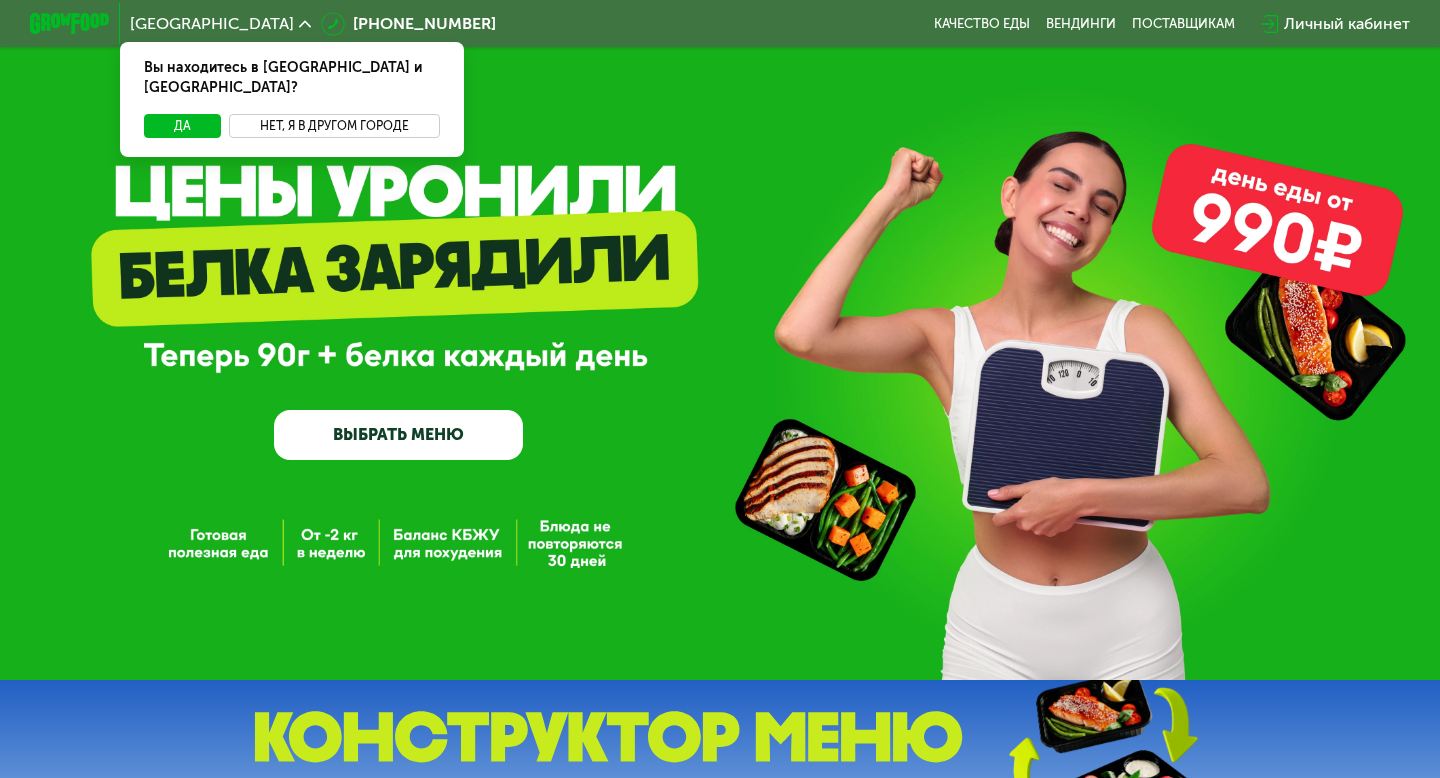 click on "Нет, я в другом городе" at bounding box center [334, 126] 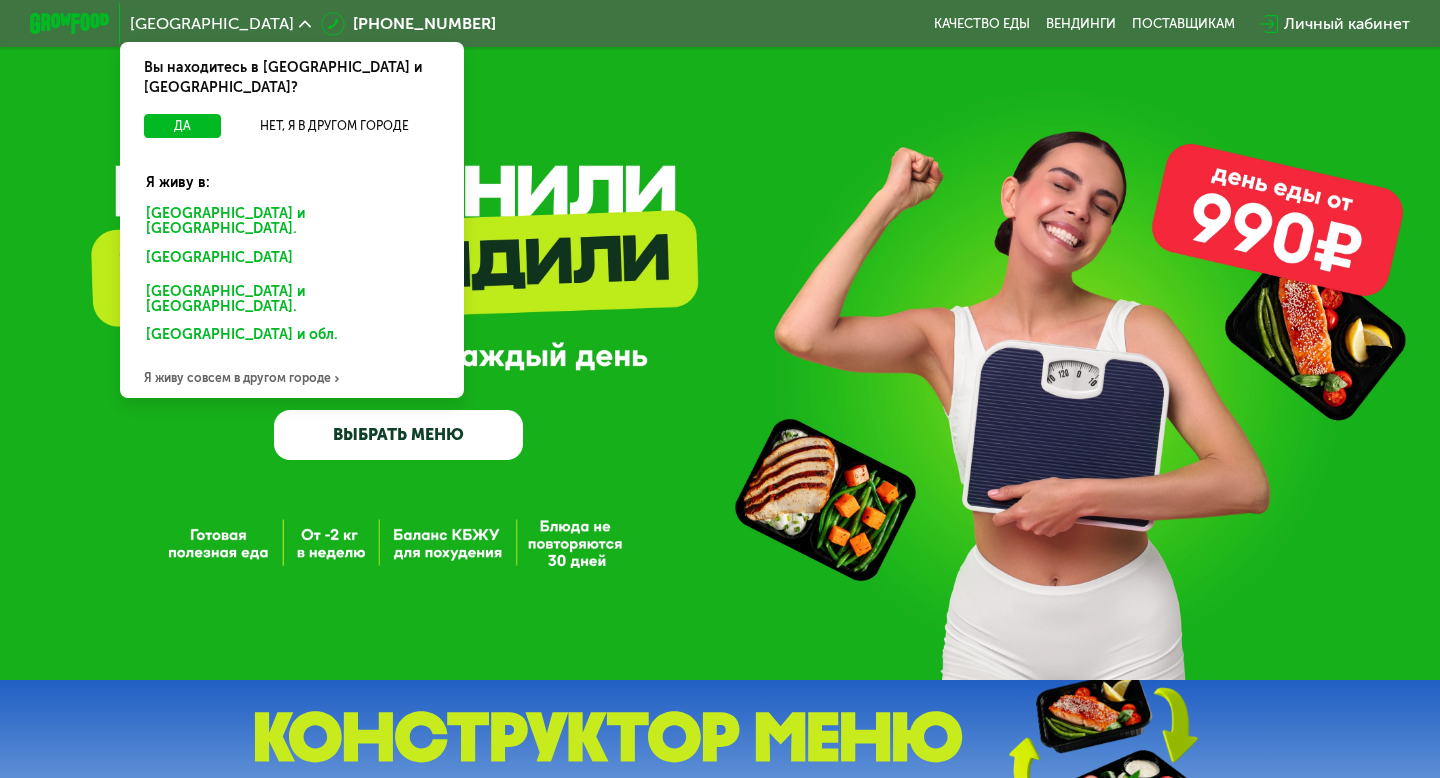 click on "[GEOGRAPHIC_DATA] и [GEOGRAPHIC_DATA]." 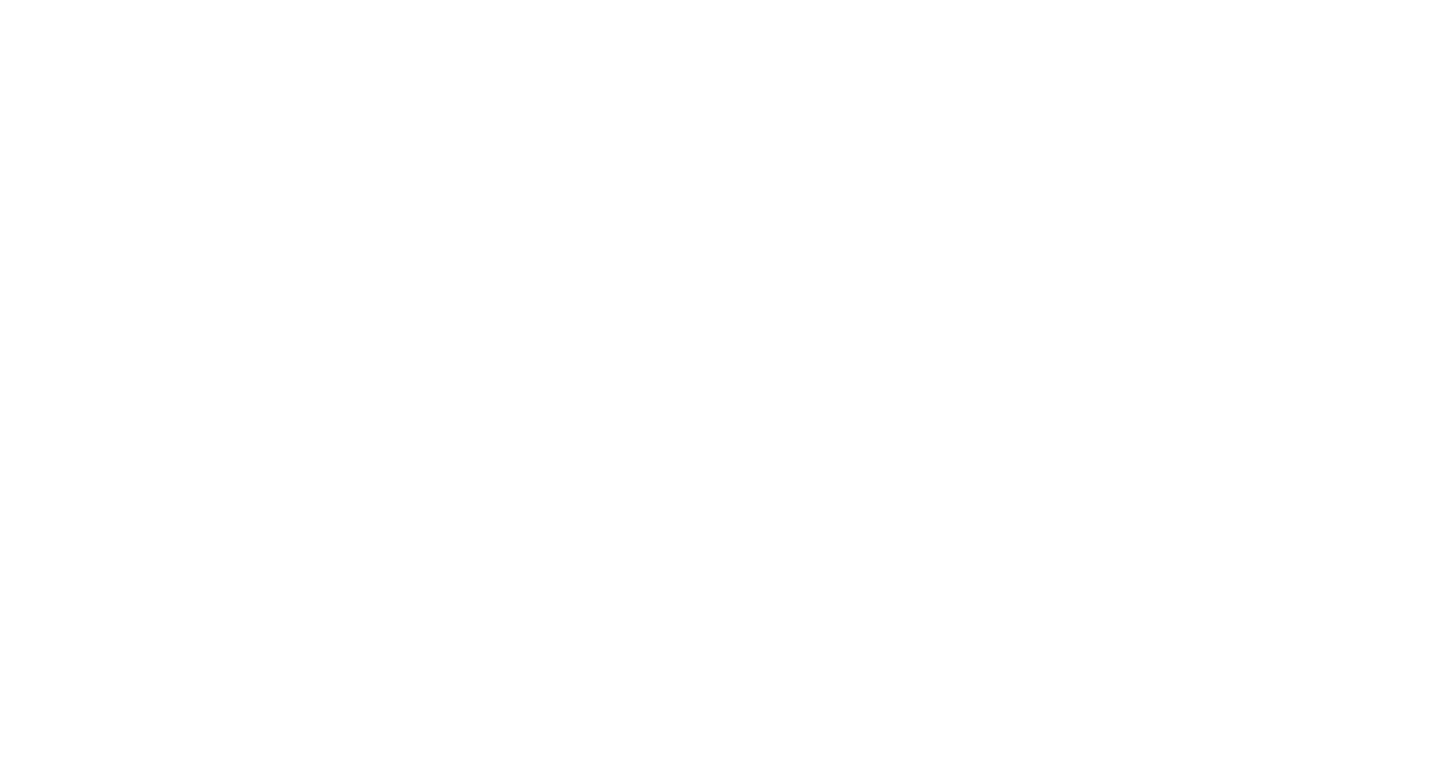 scroll, scrollTop: 0, scrollLeft: 0, axis: both 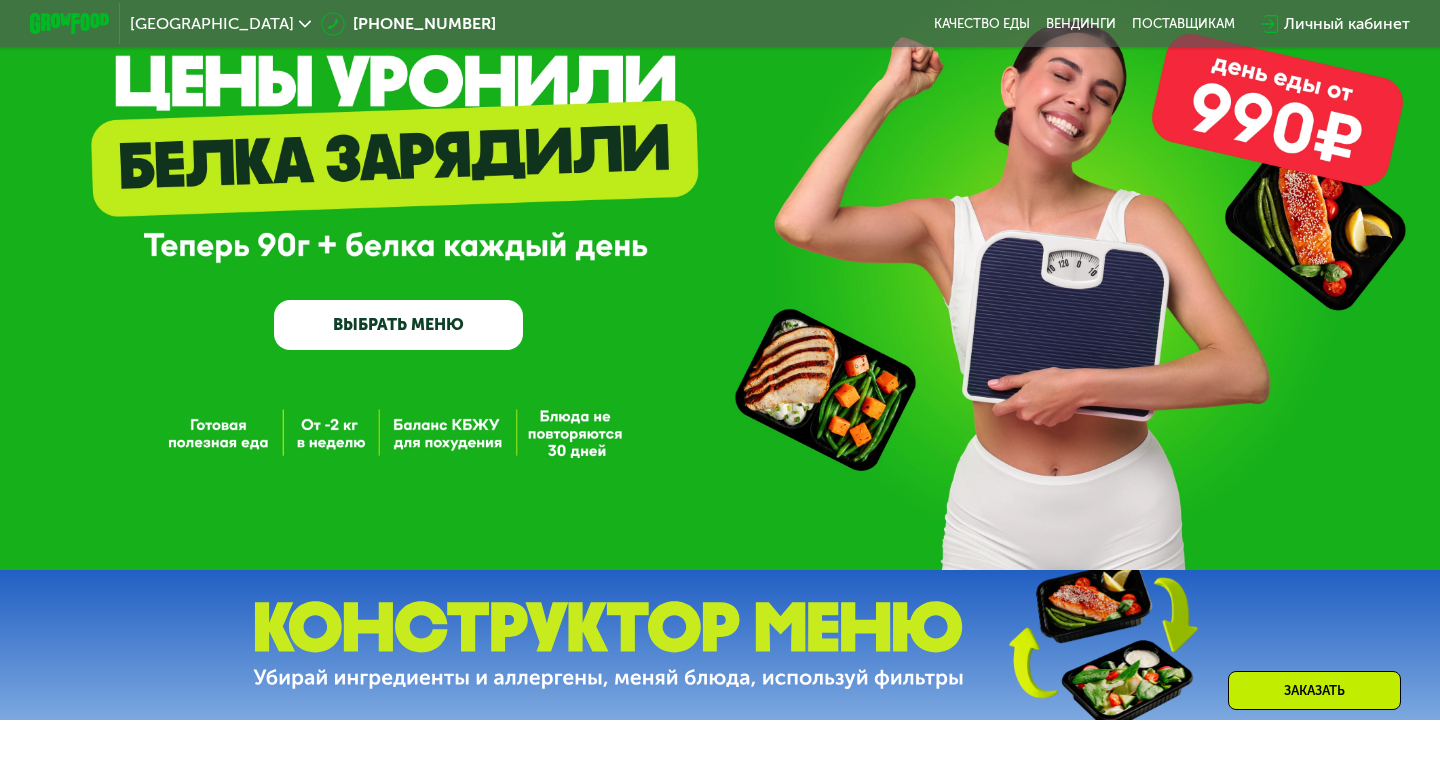 click on "ВЫБРАТЬ МЕНЮ" at bounding box center [398, 325] 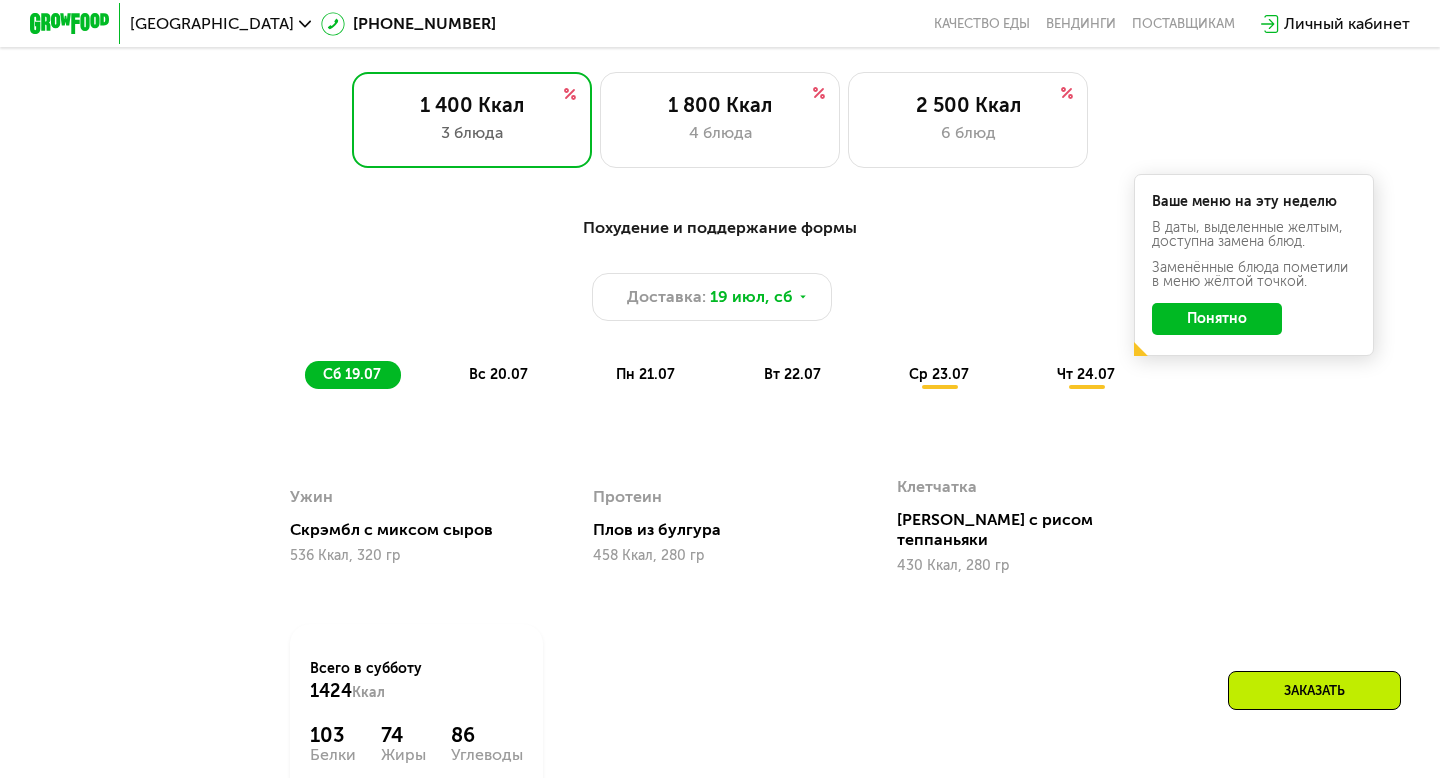 scroll, scrollTop: 908, scrollLeft: 0, axis: vertical 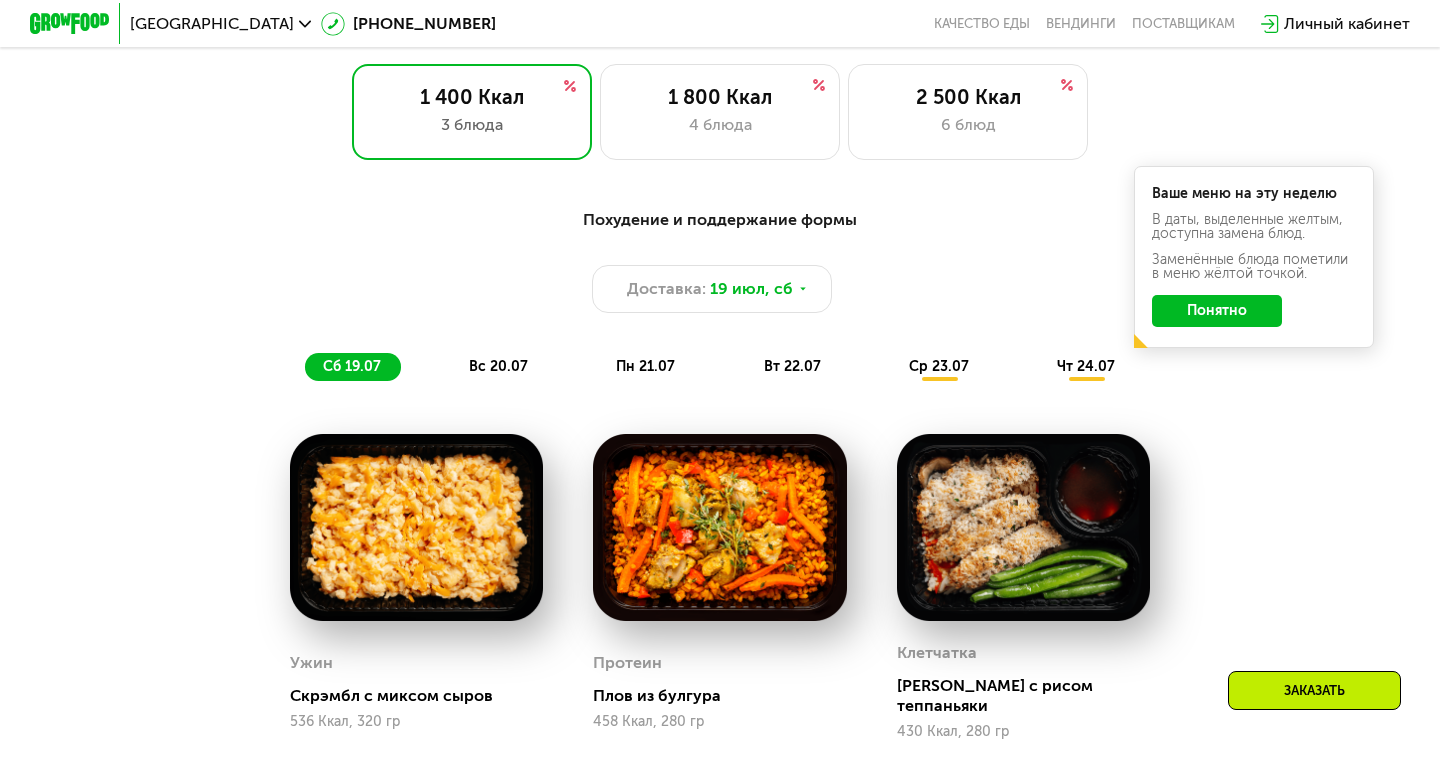 click on "Понятно" 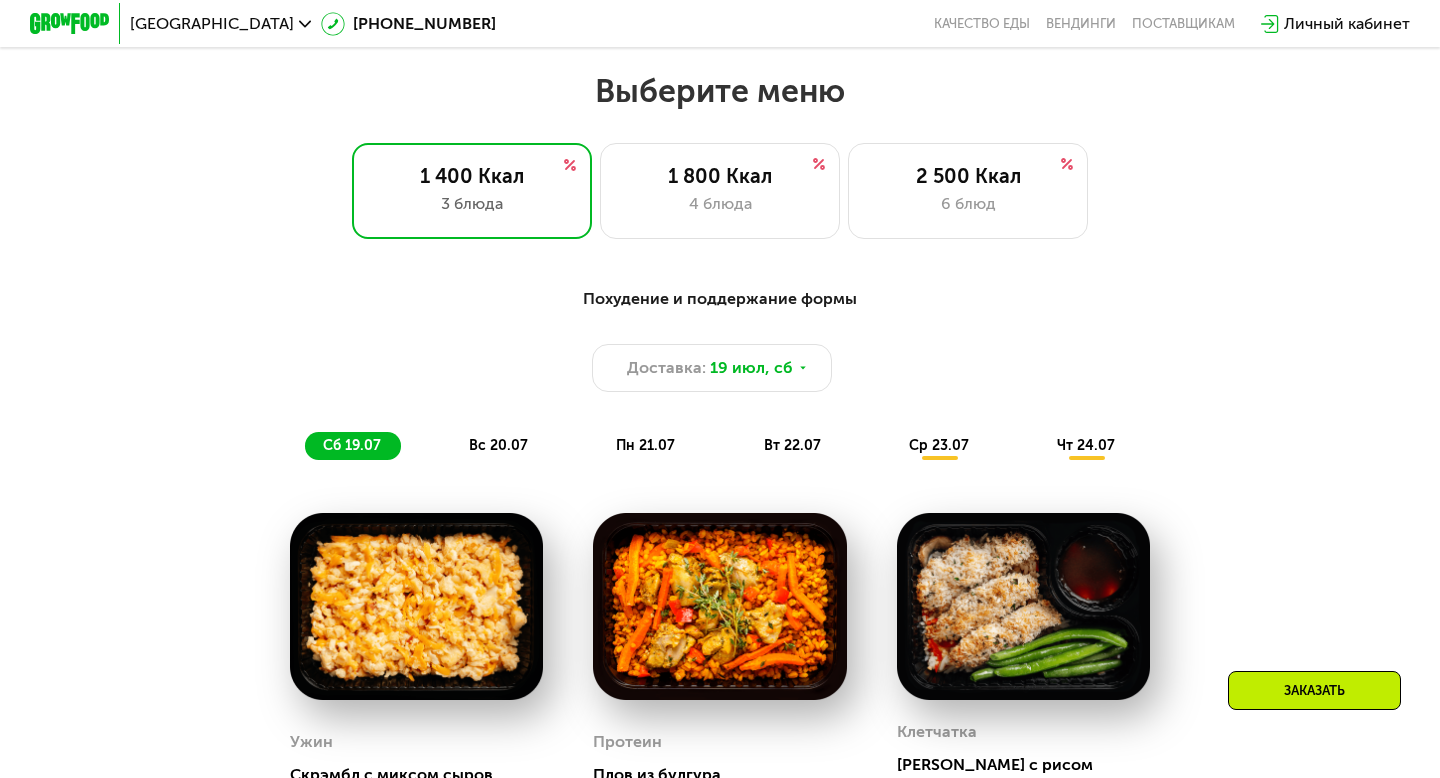 scroll, scrollTop: 805, scrollLeft: 0, axis: vertical 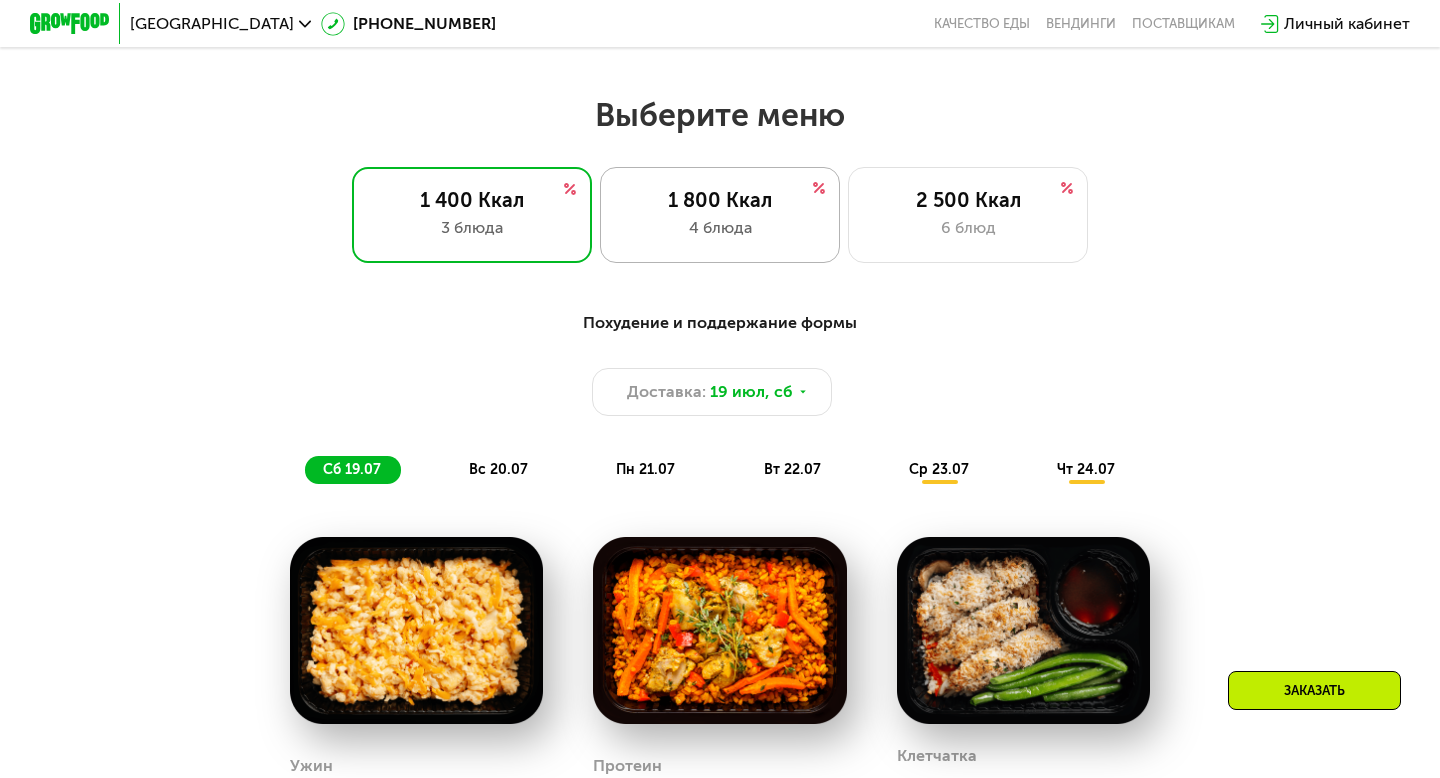 click on "1 800 Ккал" at bounding box center [720, 200] 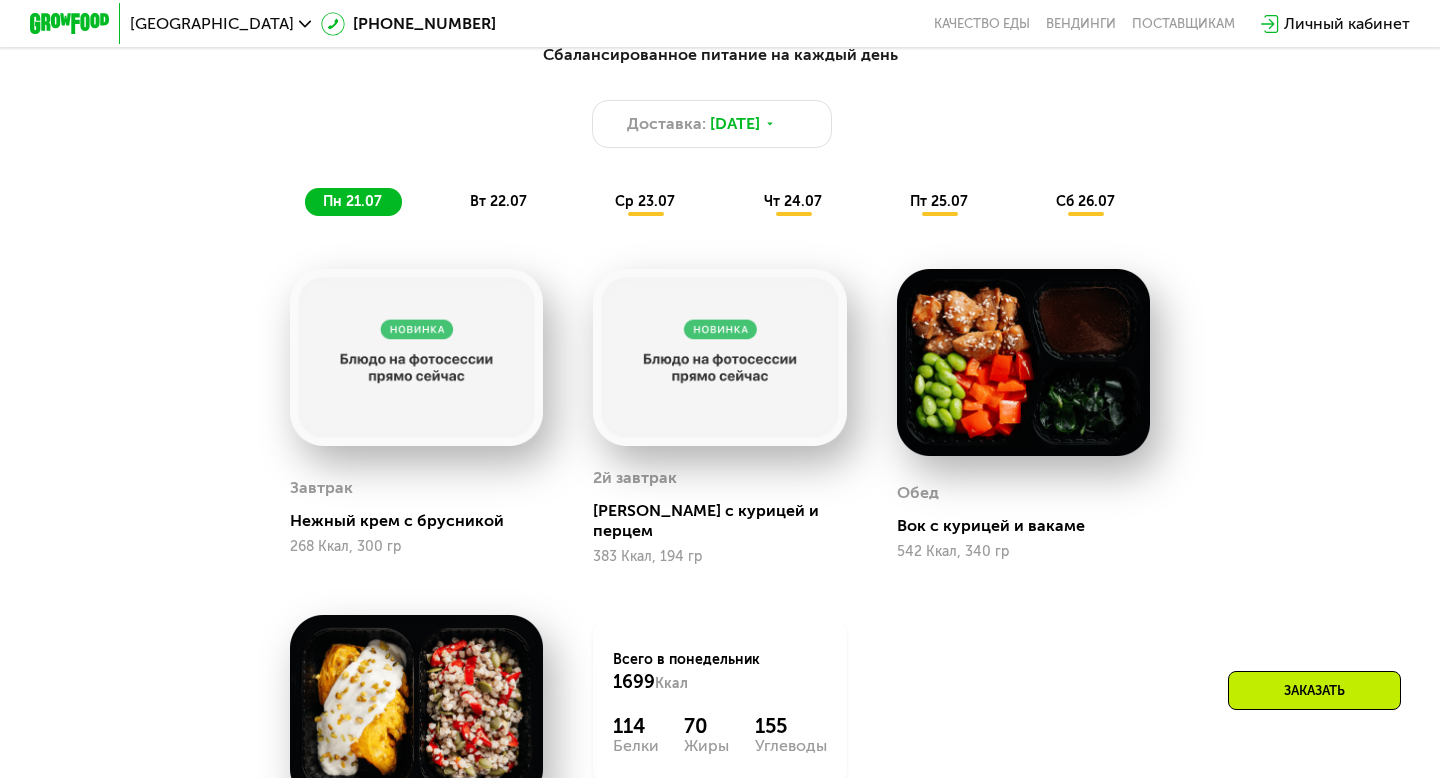 scroll, scrollTop: 1069, scrollLeft: 0, axis: vertical 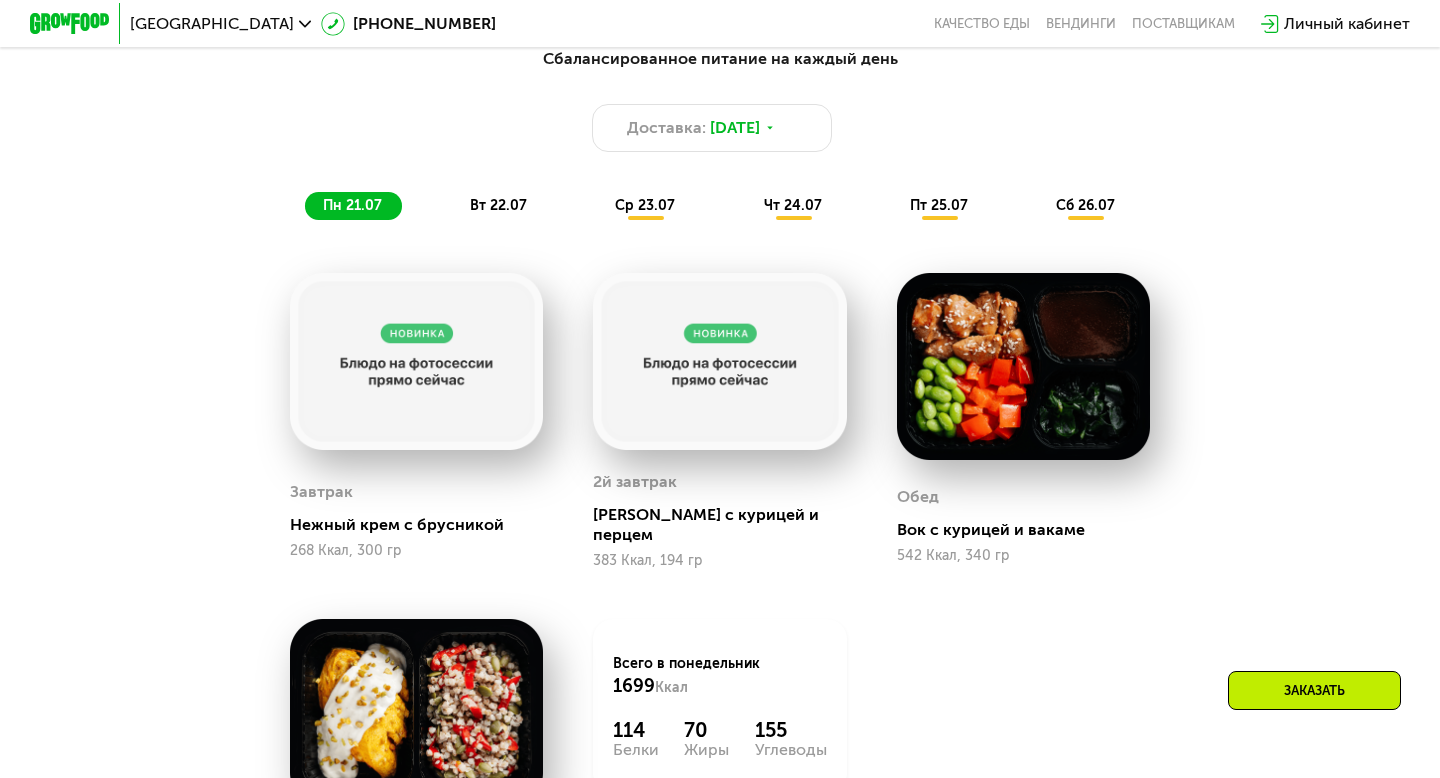 click on "Сбалансированное питание на каждый день Доставка: 20 июл, вс пн 21.07 вт 22.07 ср 23.07 чт 24.07 пт 25.07 сб 26.07" at bounding box center [720, 133] 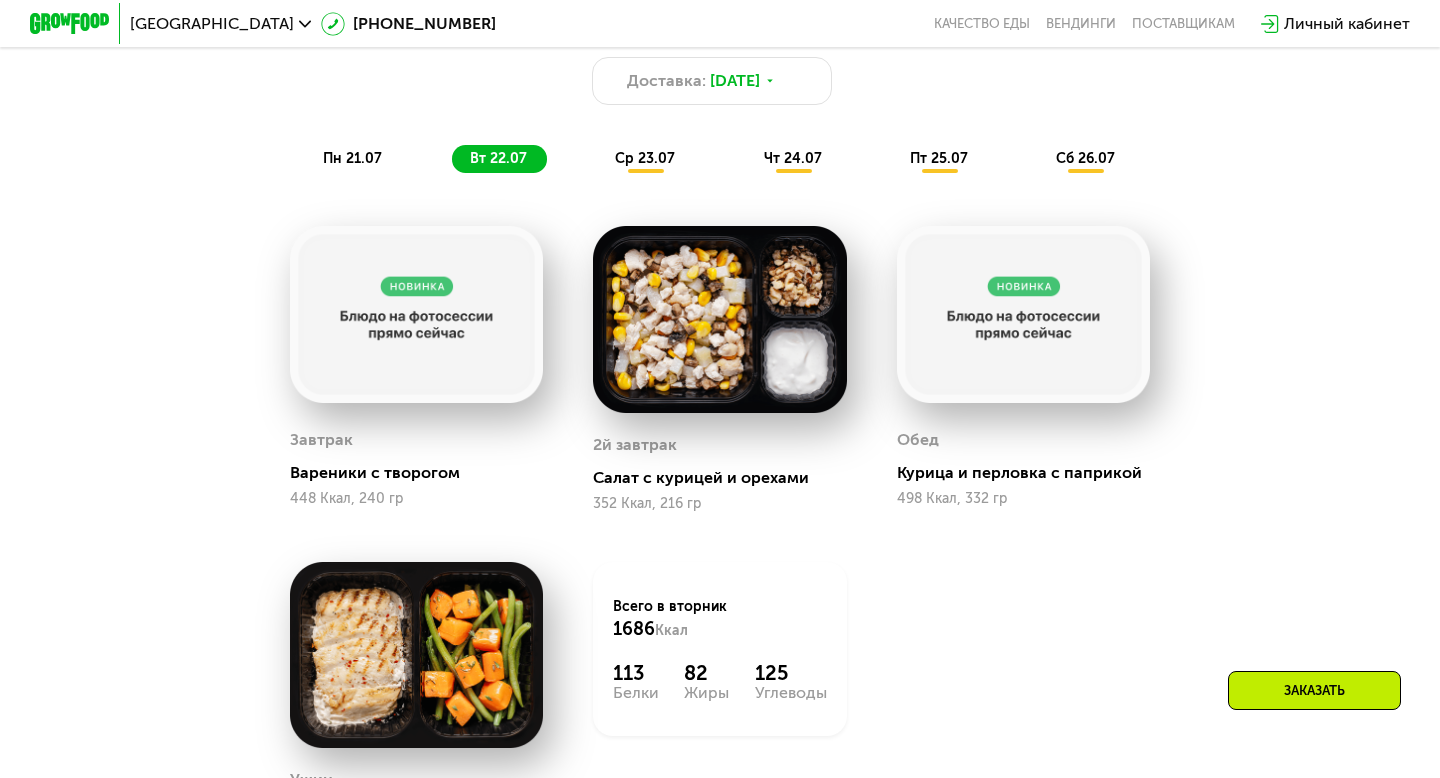 scroll, scrollTop: 1114, scrollLeft: 0, axis: vertical 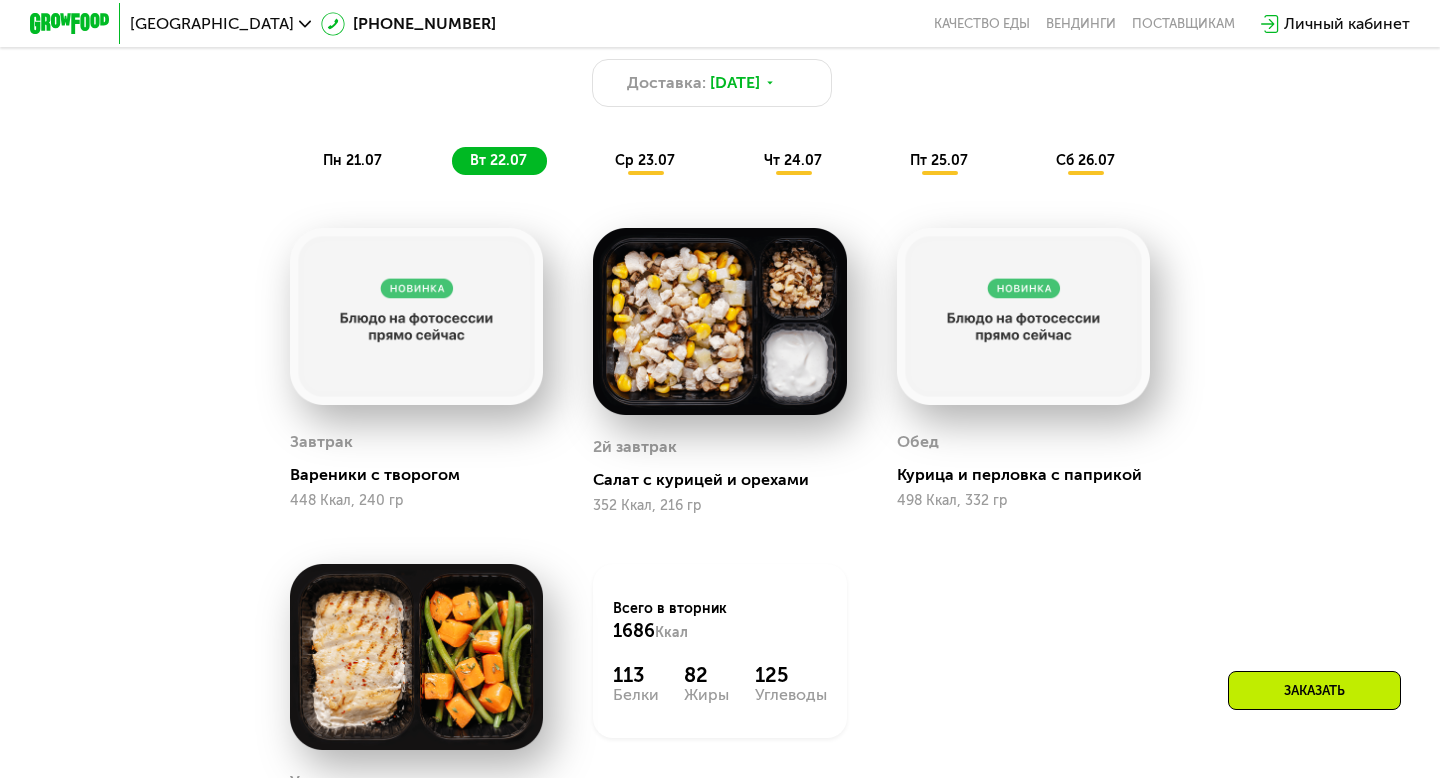 click on "ср 23.07" 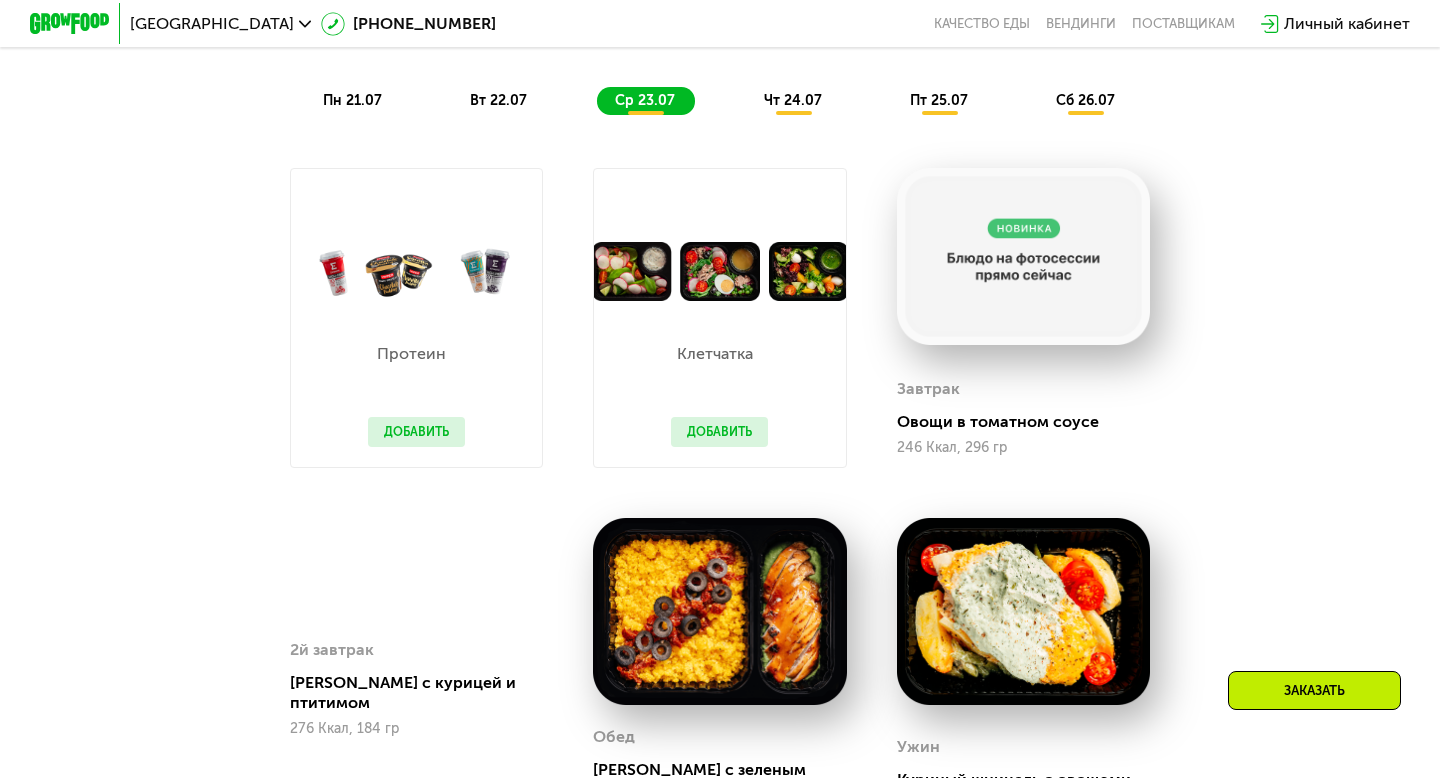 scroll, scrollTop: 1158, scrollLeft: 0, axis: vertical 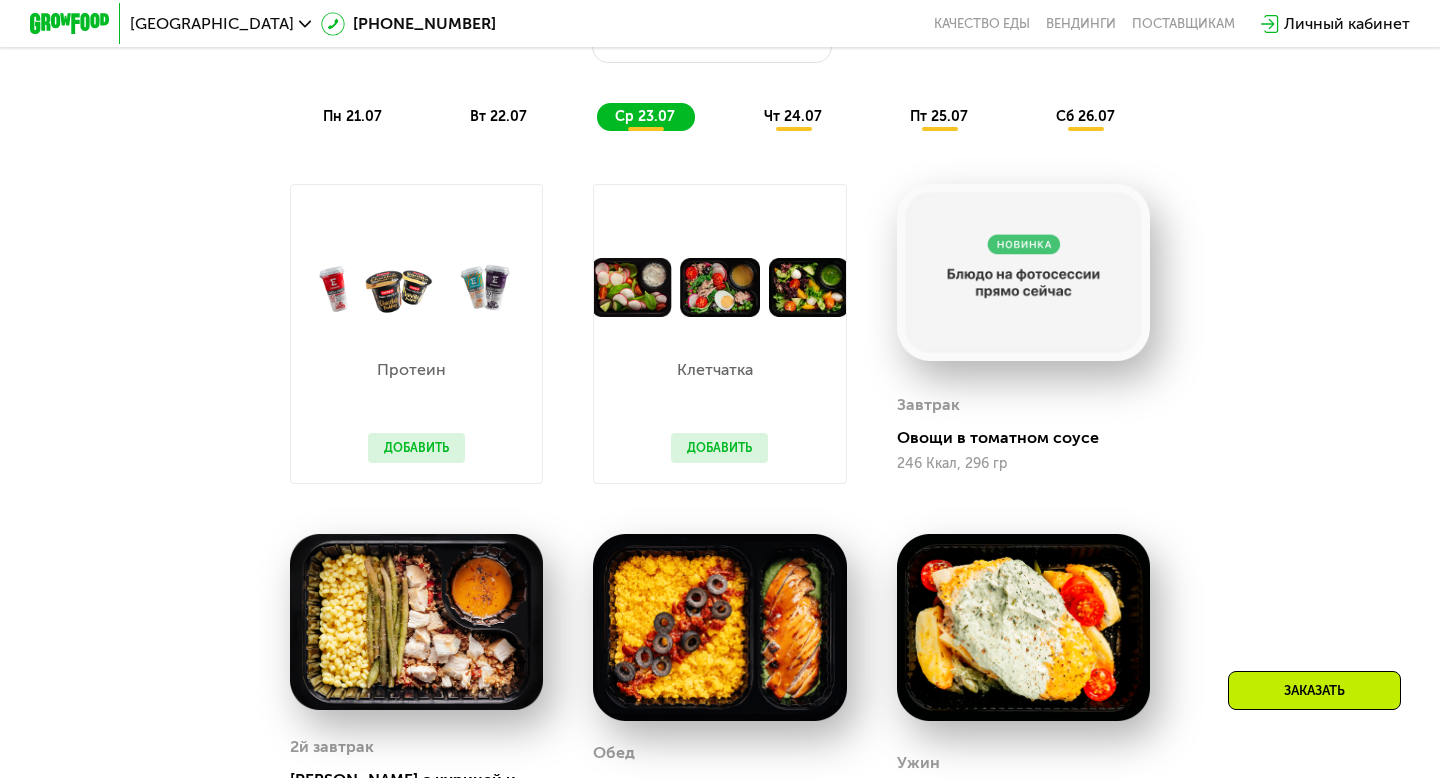 click on "чт 24.07" at bounding box center [793, 116] 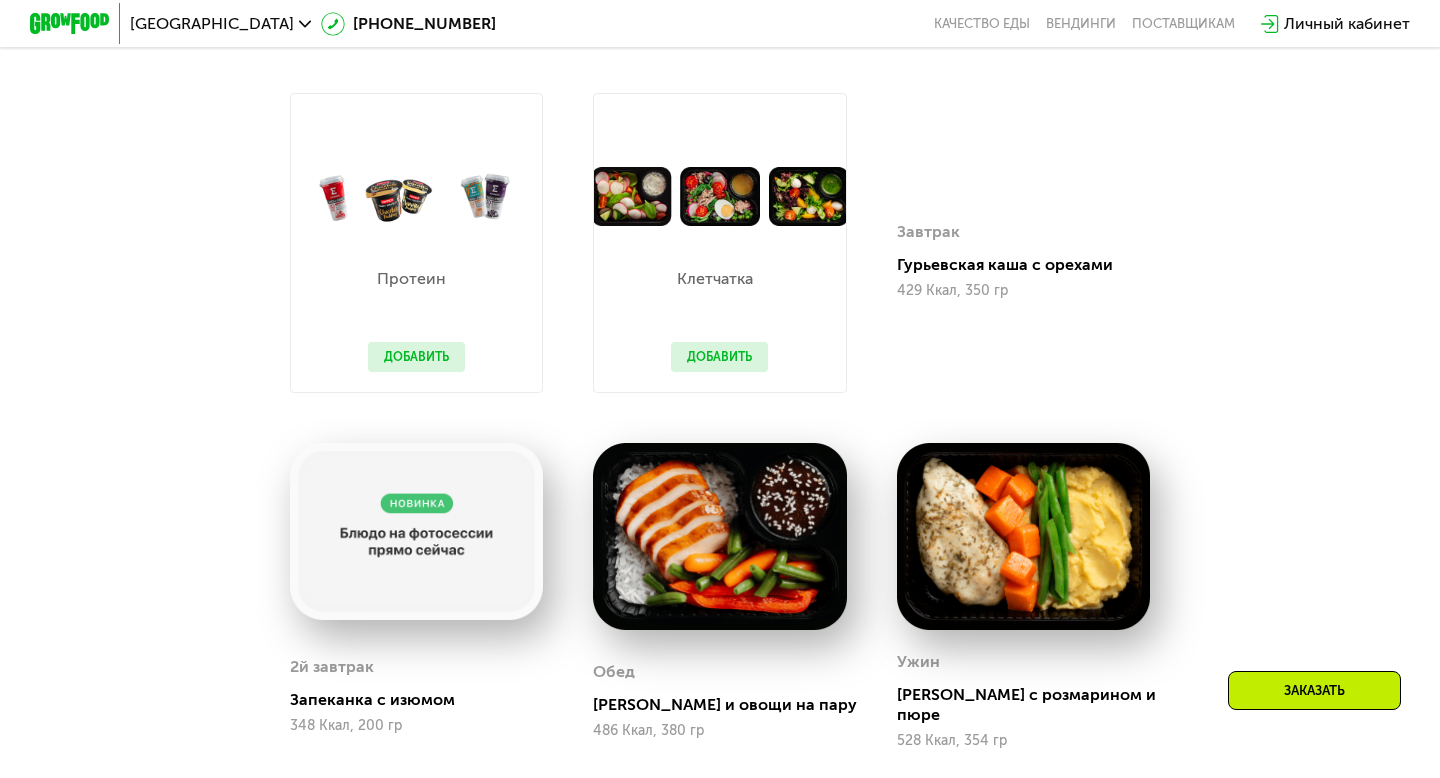 scroll, scrollTop: 1107, scrollLeft: 0, axis: vertical 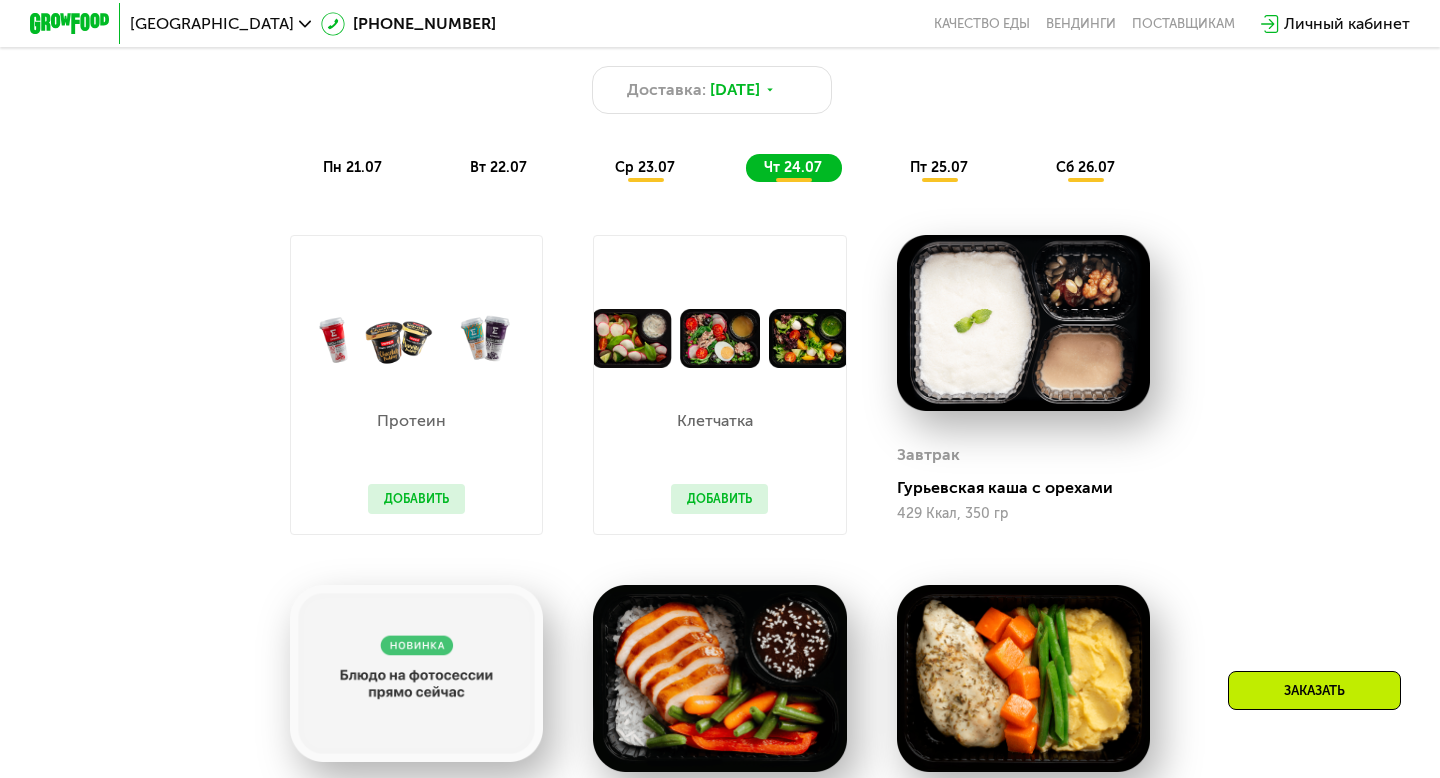 click on "пт 25.07" at bounding box center (939, 167) 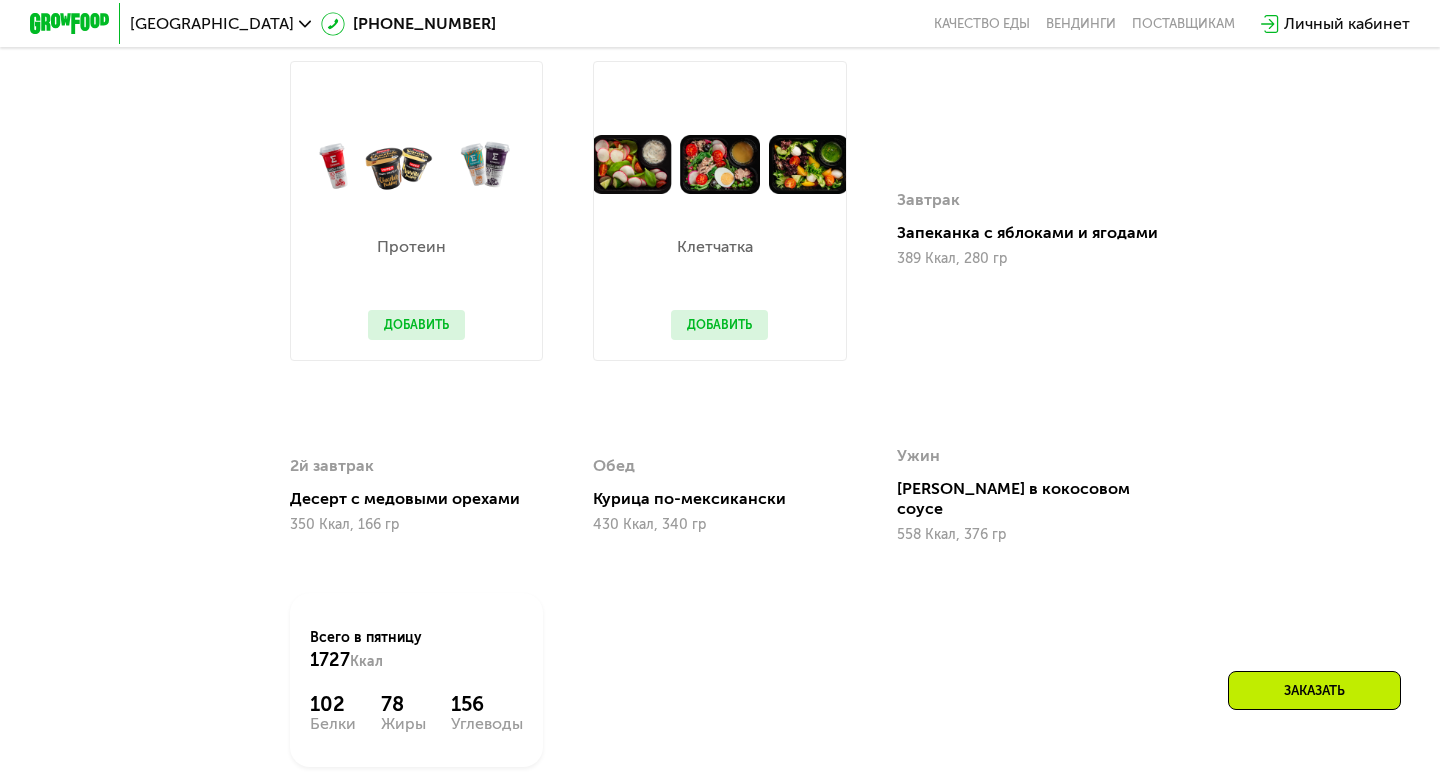 scroll, scrollTop: 1203, scrollLeft: 0, axis: vertical 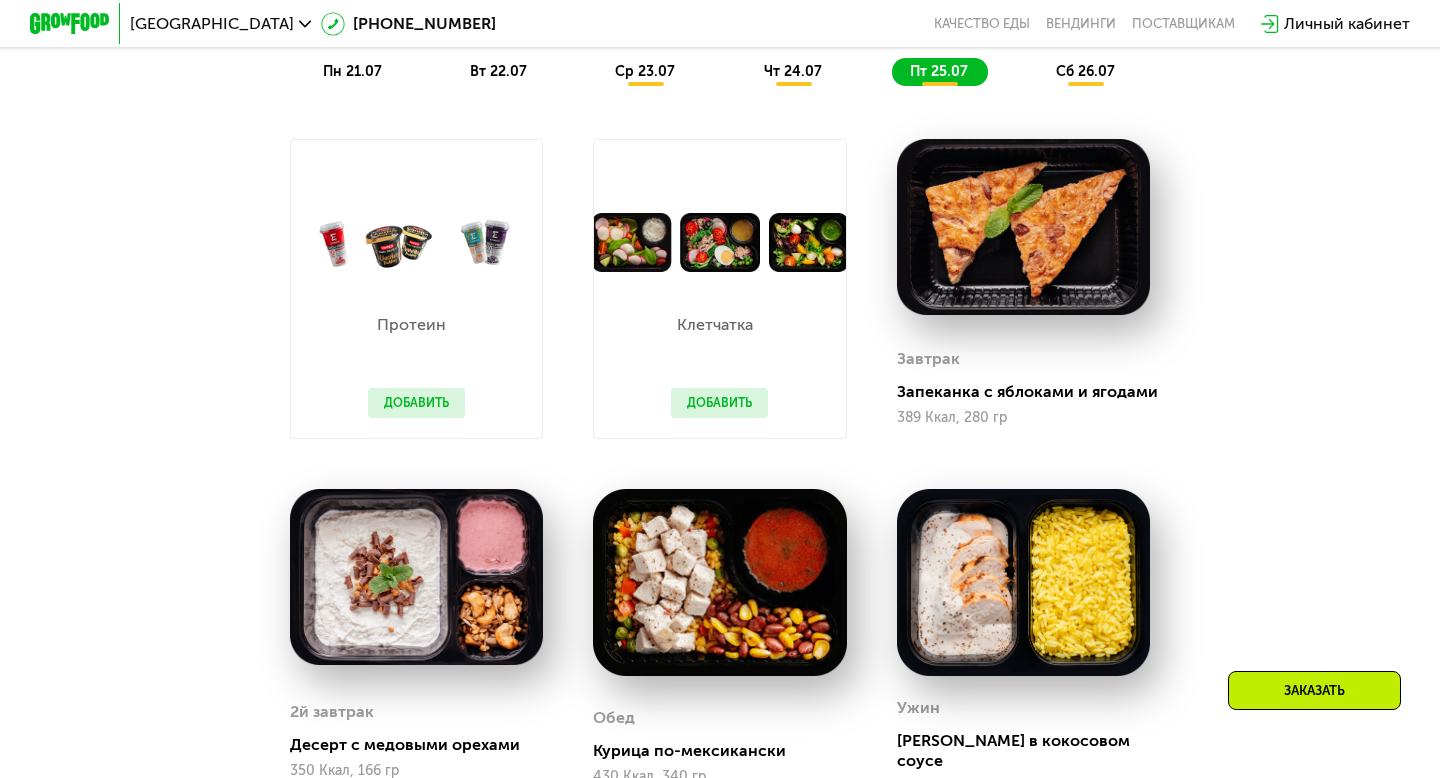 click on "сб 26.07" at bounding box center [1085, 71] 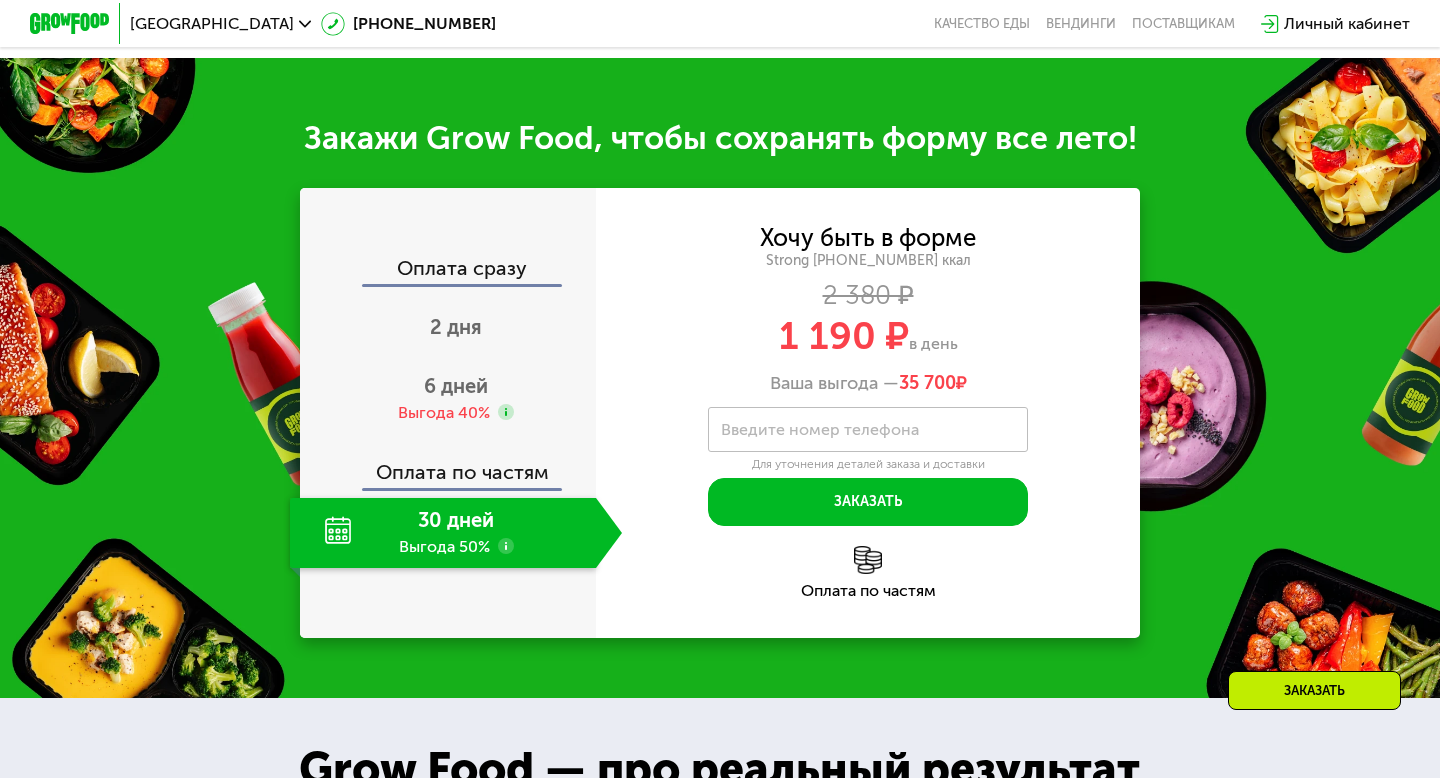scroll, scrollTop: 2316, scrollLeft: 0, axis: vertical 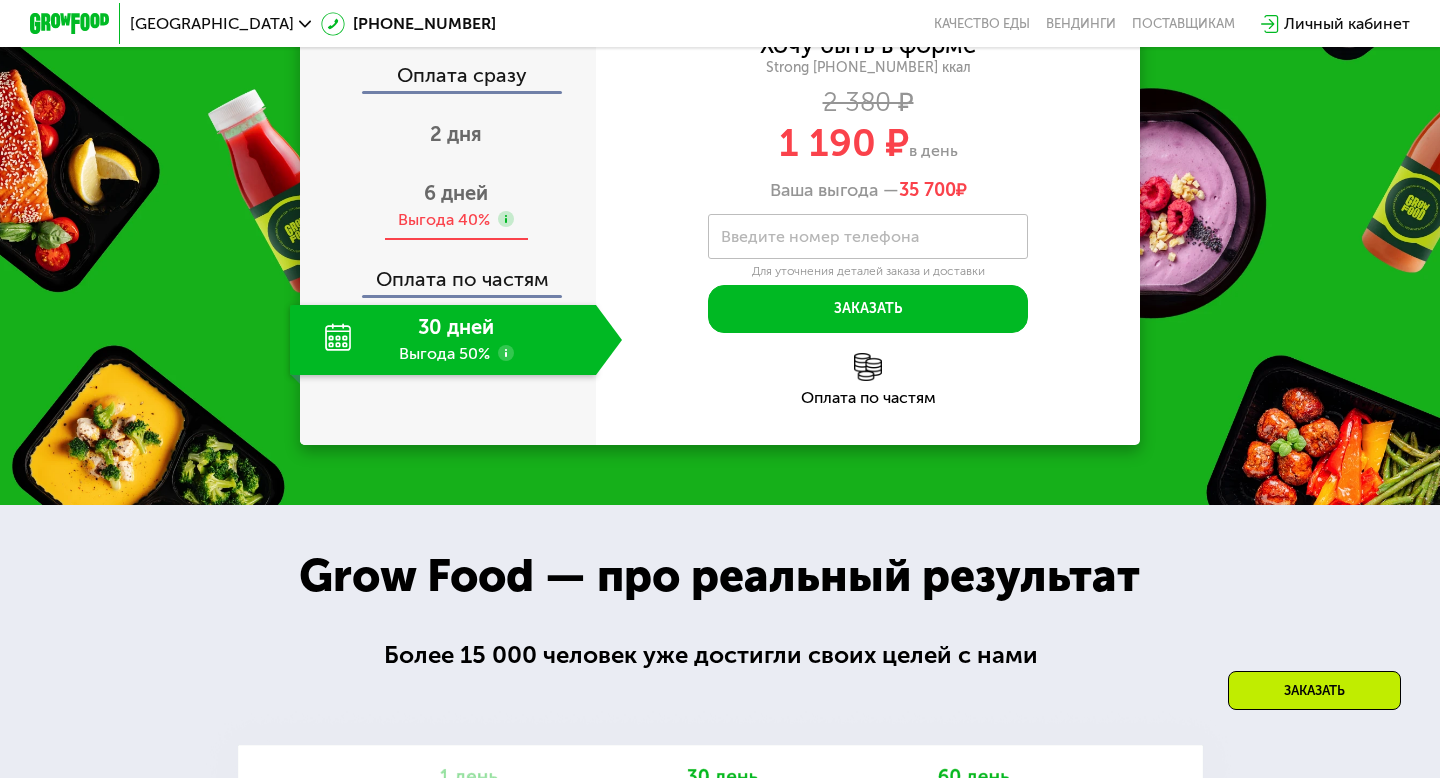 click on "6 дней Выгода 40%" at bounding box center (456, 206) 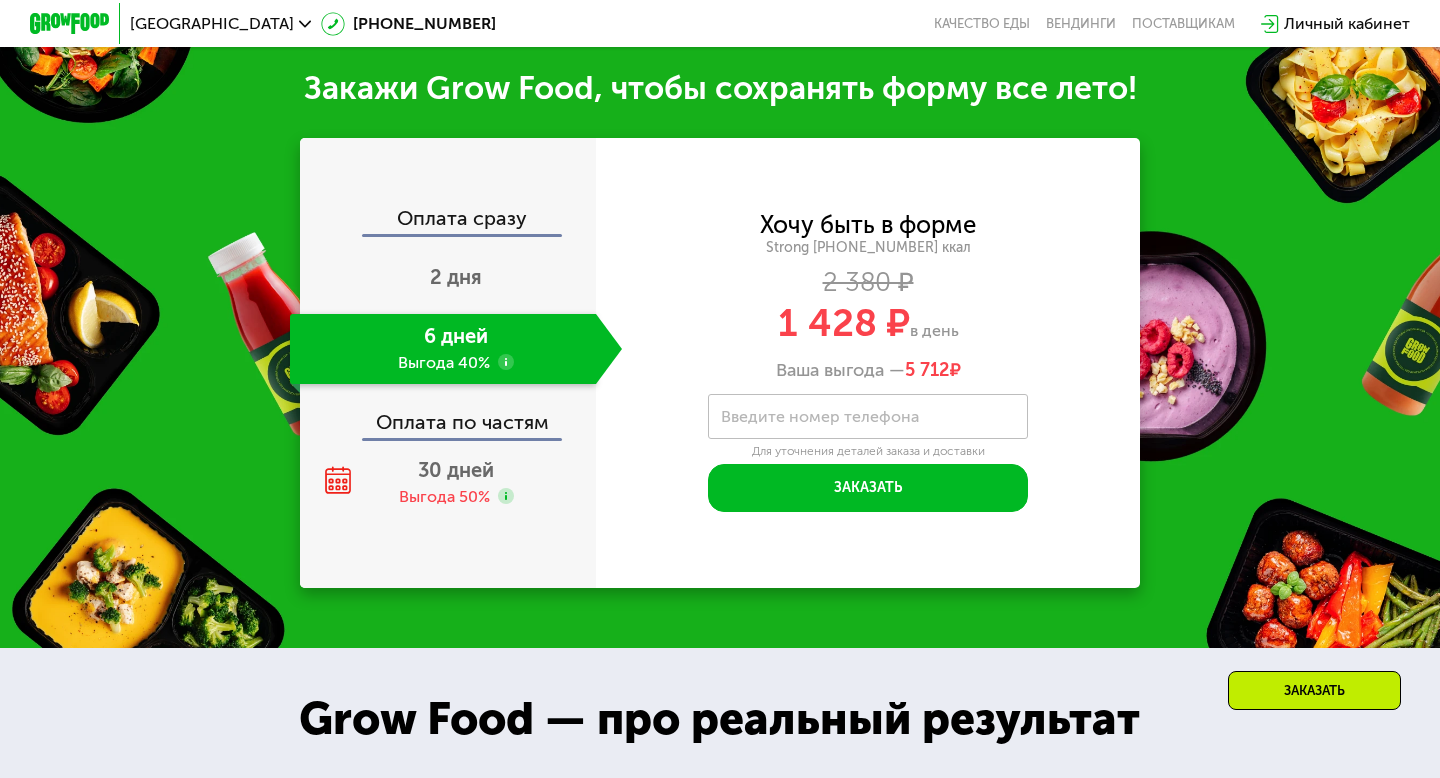 scroll, scrollTop: 2168, scrollLeft: 0, axis: vertical 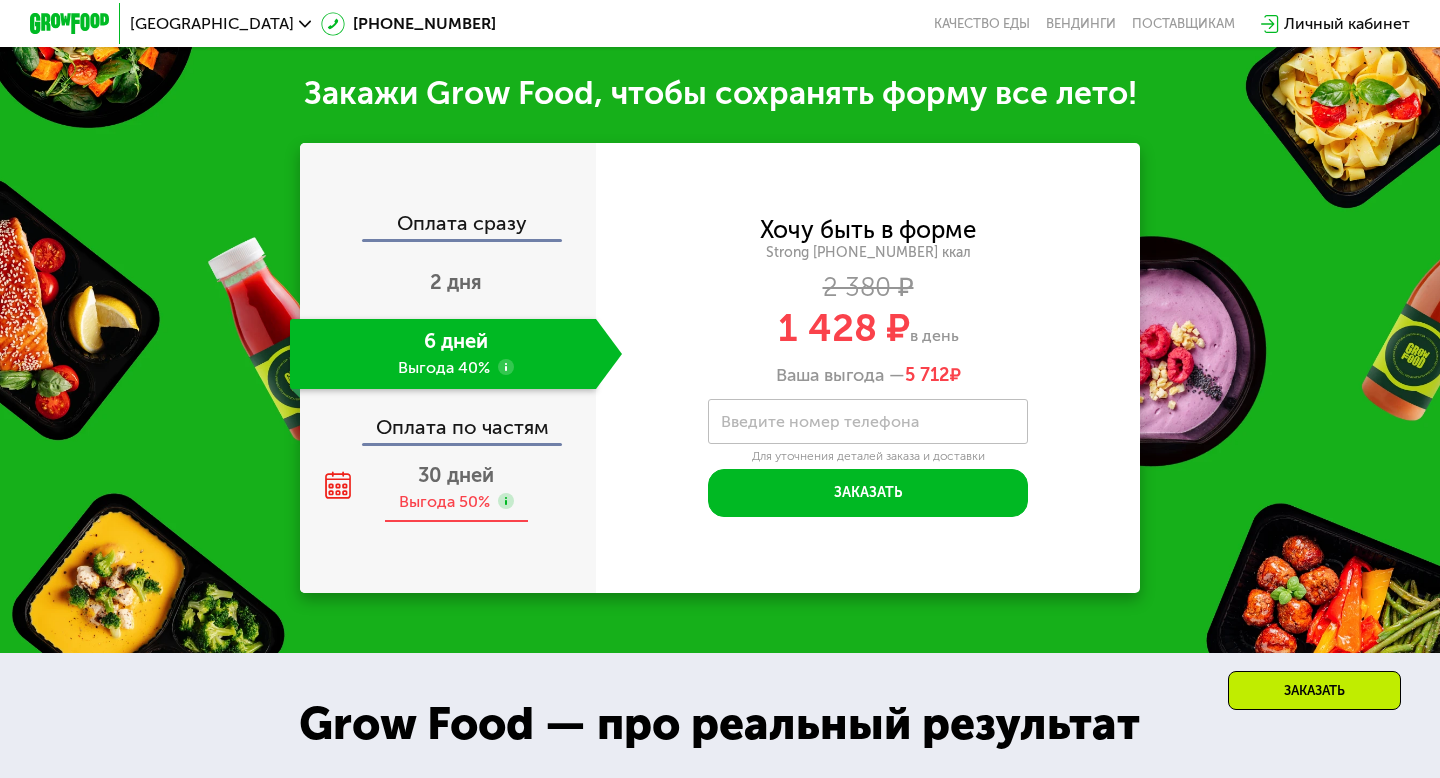 click on "Выгода 50%" at bounding box center [444, 502] 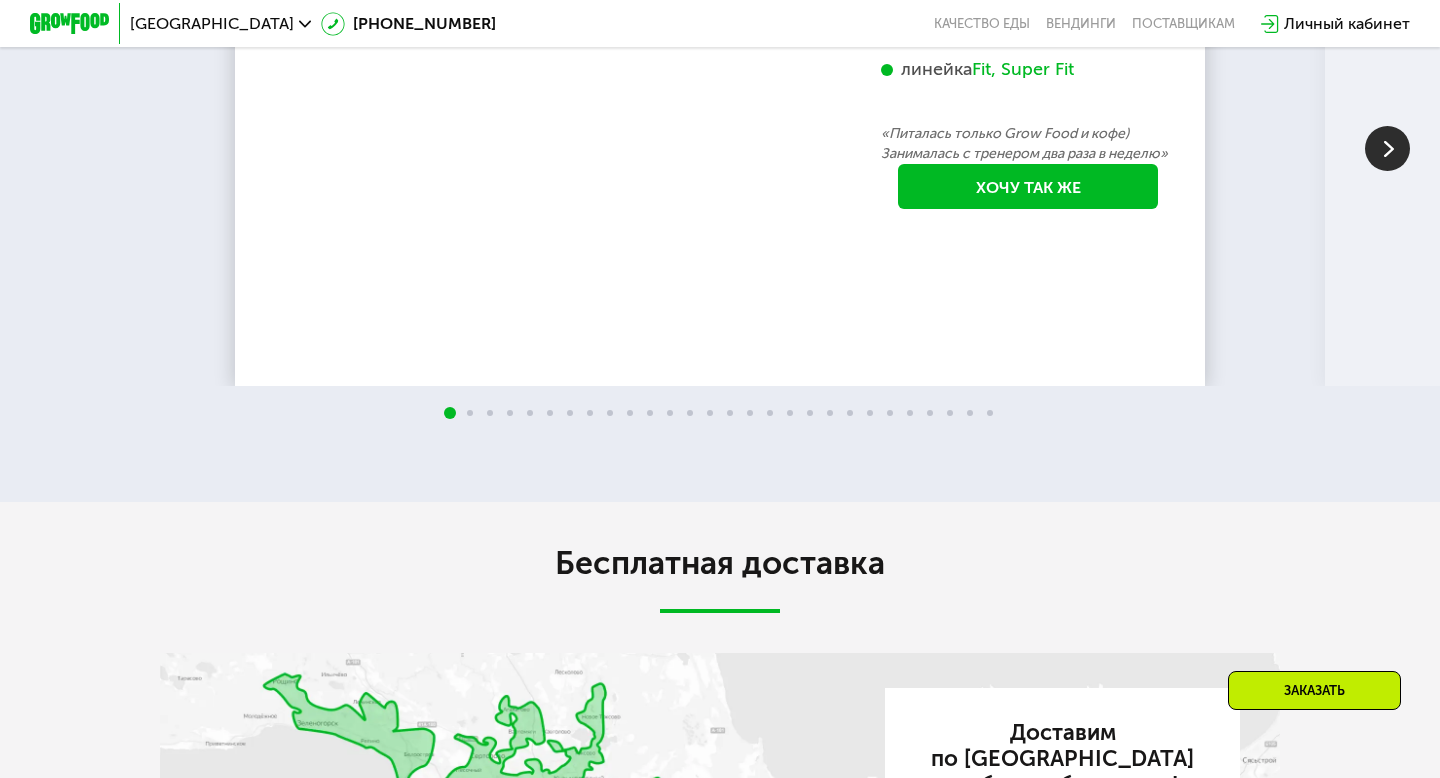 scroll, scrollTop: 3763, scrollLeft: 0, axis: vertical 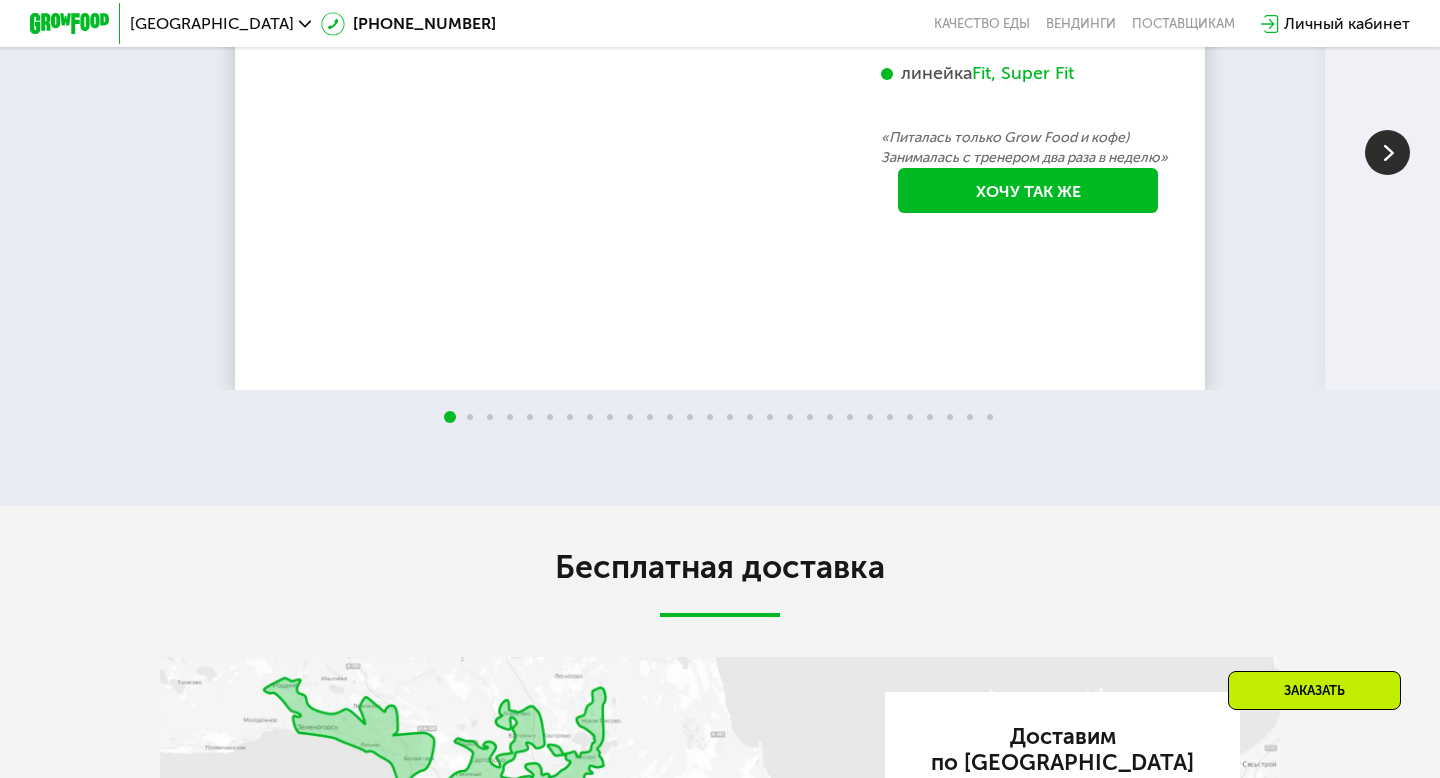 click at bounding box center (1387, 152) 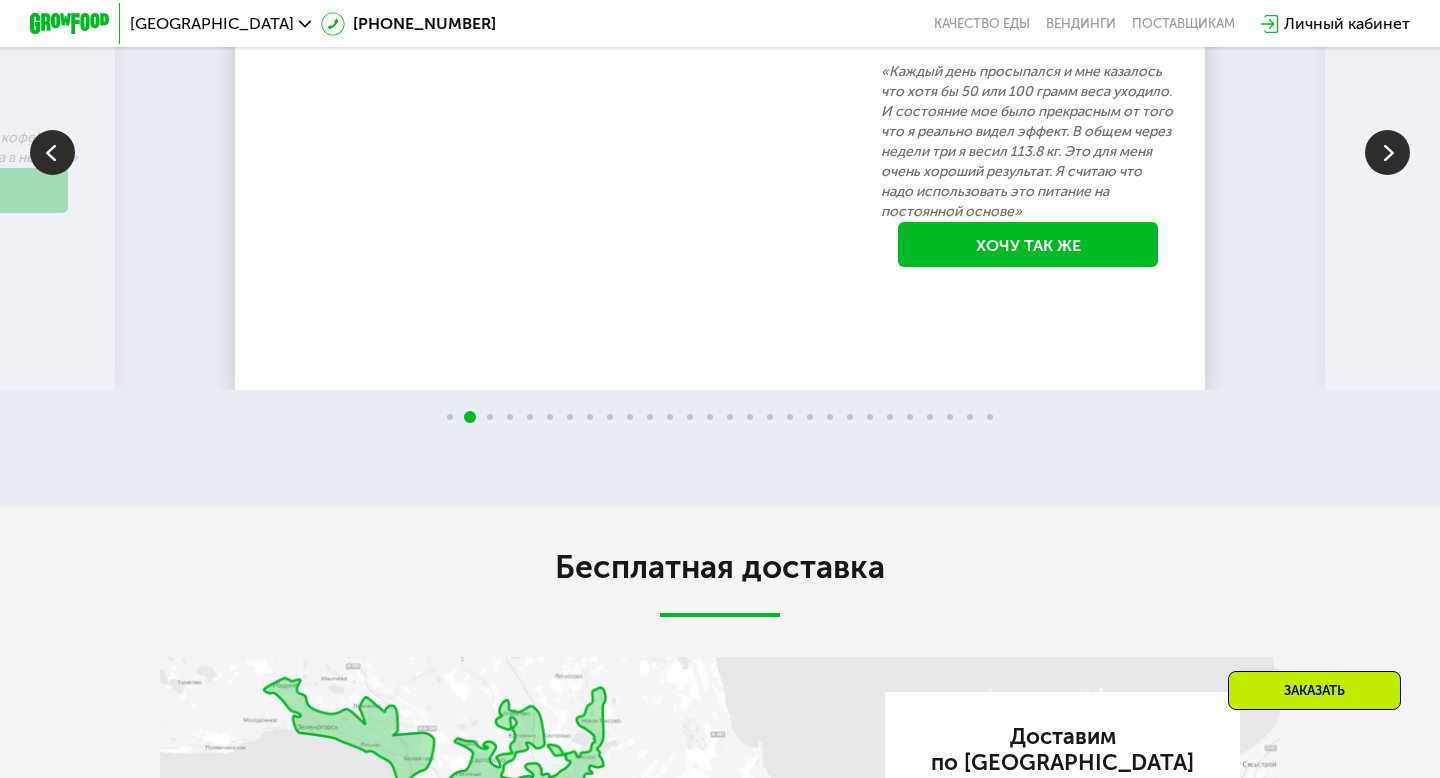 click at bounding box center [1387, 152] 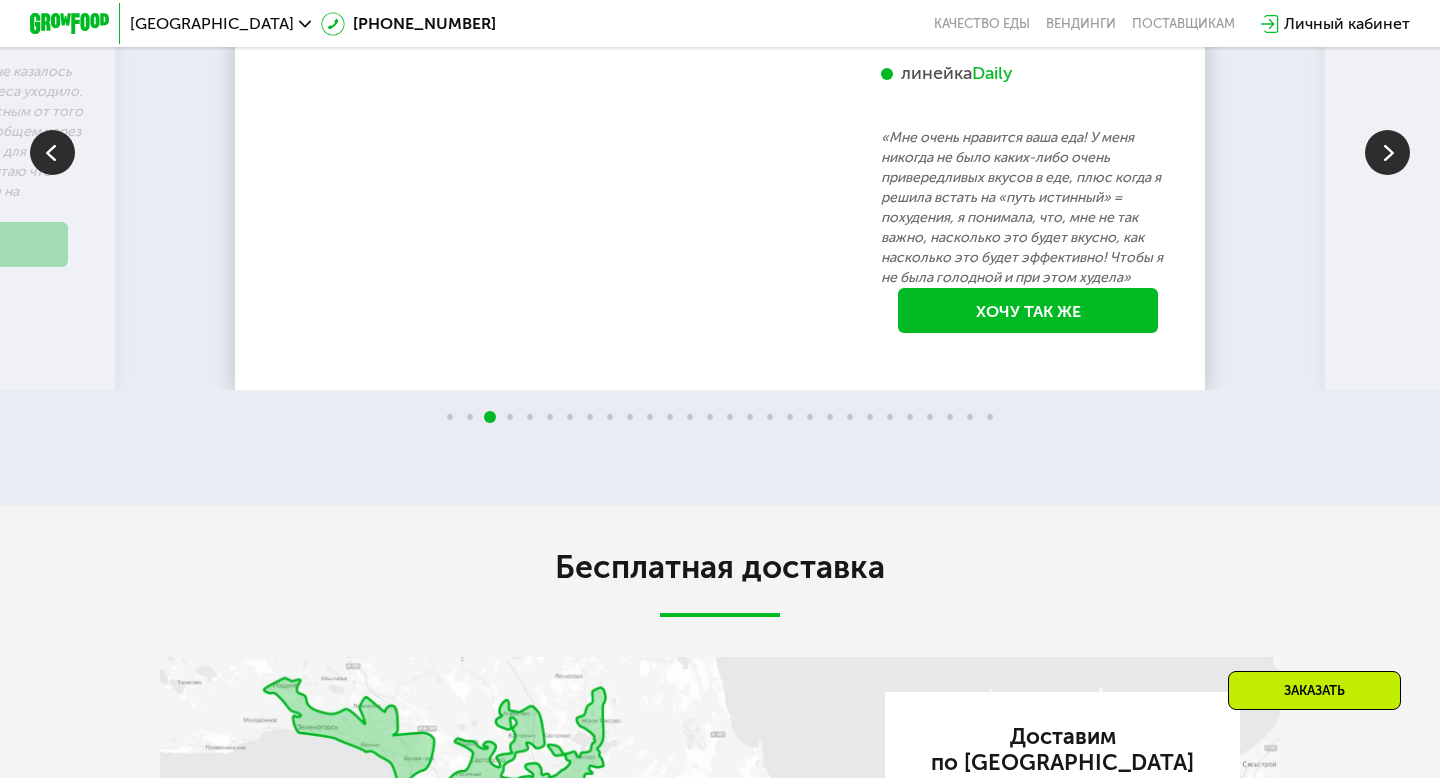 click at bounding box center [1387, 152] 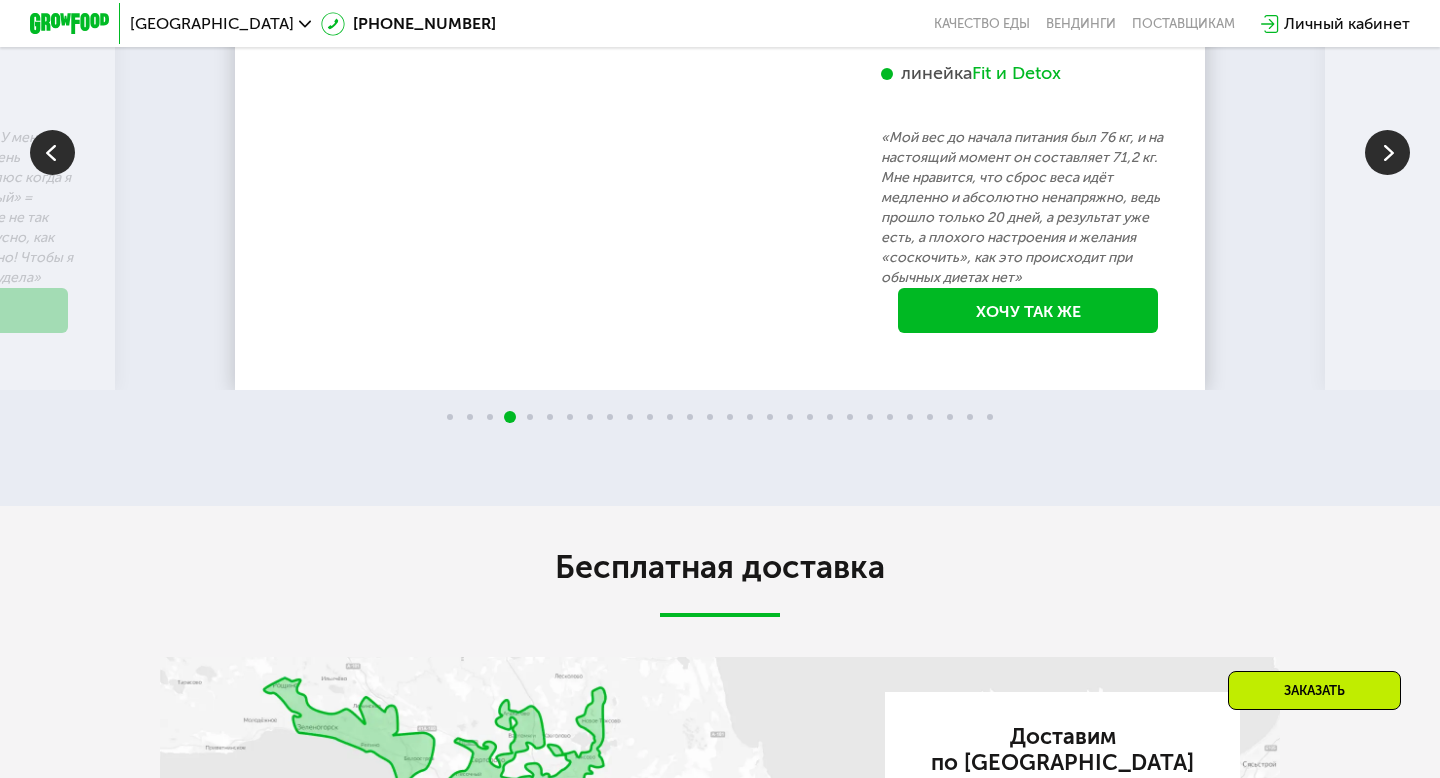 click at bounding box center [1387, 152] 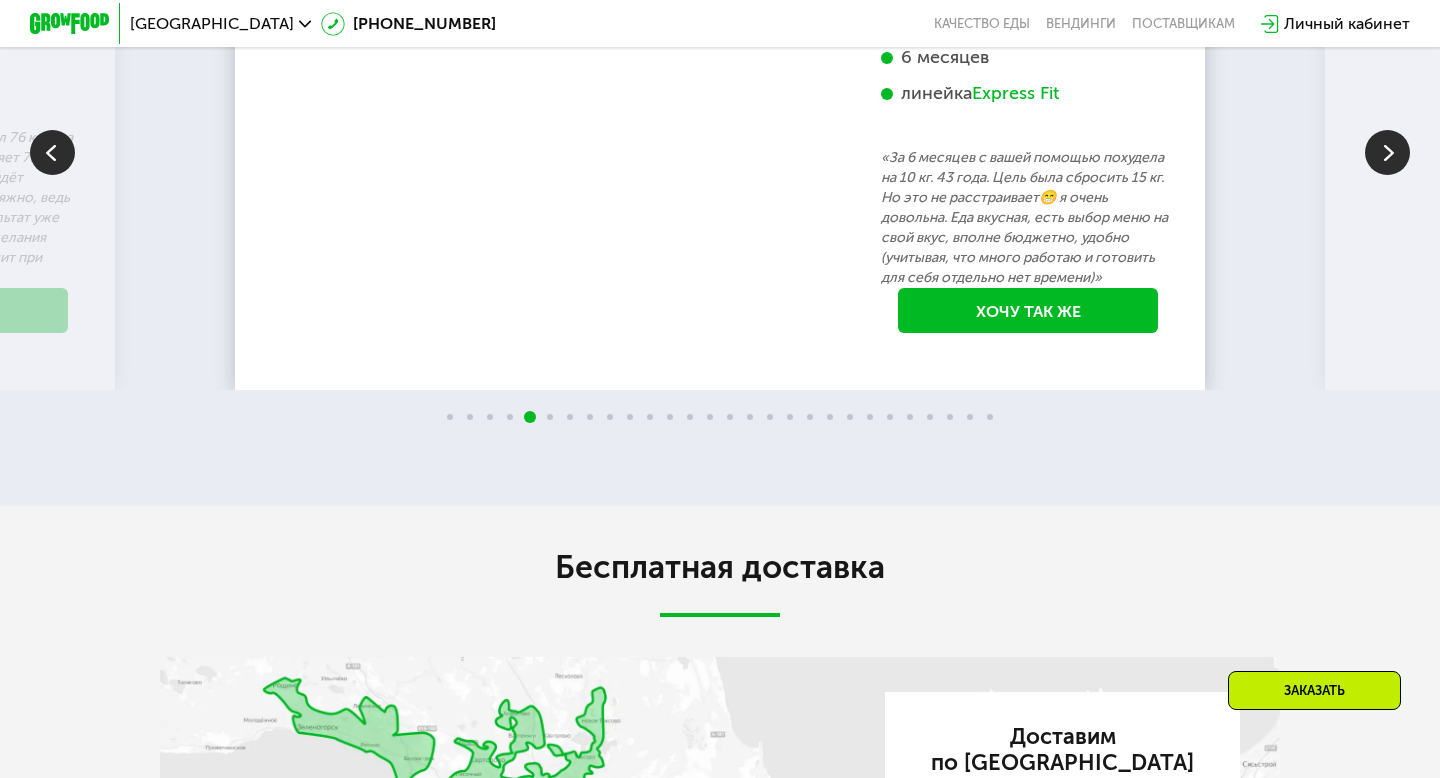 click at bounding box center (1387, 152) 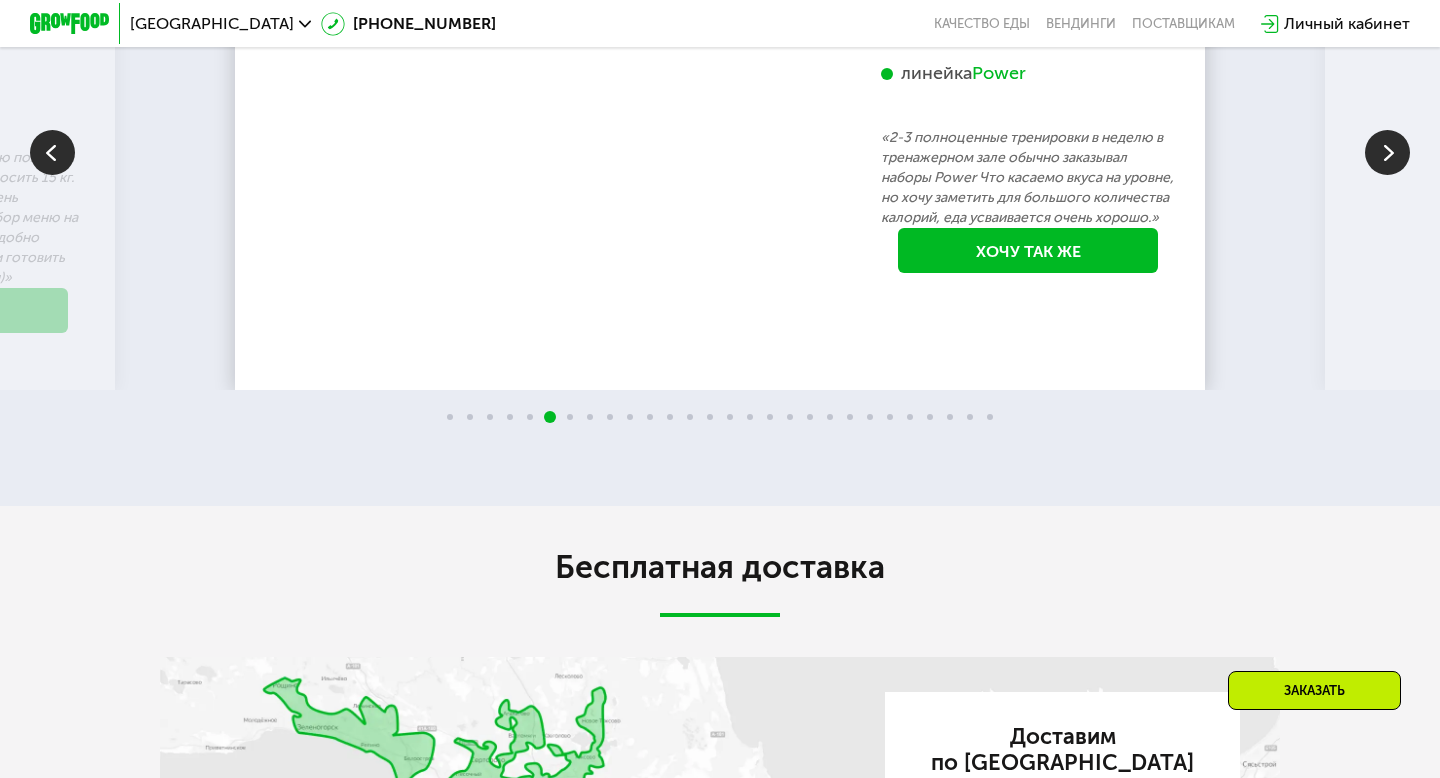 click at bounding box center (1387, 152) 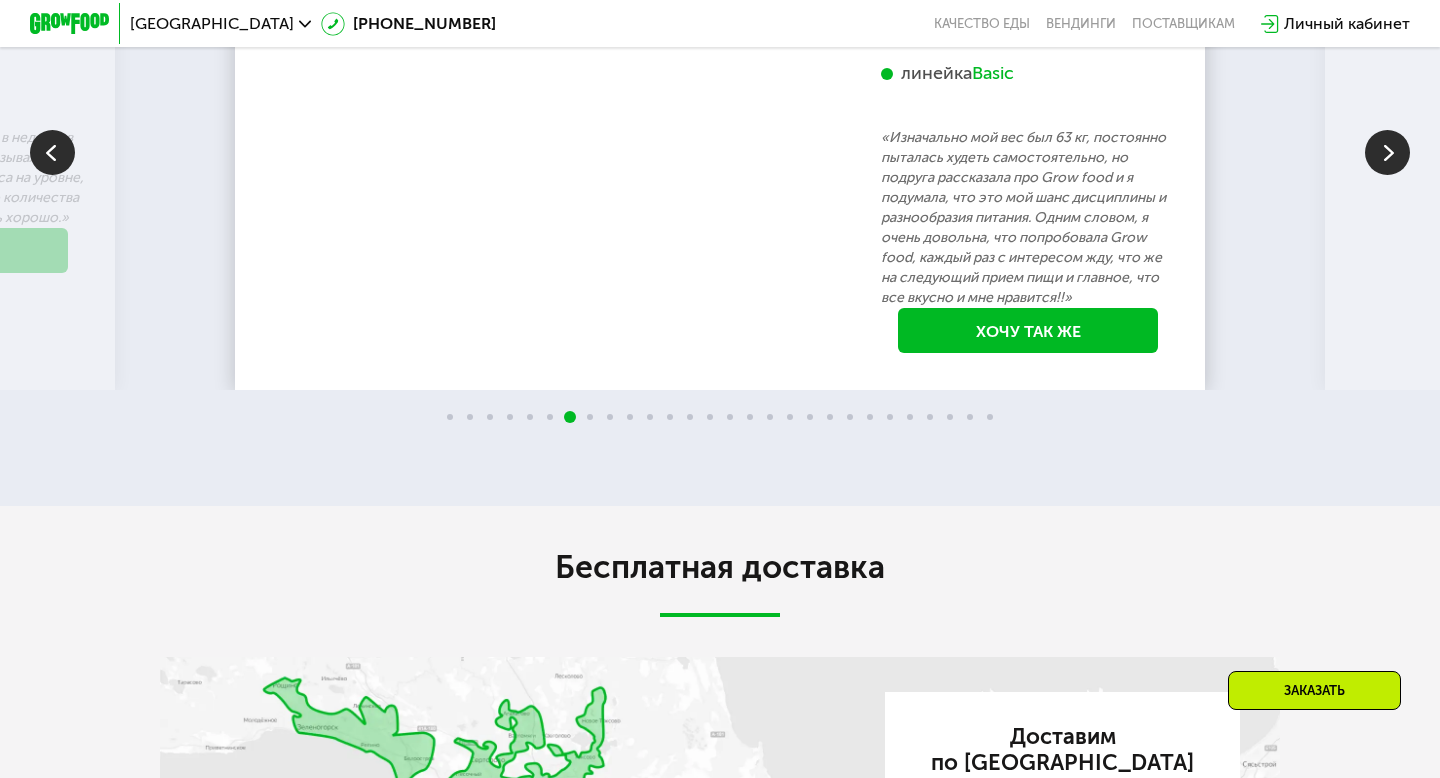 click at bounding box center [1387, 152] 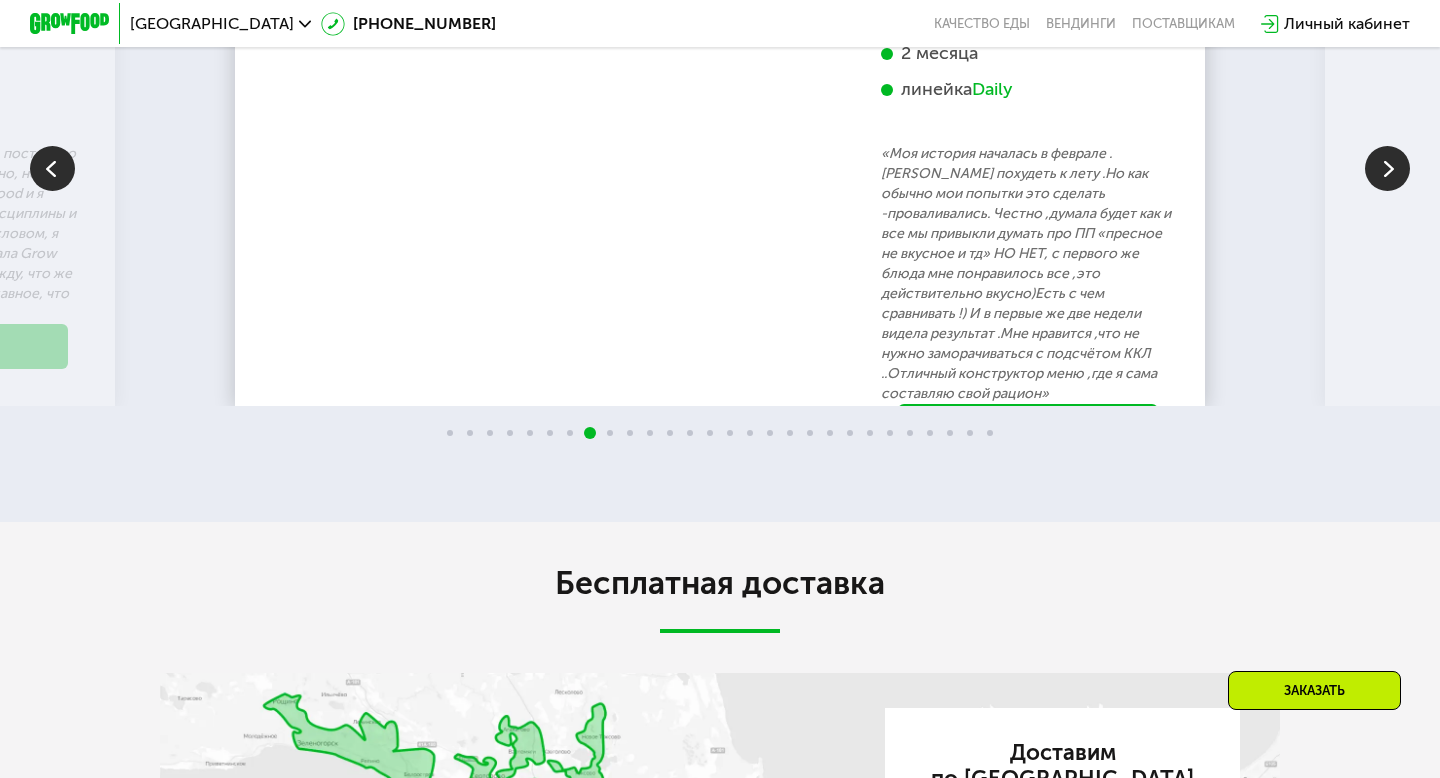 scroll, scrollTop: 3748, scrollLeft: 0, axis: vertical 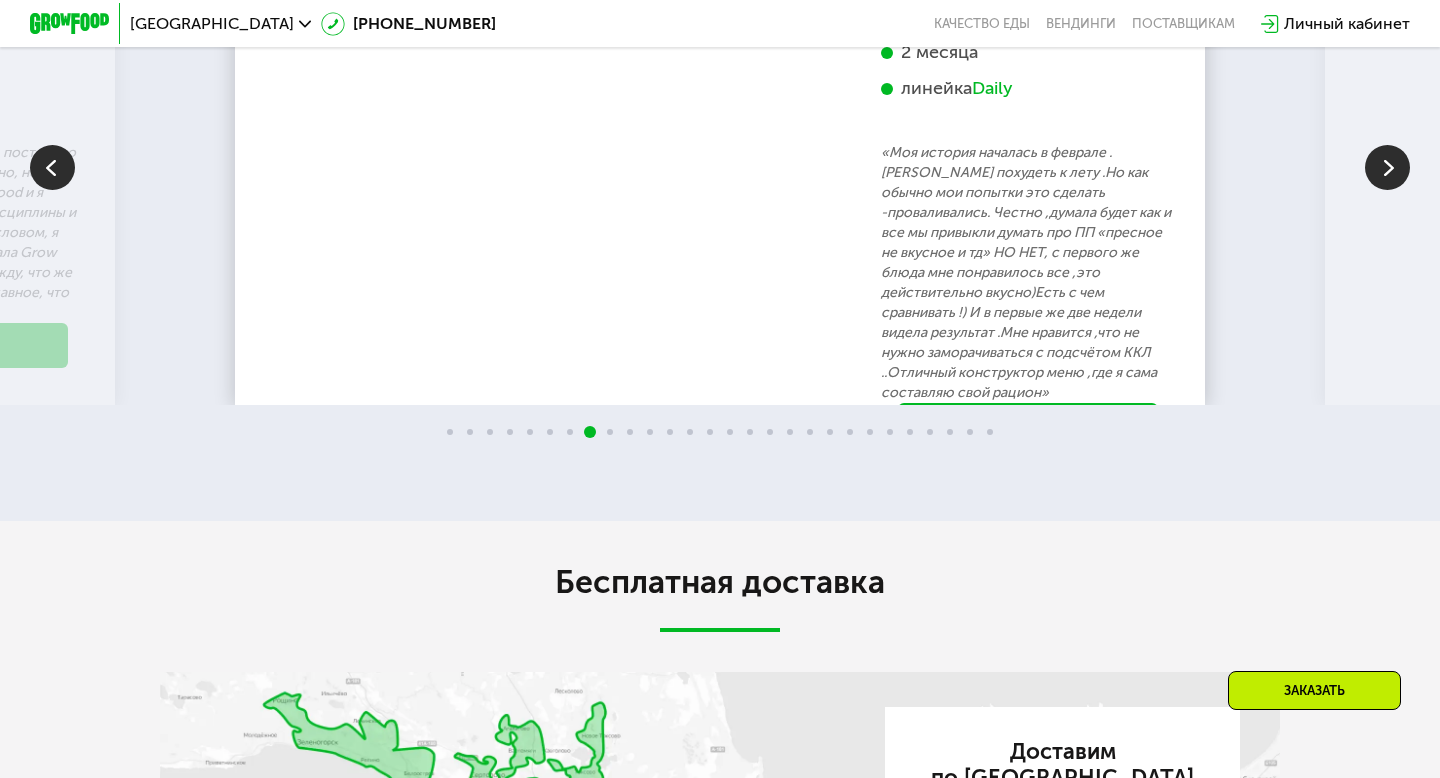 click at bounding box center (1387, 167) 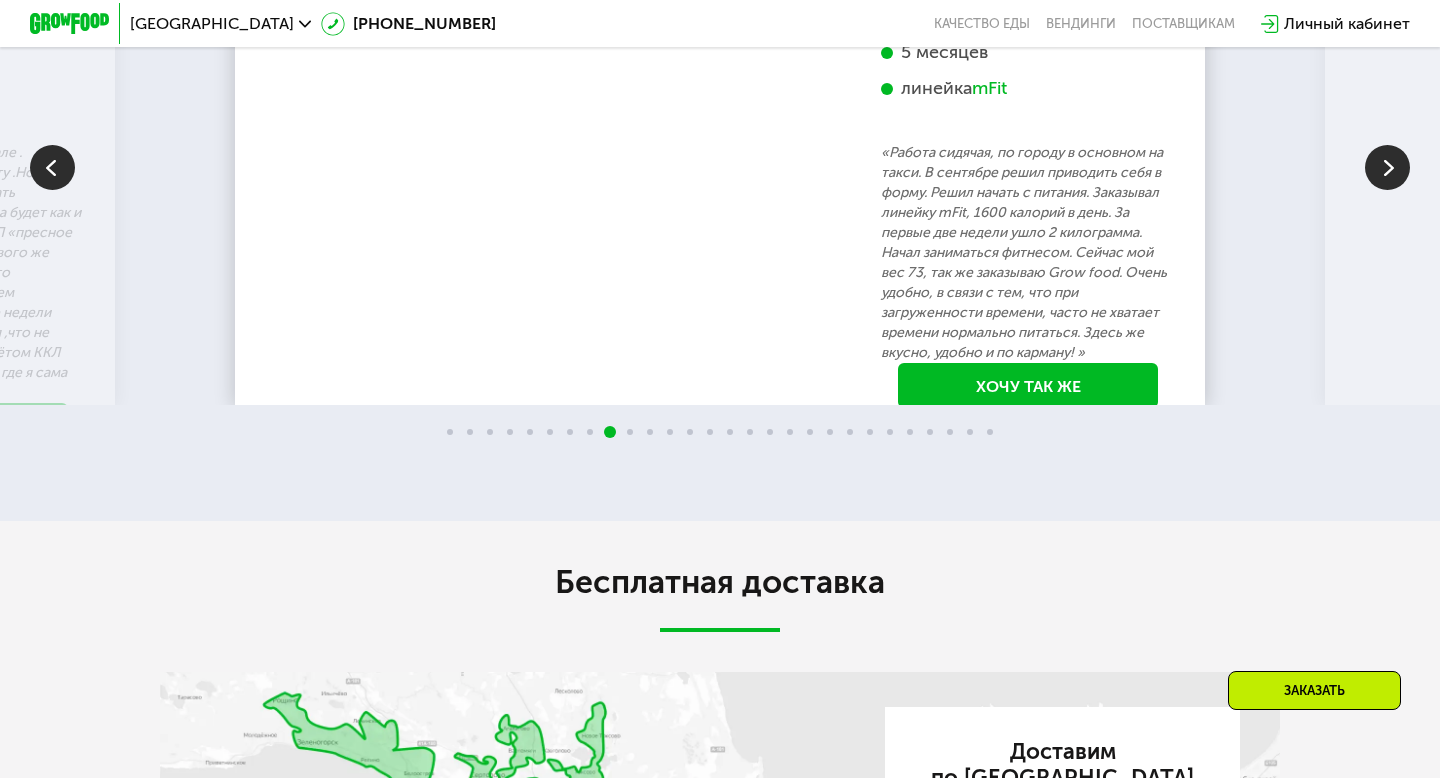 click at bounding box center [1387, 167] 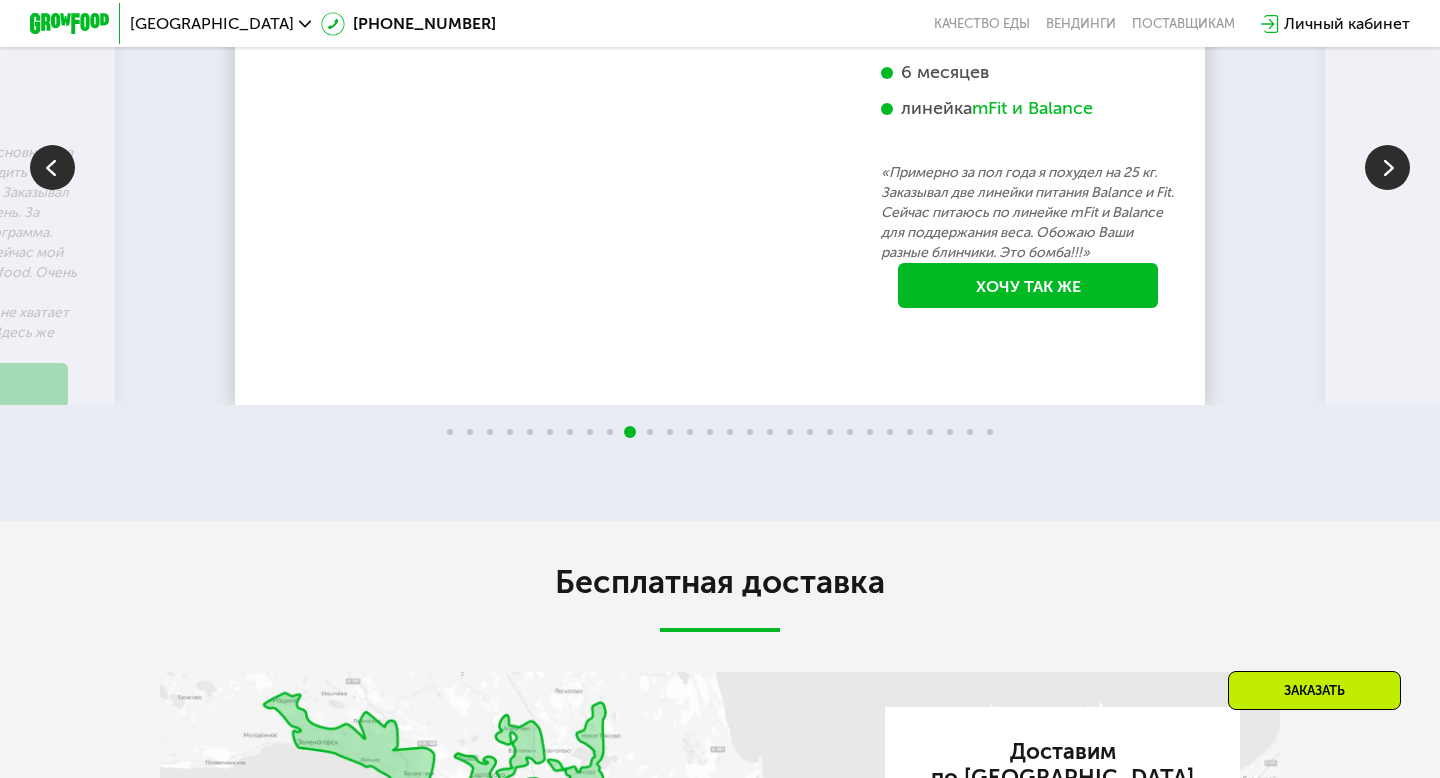 click at bounding box center [1387, 167] 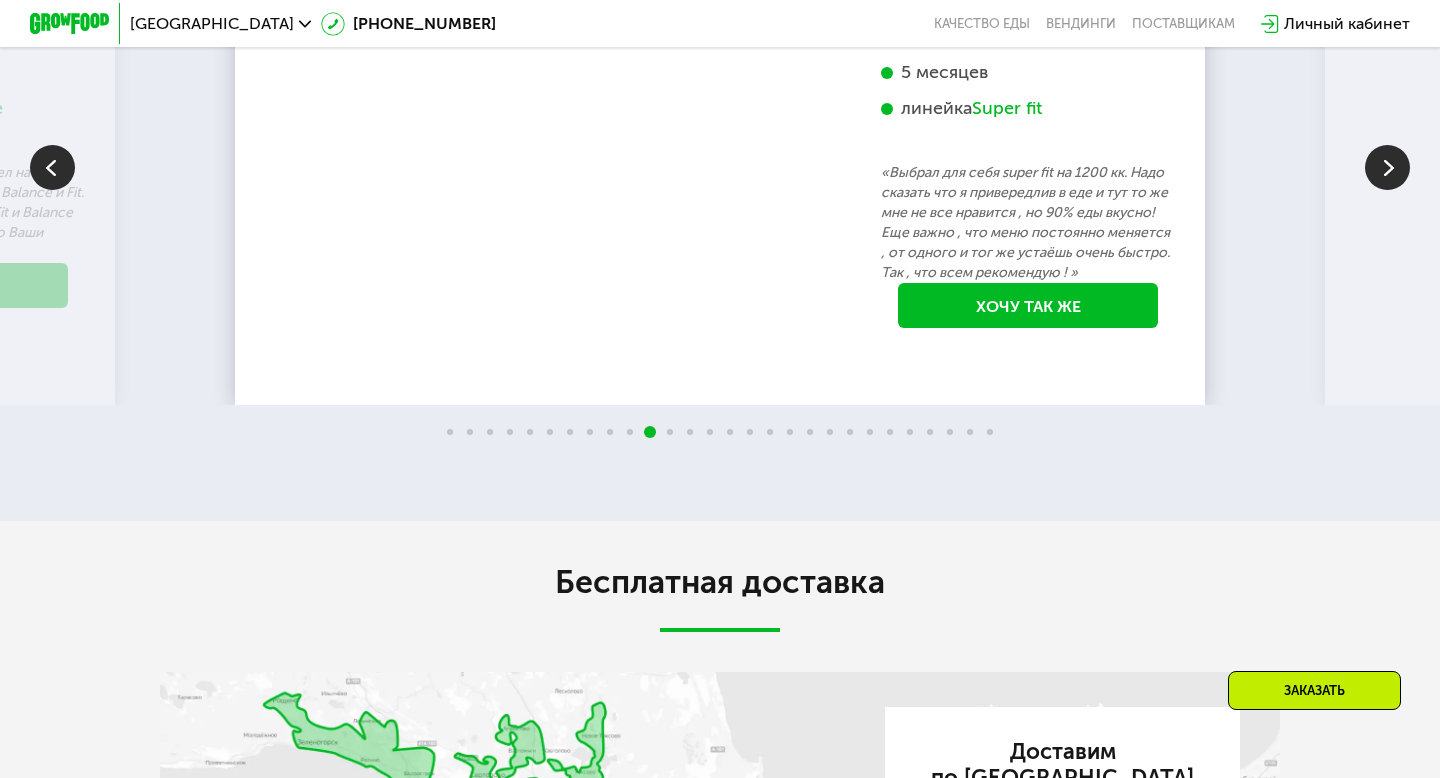 click at bounding box center [1387, 167] 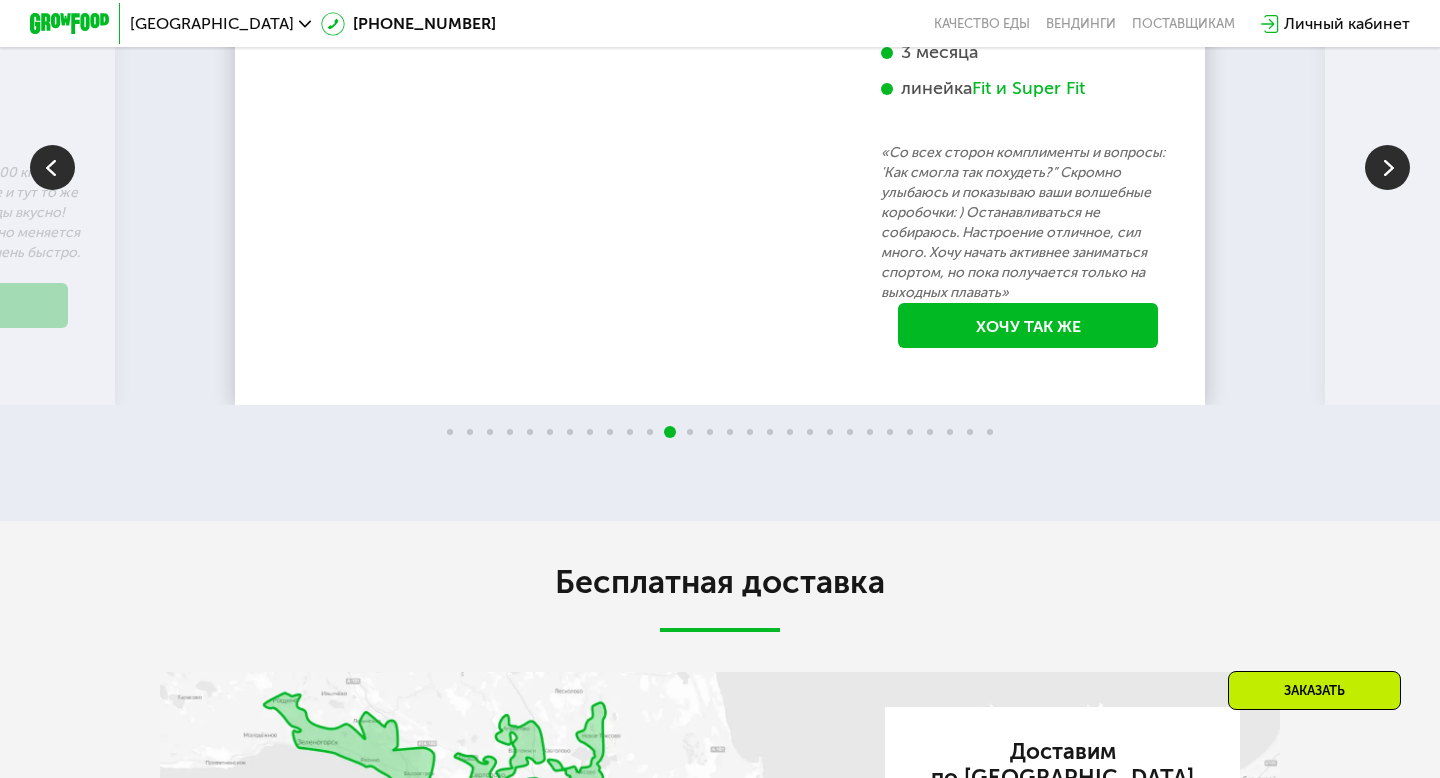 click at bounding box center (1387, 167) 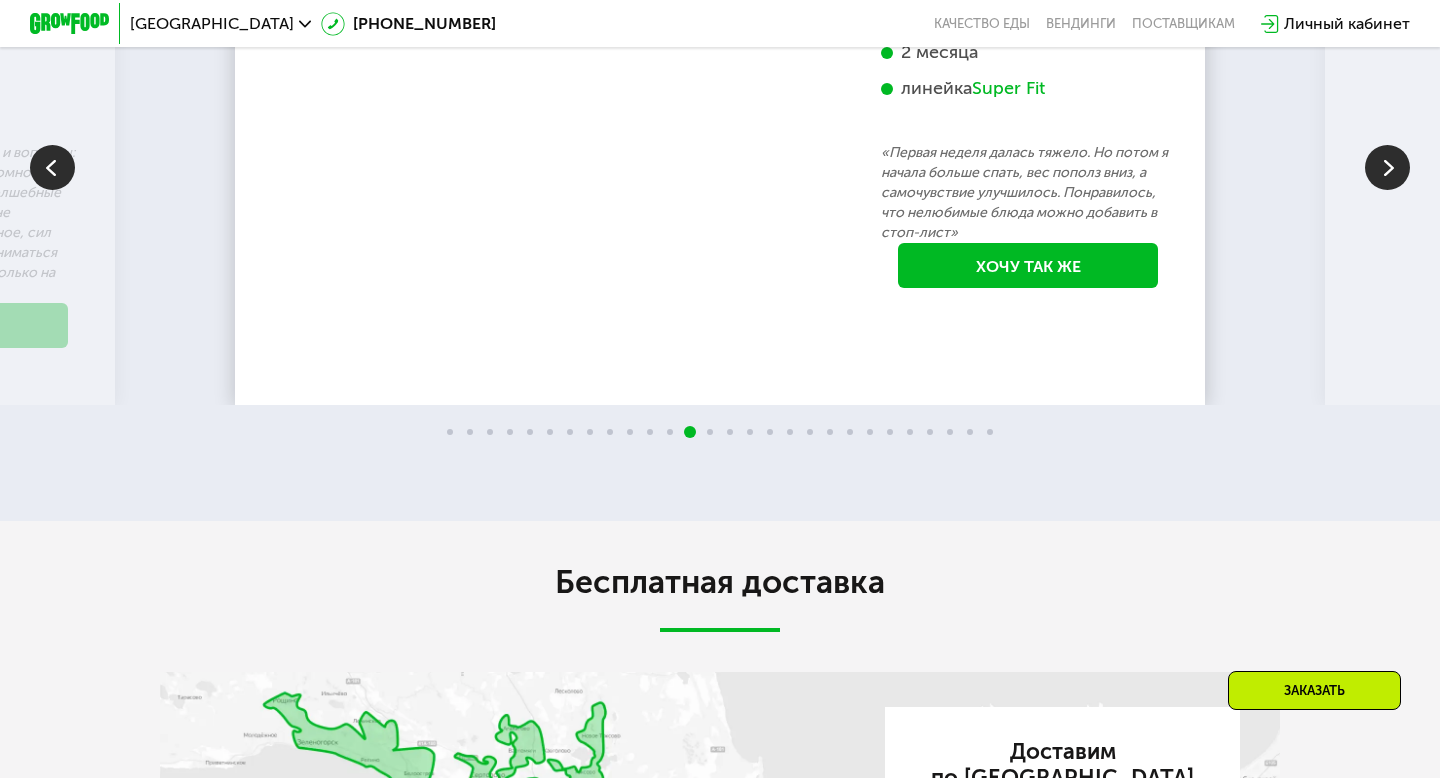 click at bounding box center [1387, 167] 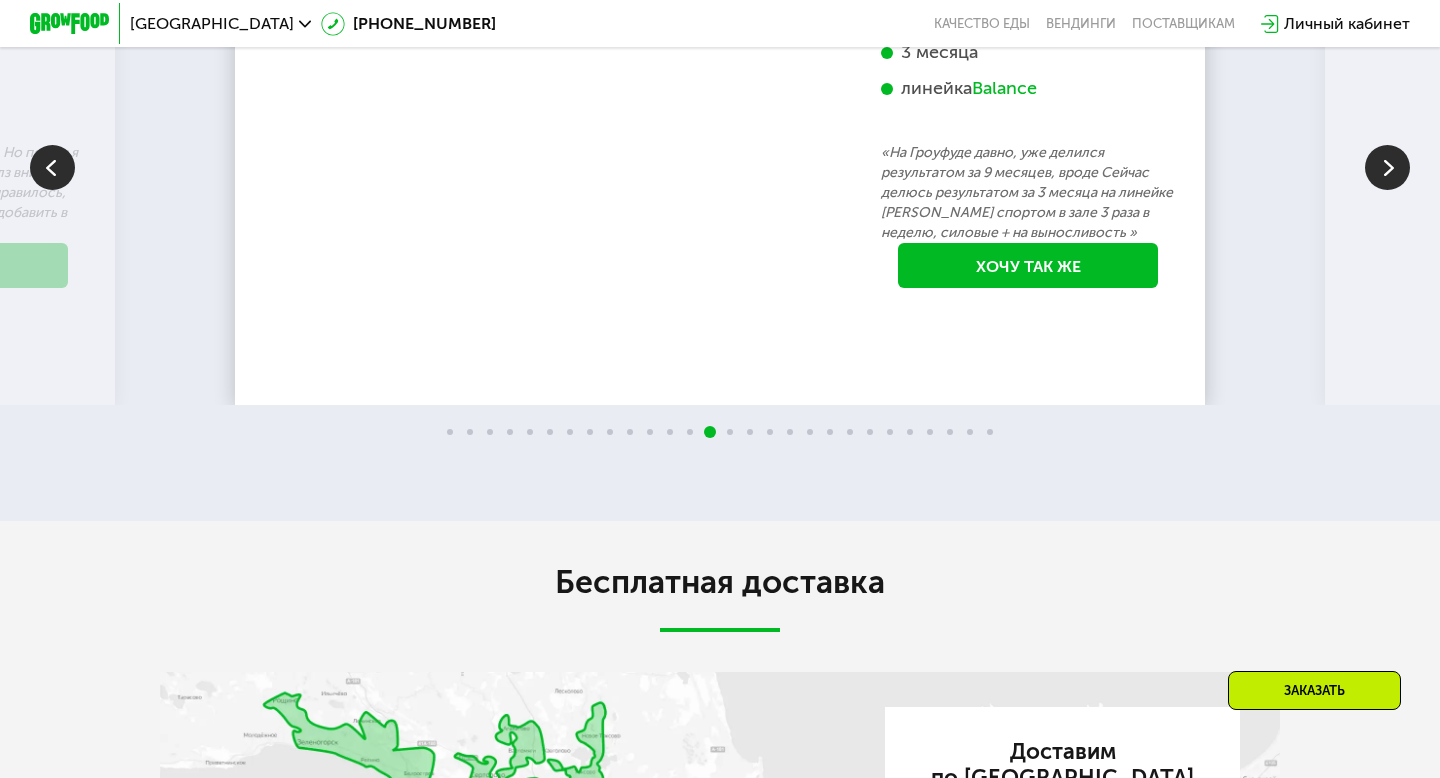 click at bounding box center (1387, 167) 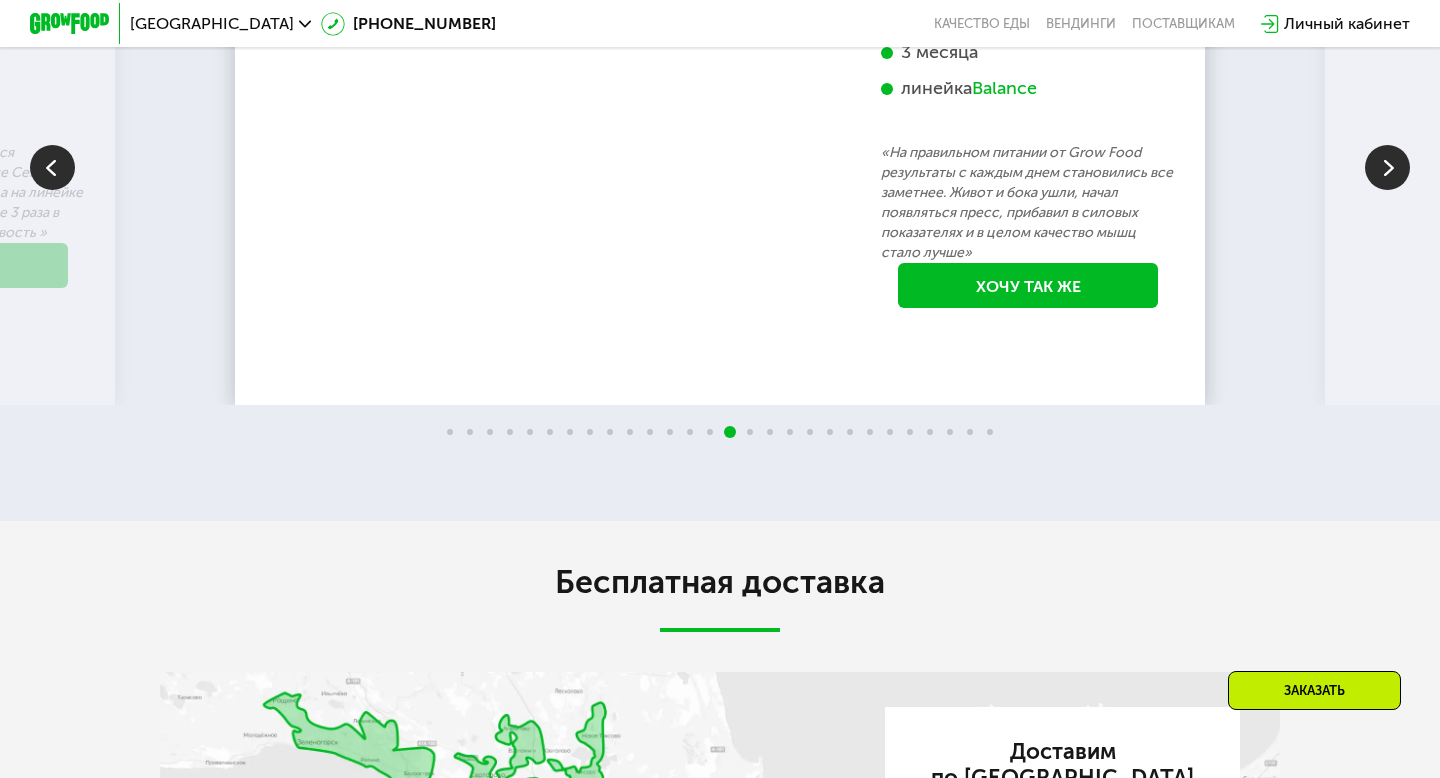 click at bounding box center [1387, 167] 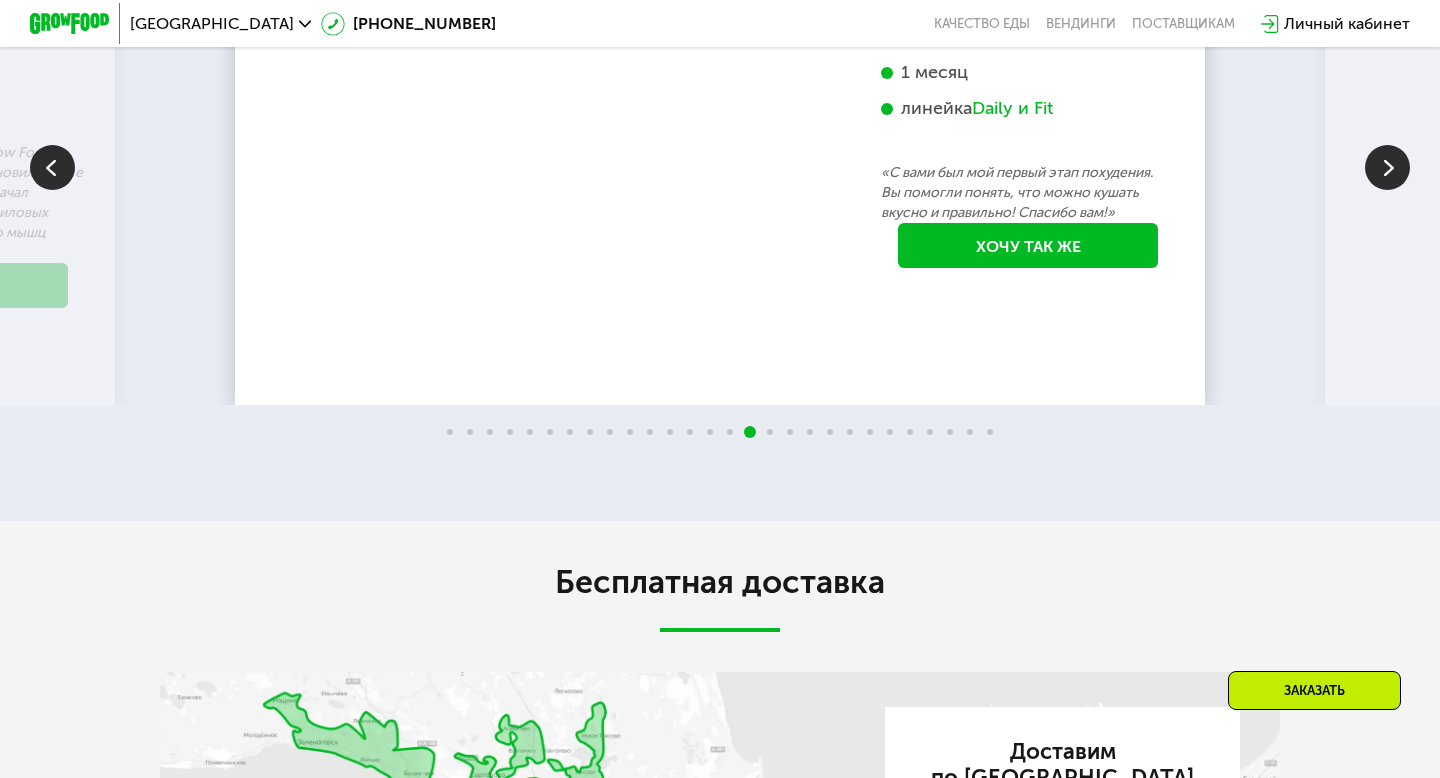 click at bounding box center [1387, 167] 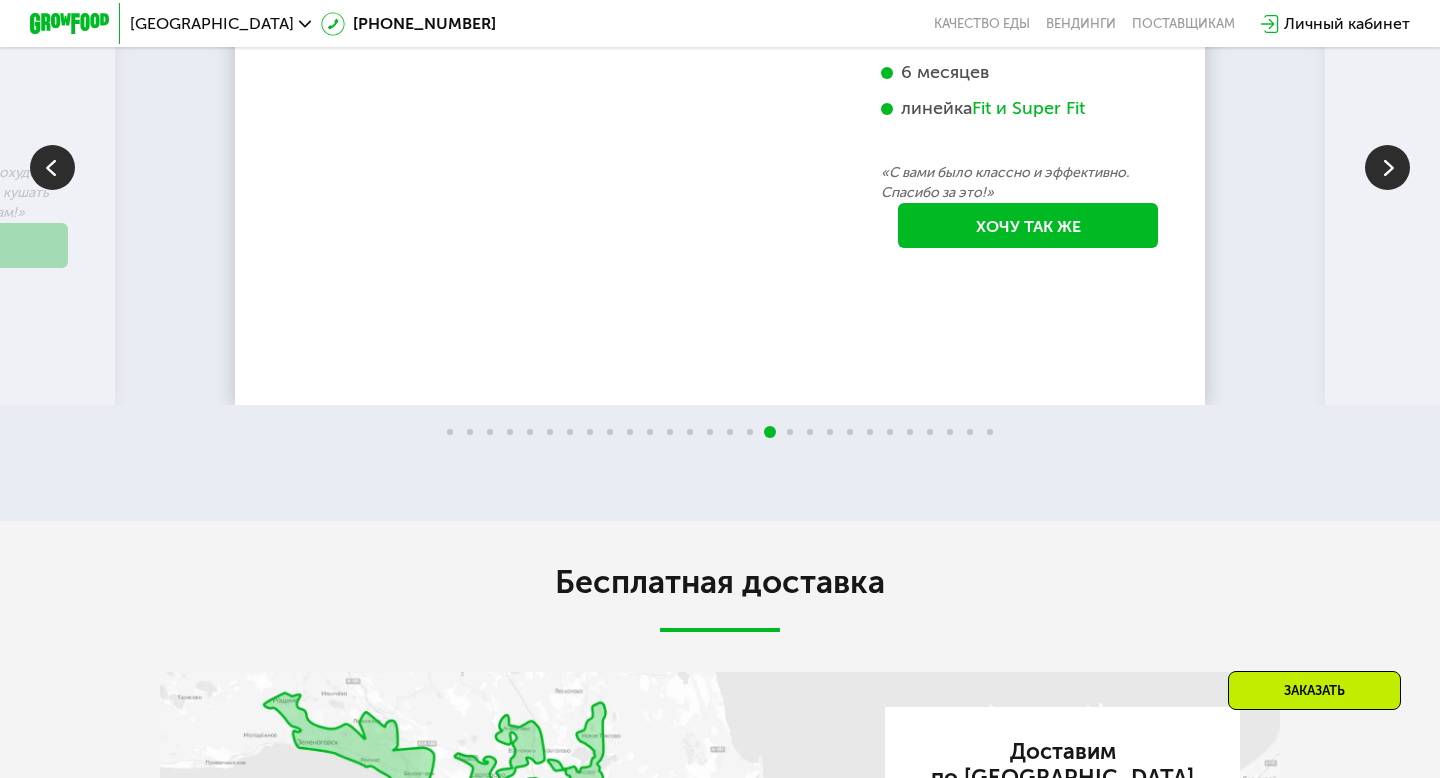 click at bounding box center (1387, 167) 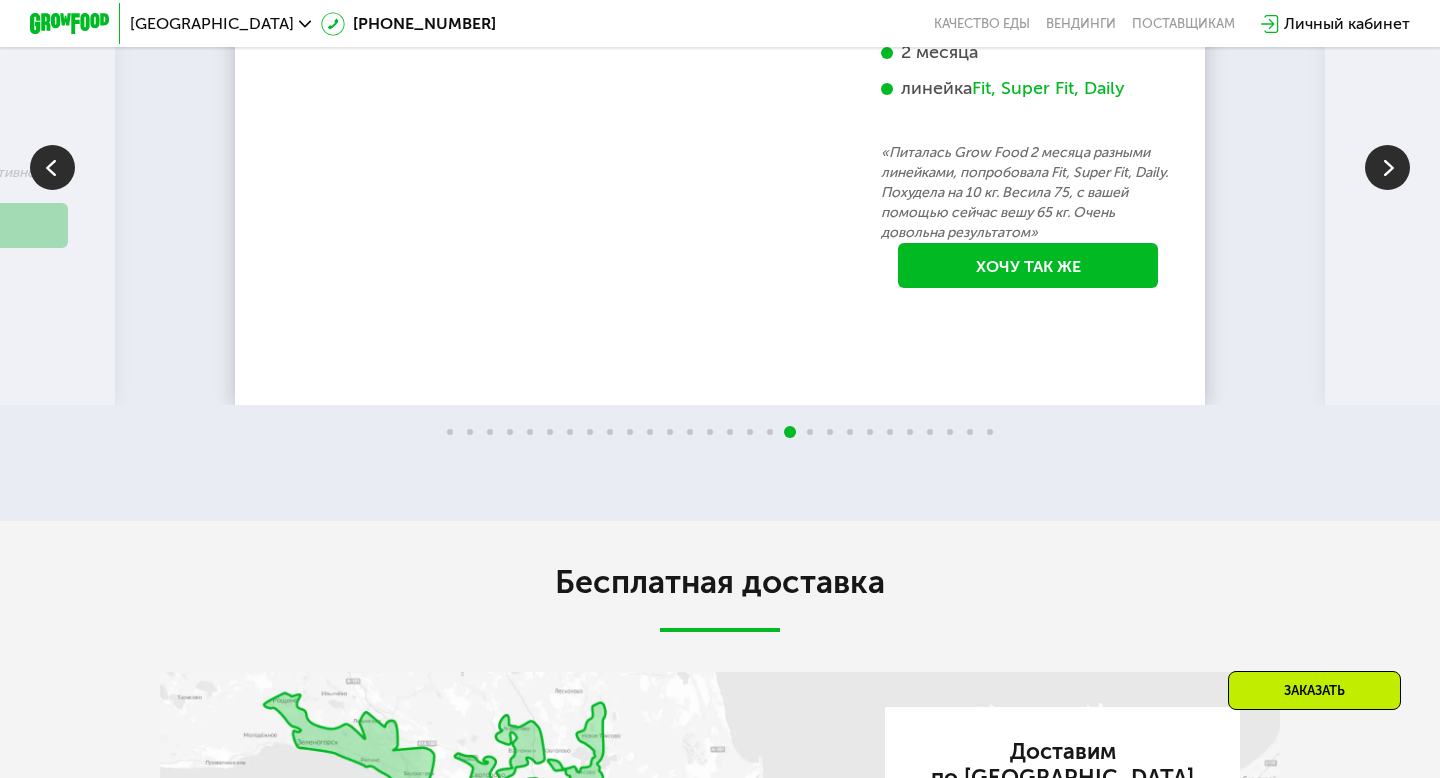 click at bounding box center (1387, 167) 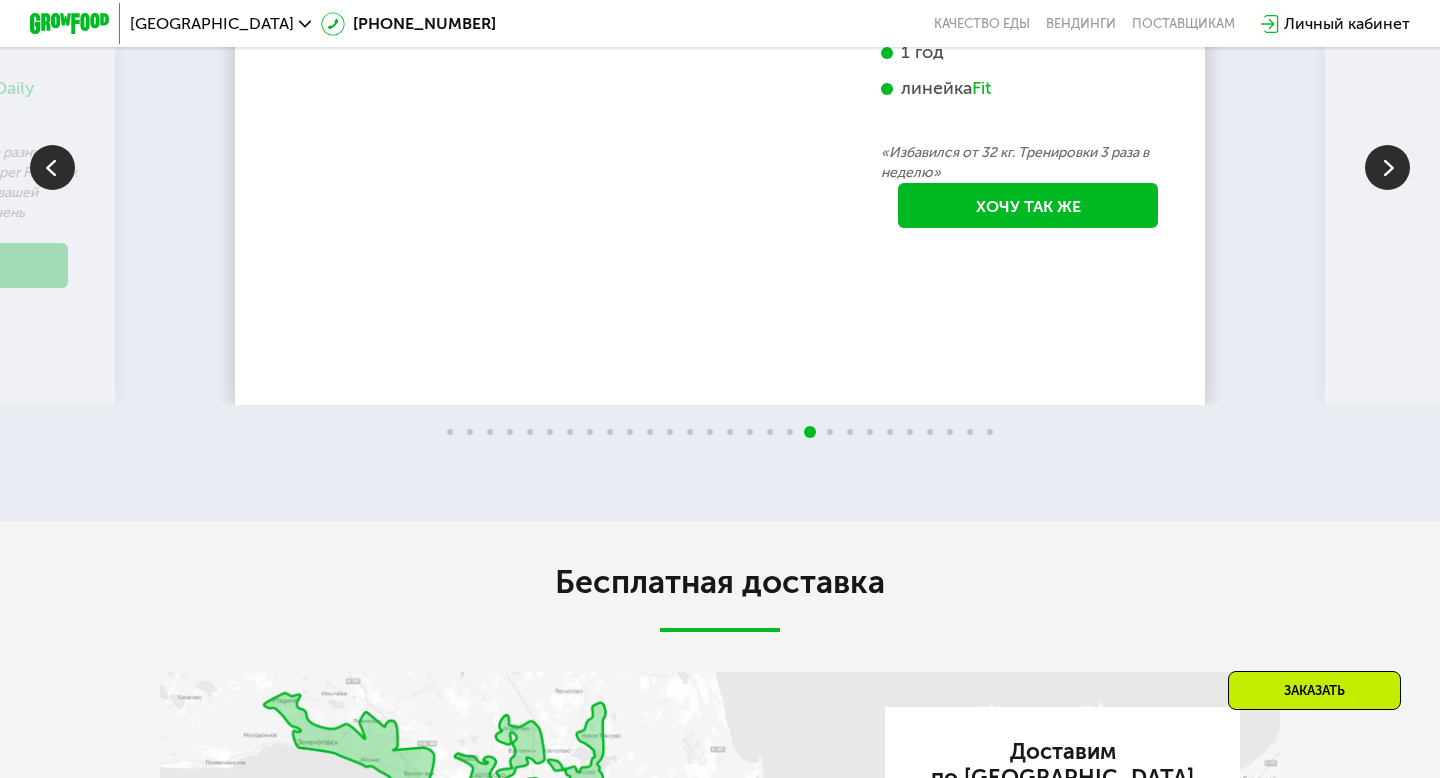 click at bounding box center (1387, 167) 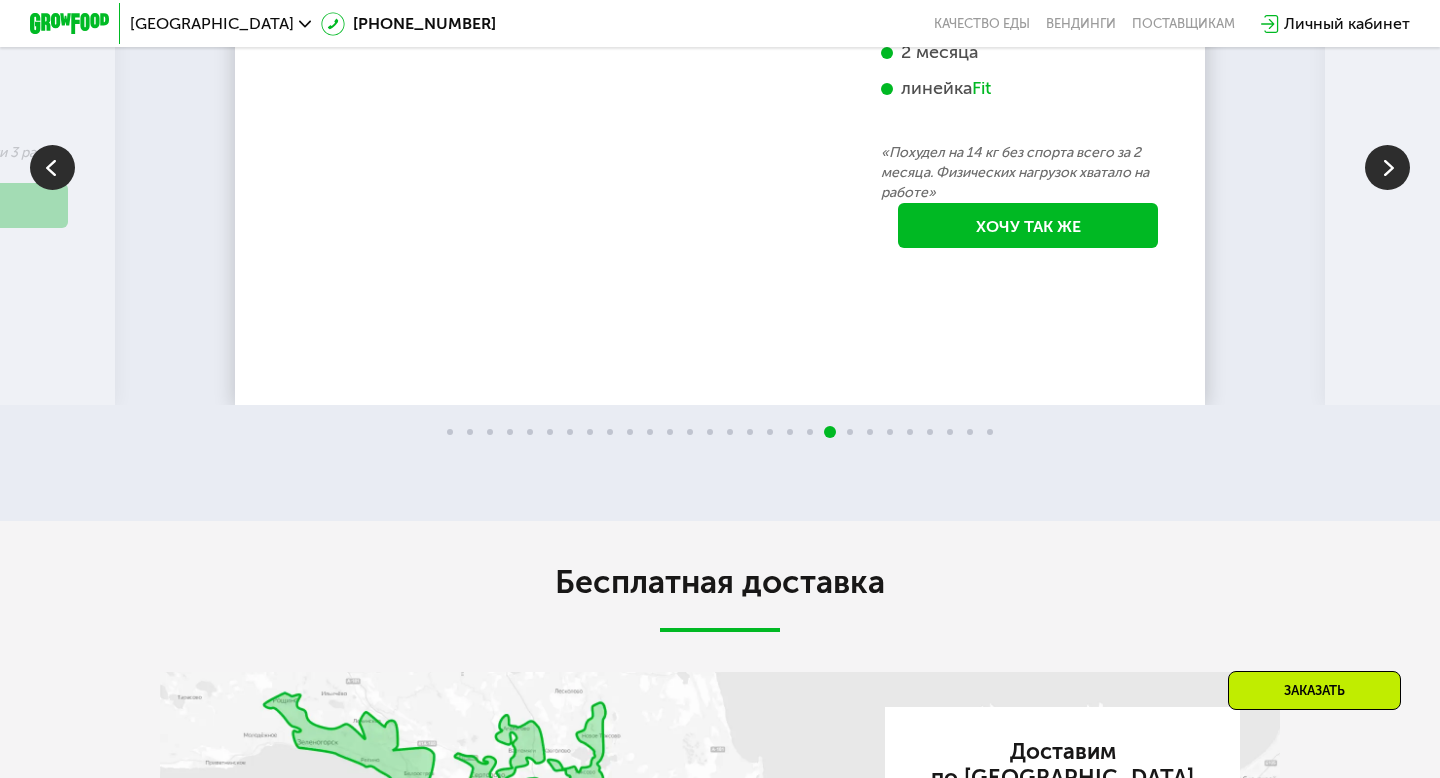 click at bounding box center (1387, 167) 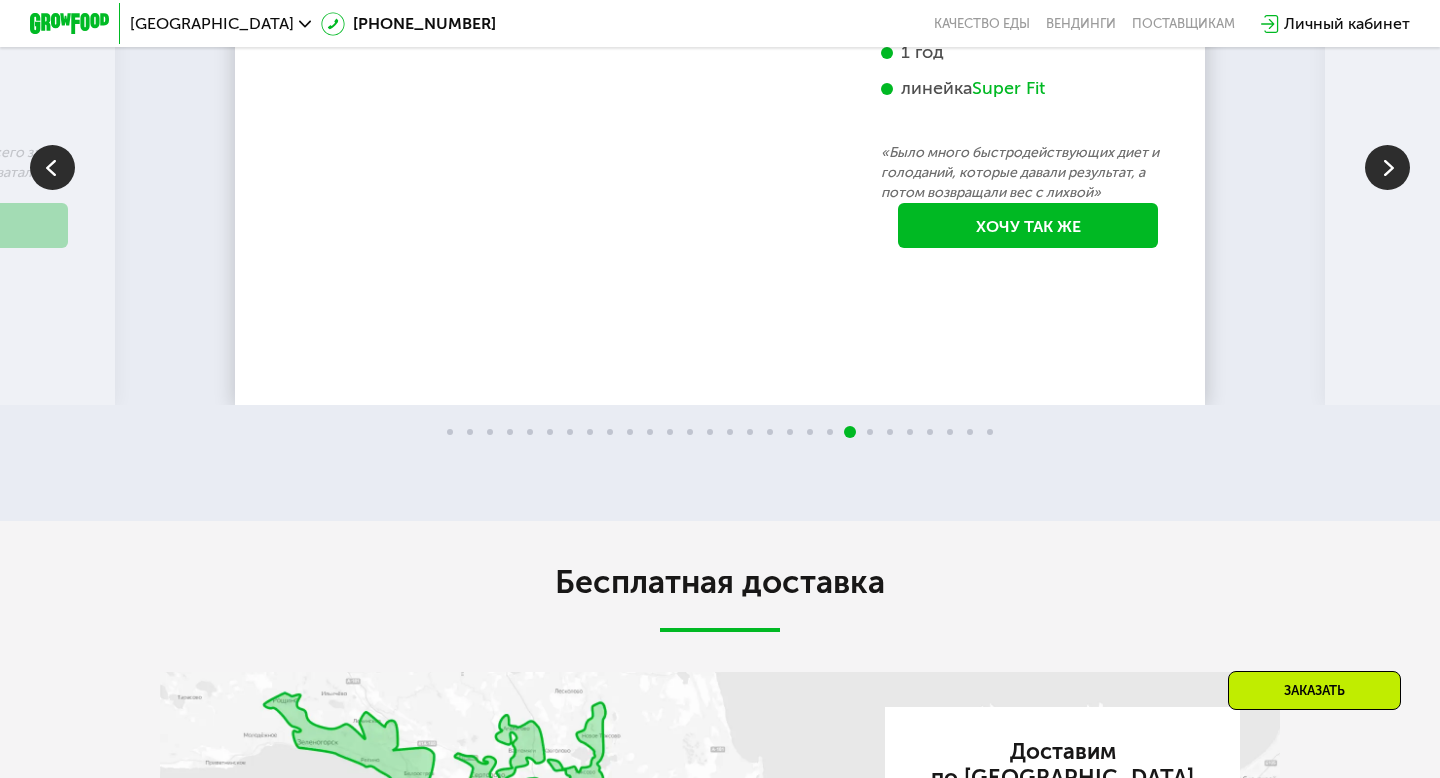click at bounding box center [1387, 167] 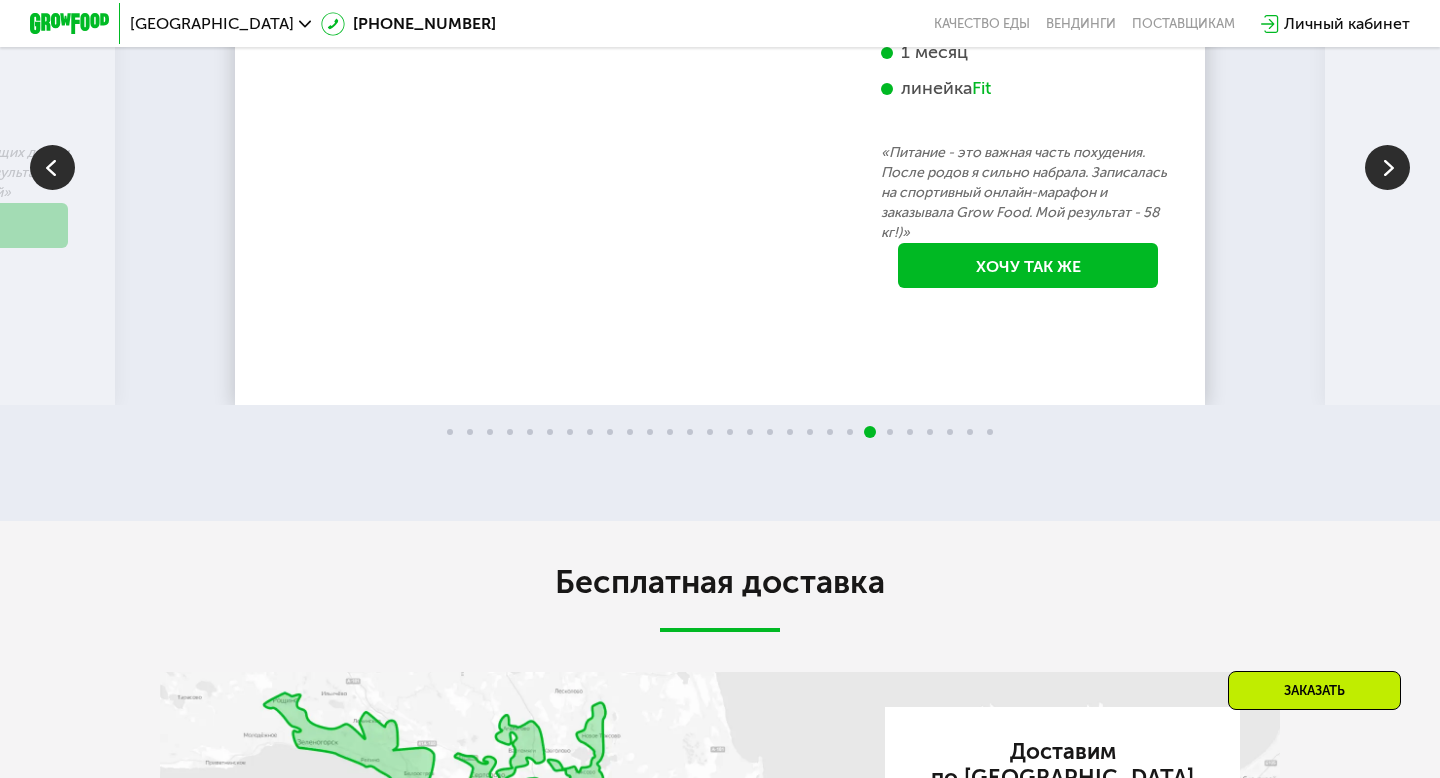 click at bounding box center (1387, 167) 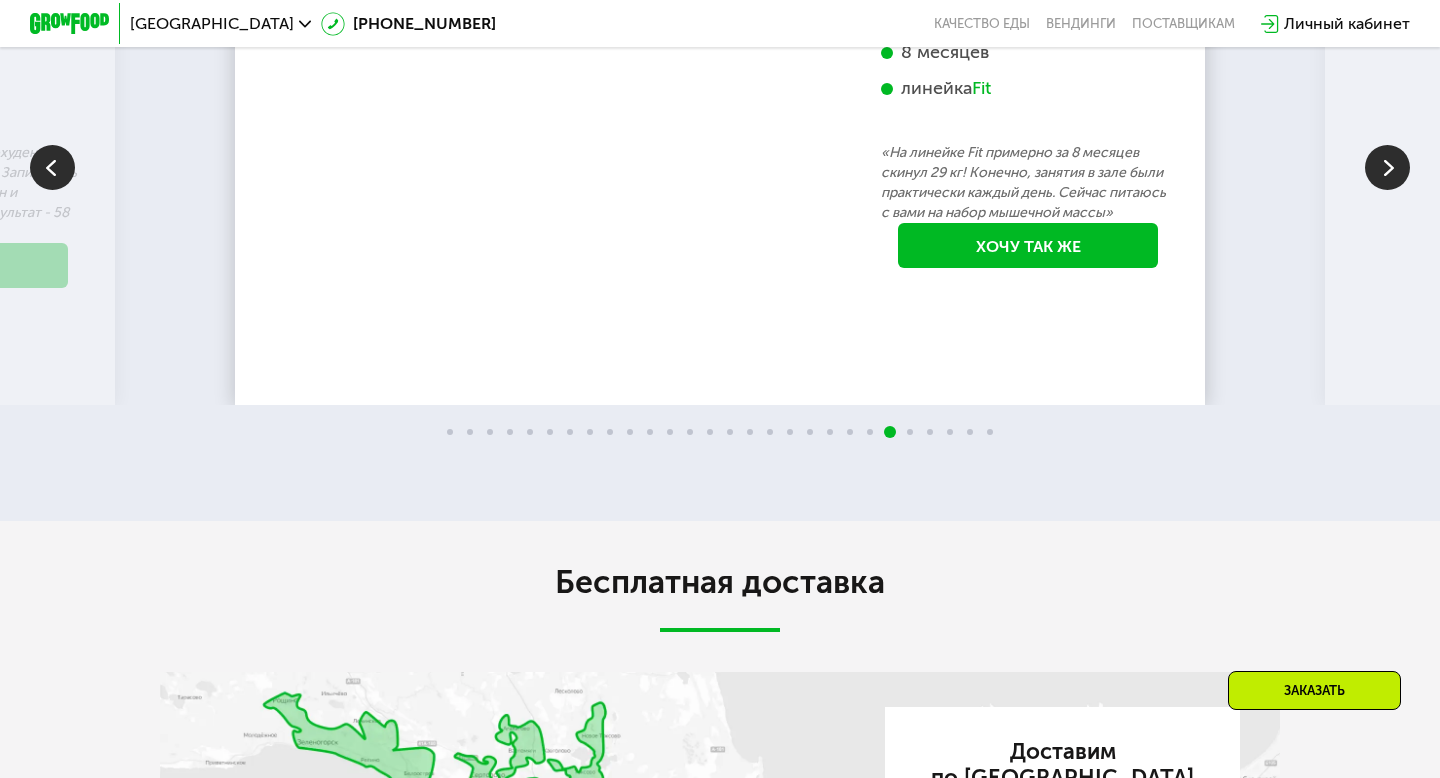 click at bounding box center [1387, 167] 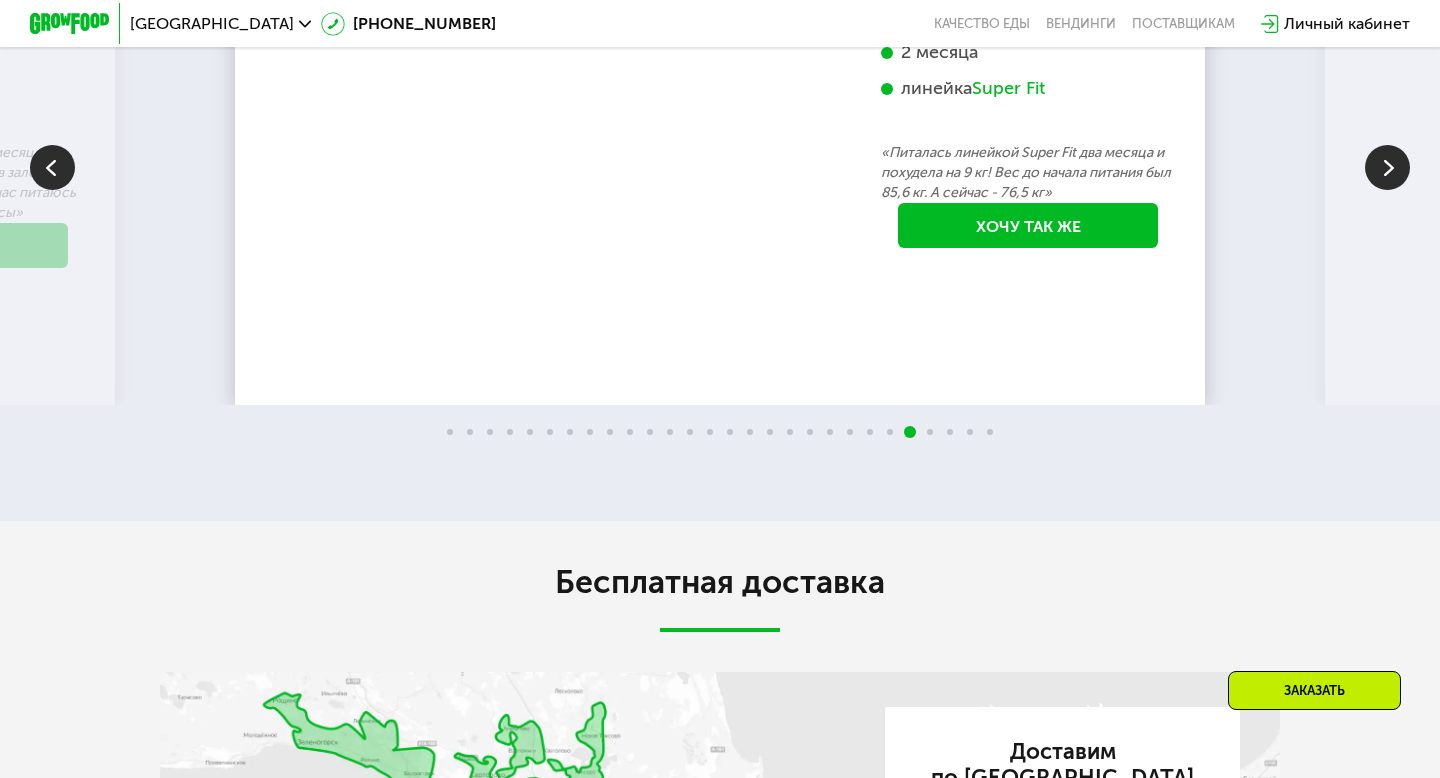 click at bounding box center (1387, 167) 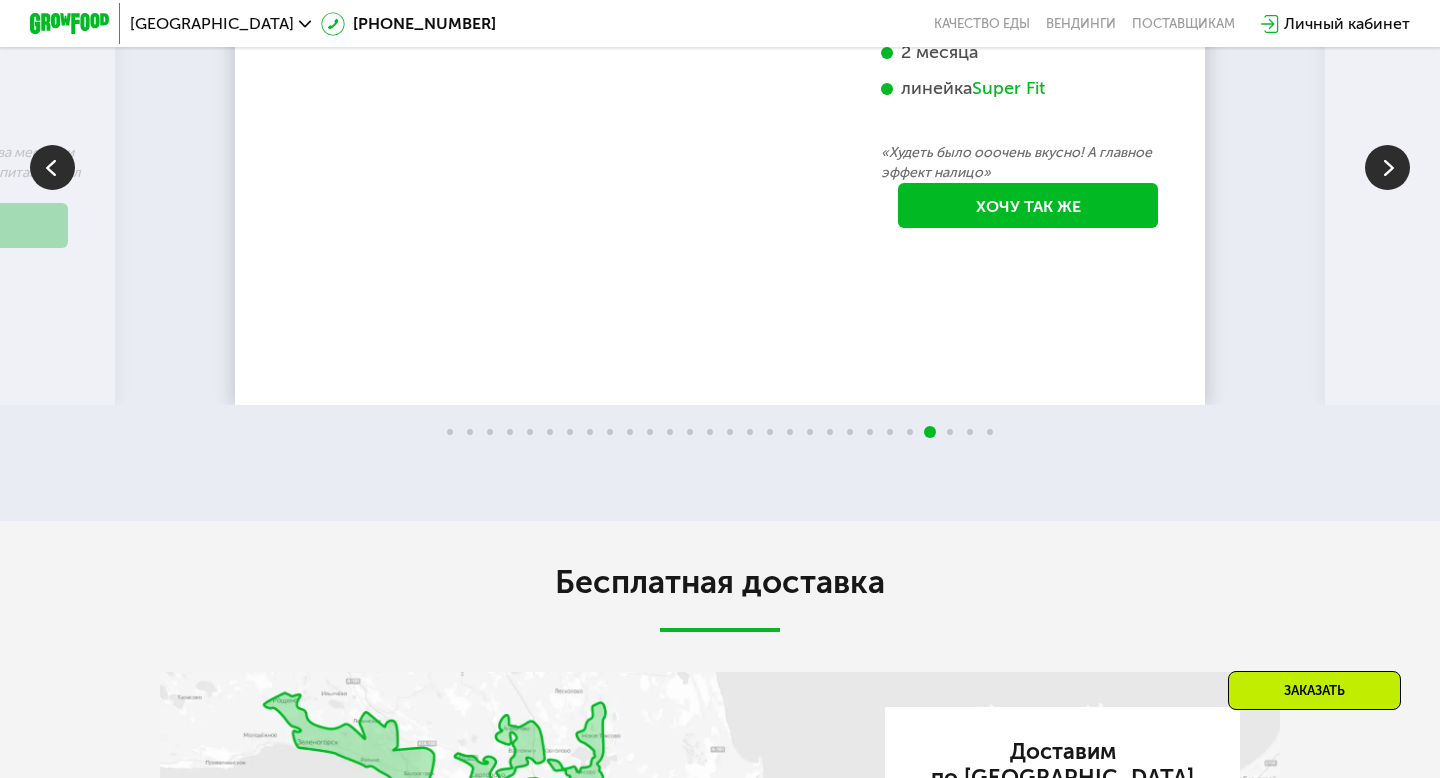 click at bounding box center [1387, 167] 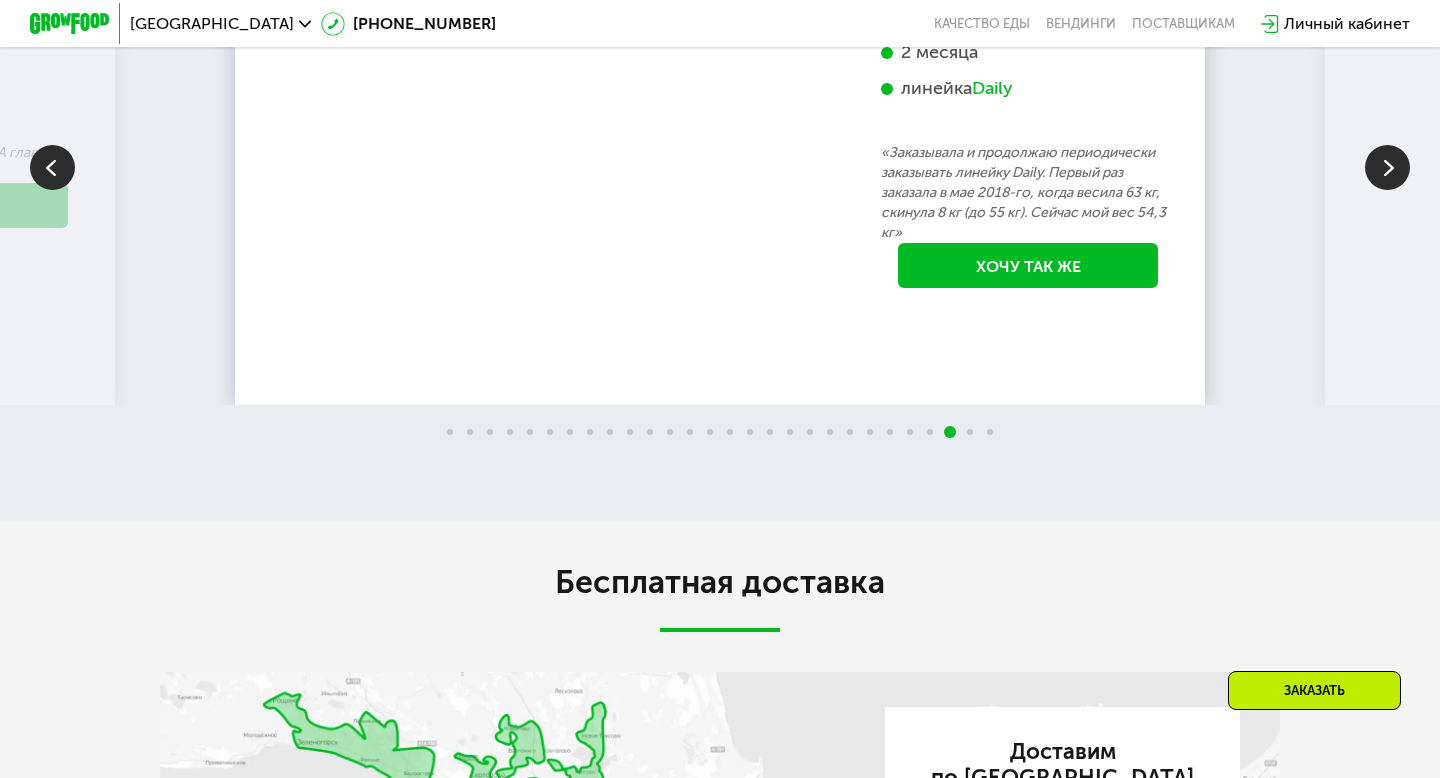 click at bounding box center (1387, 167) 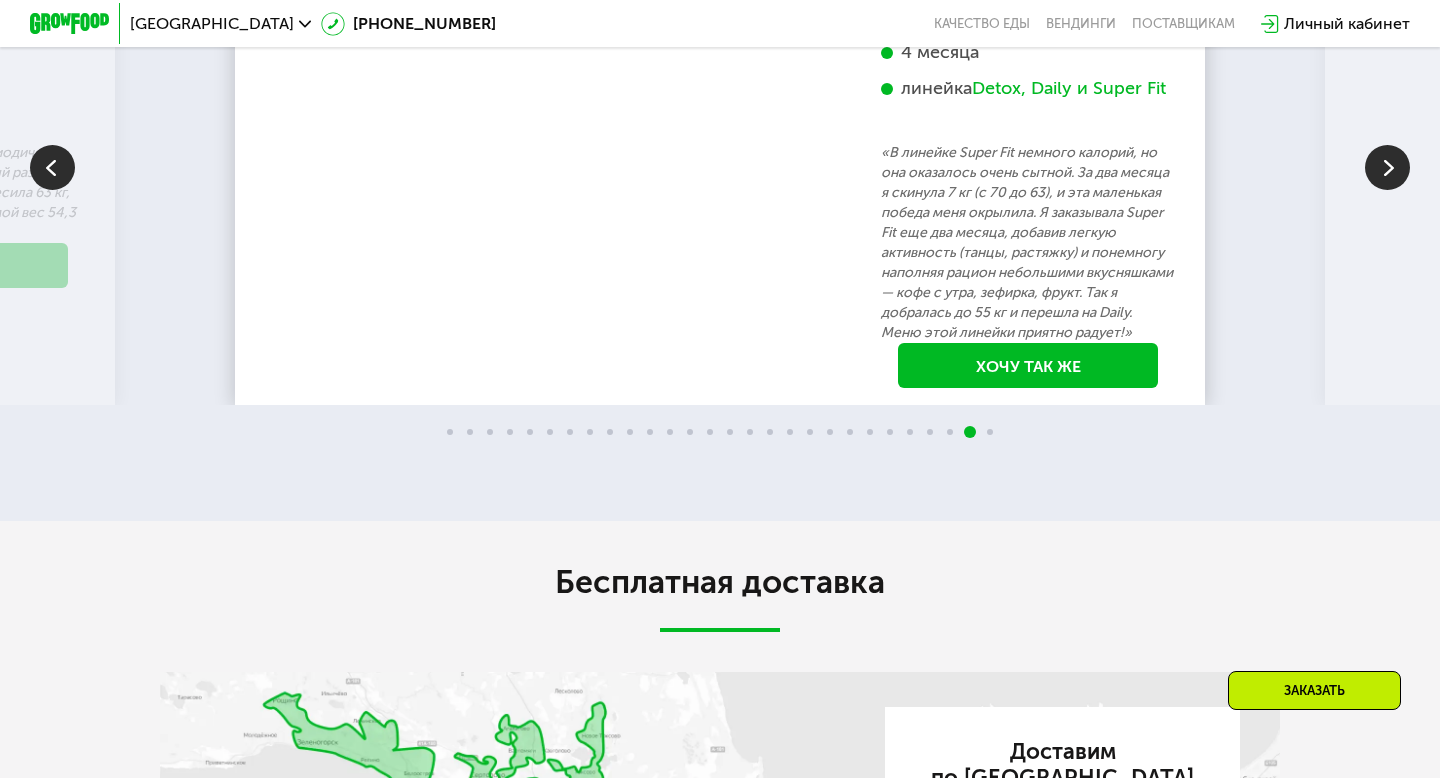 click at bounding box center [1387, 167] 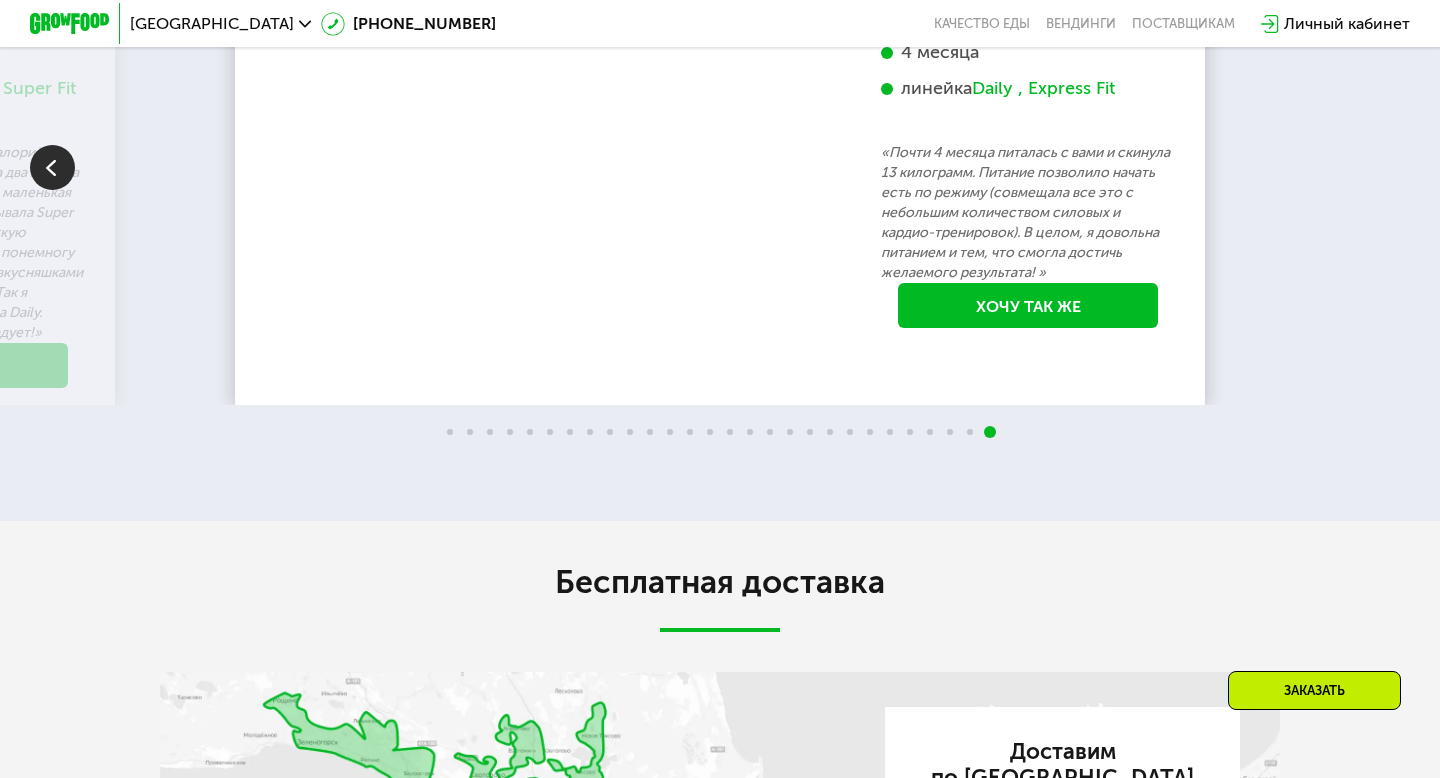 click on "70  кг 64  кг  -6  кг Екатерина, 31 год 3 месяца  линейка   Fit, Super Fit «Питалась только Grow Food и кофе) Занималась с тренером два раза в неделю» Хочу так же 118  кг 113  кг  -5  кг Дмитрий, 56 лет 3 недели «Каждый день просыпался и мне казалось что хотя бы 50 или 100 грамм веса уходило.  И состояние мое было прекрасным от того что я реально видел эффект. В общем через недели три я весил 113.8 кг.  Это для меня очень хороший результат.  Я считаю что надо использовать это питание на постоянной основе» Хочу так же 67  кг 59  кг  -8  кг Диана, 24 года 2,5 месяца  линейка  Daily Хочу так же 76  кг 71  кг  -5  кг 66" at bounding box center (720, 167) 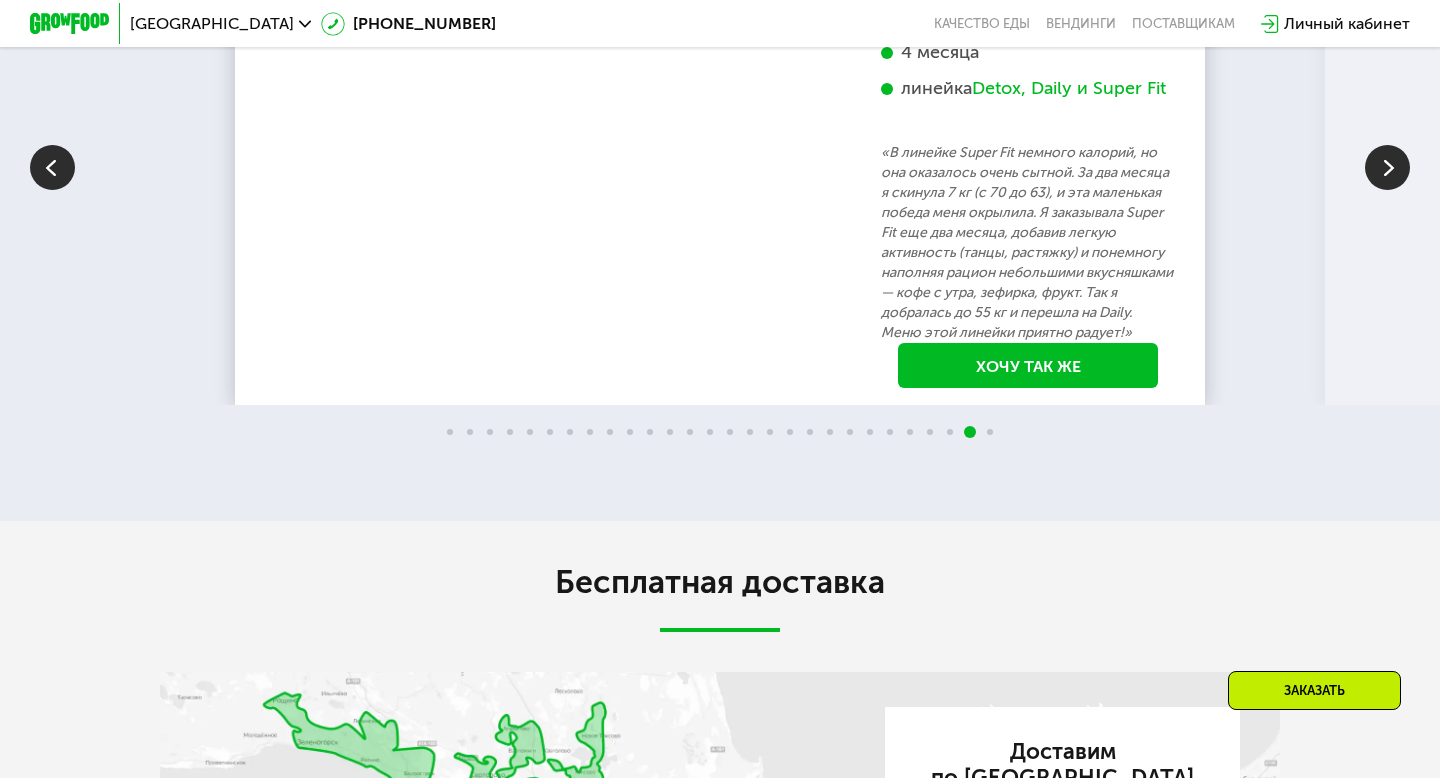 click at bounding box center (52, 167) 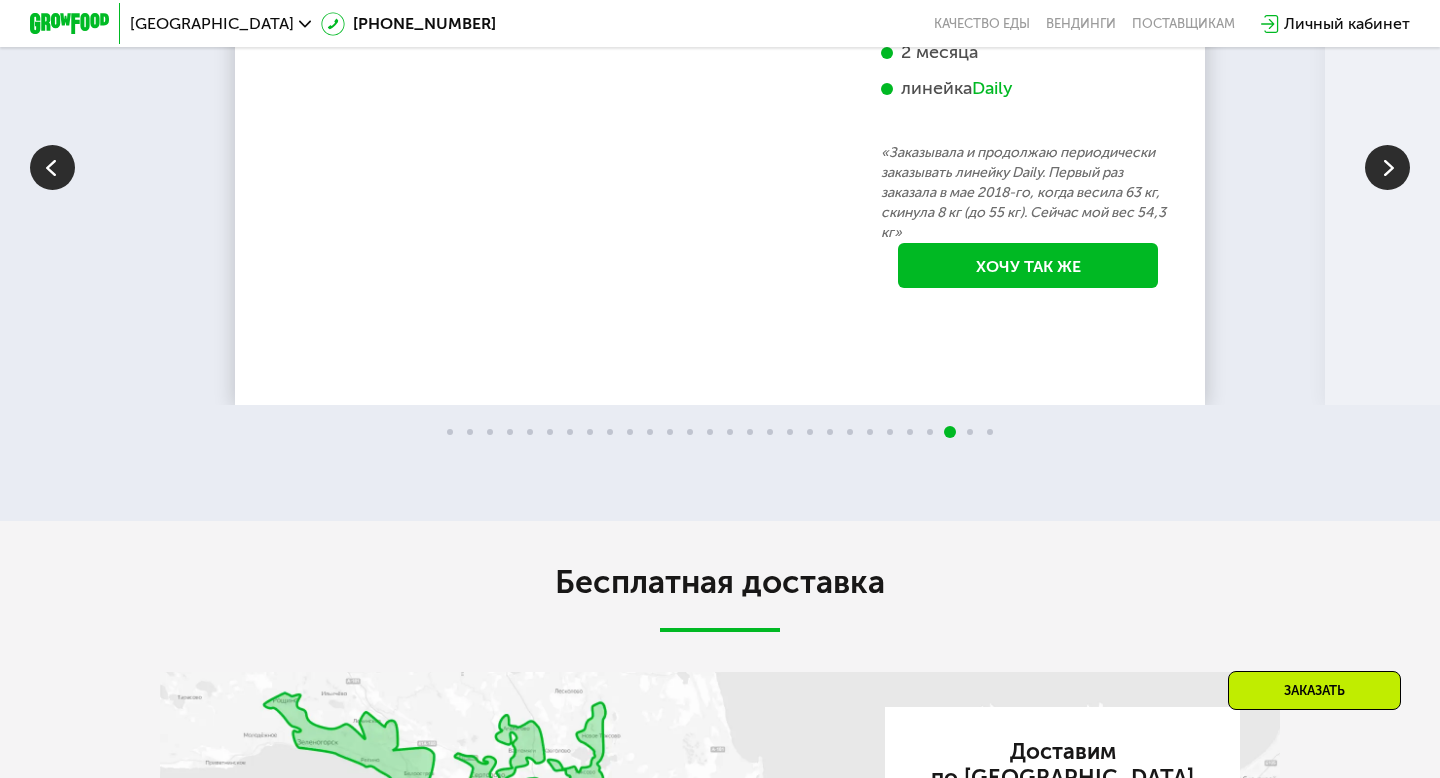 click at bounding box center (52, 167) 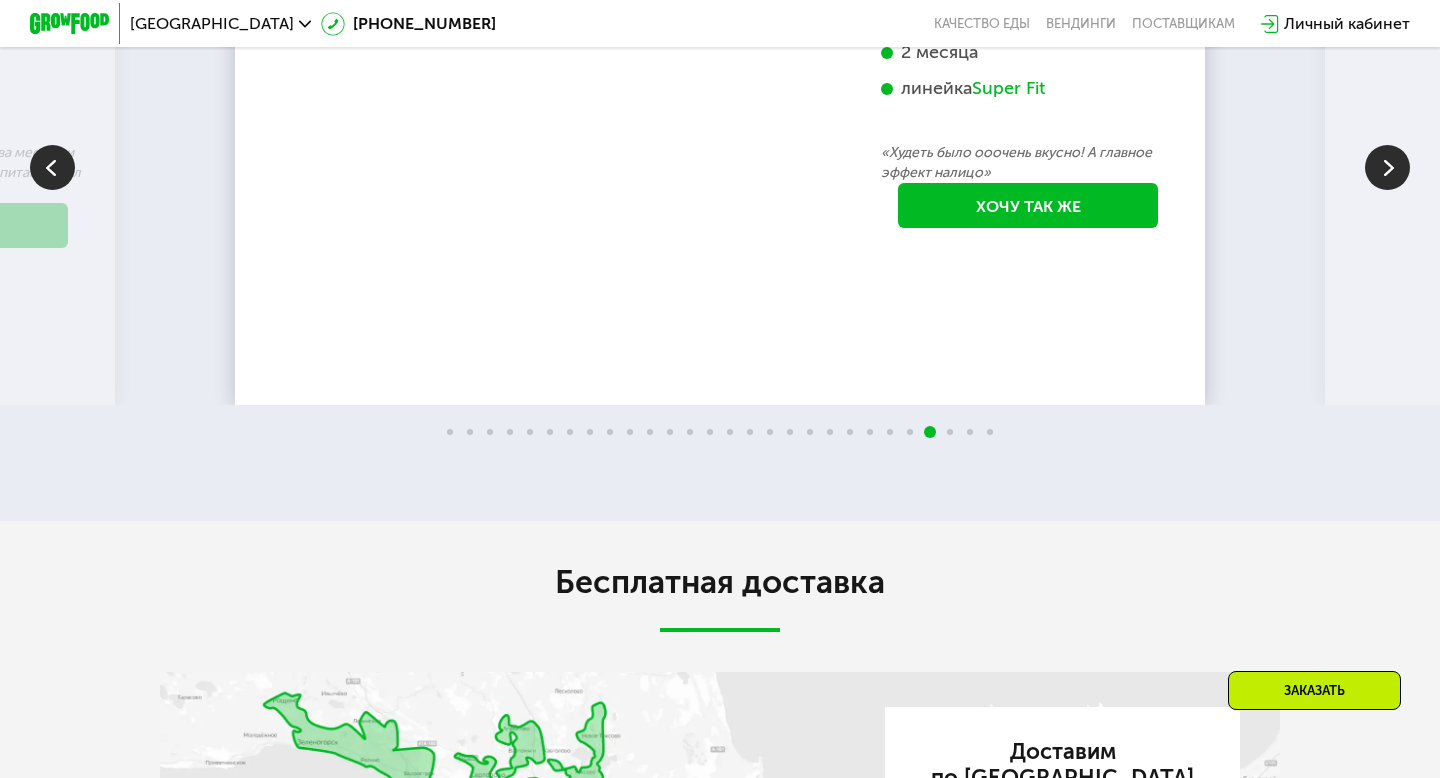 click at bounding box center (52, 167) 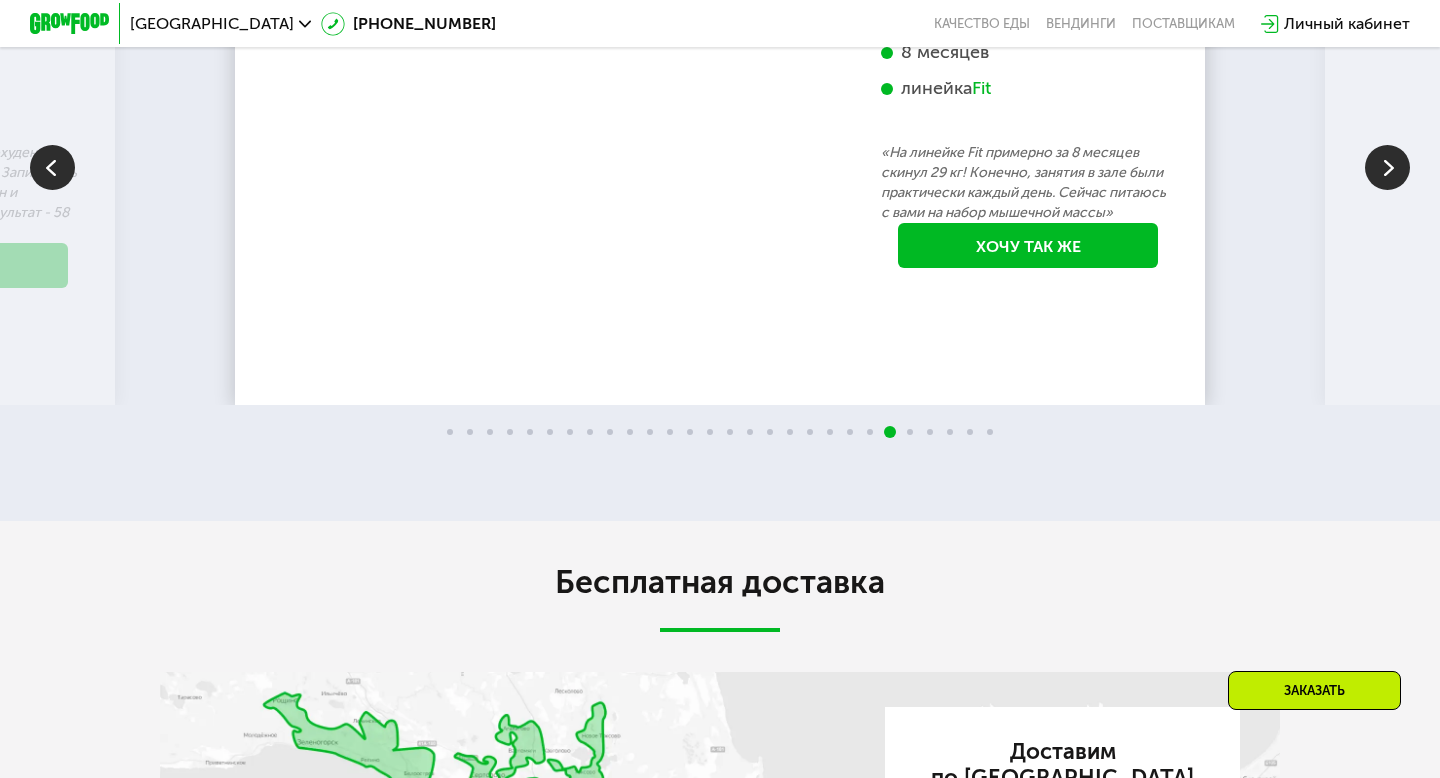 click at bounding box center (52, 167) 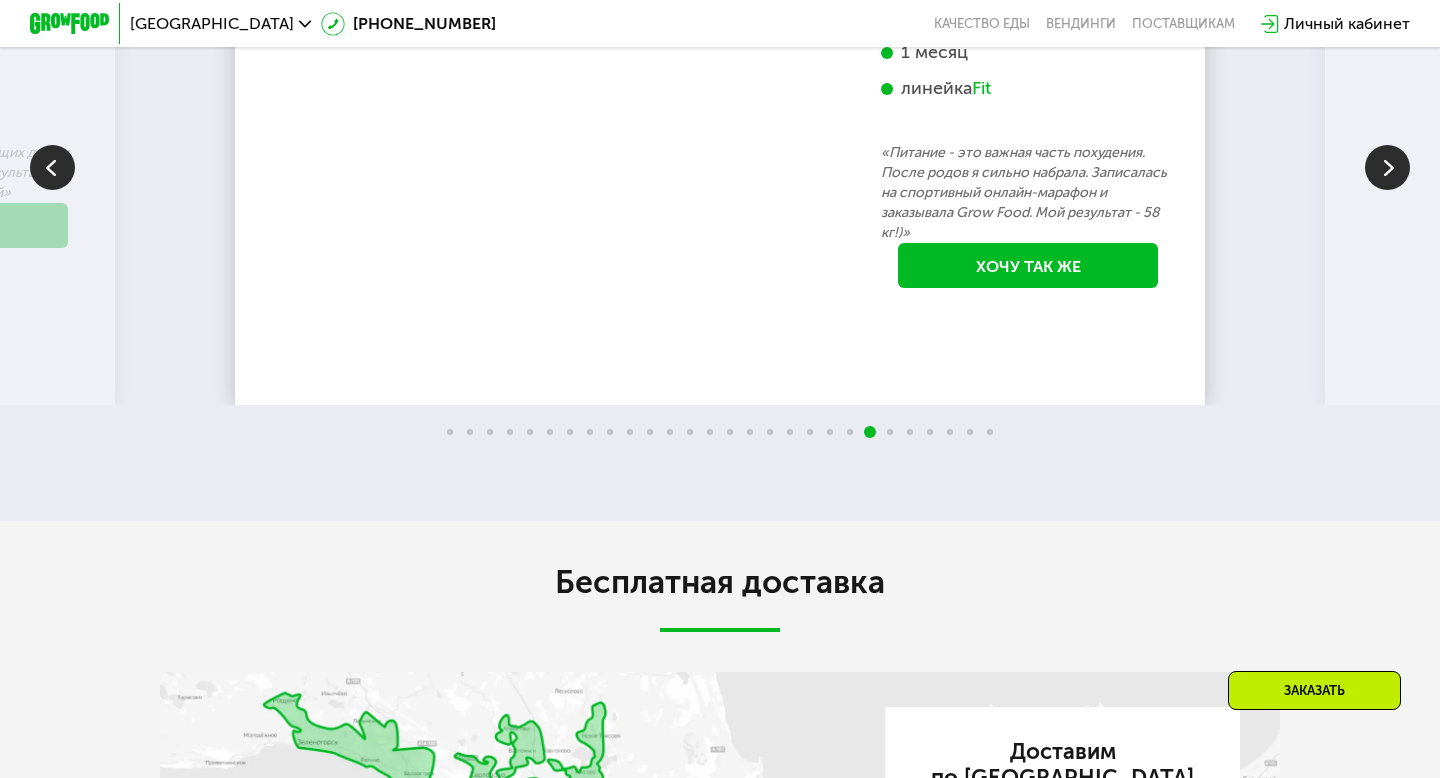 click at bounding box center [52, 167] 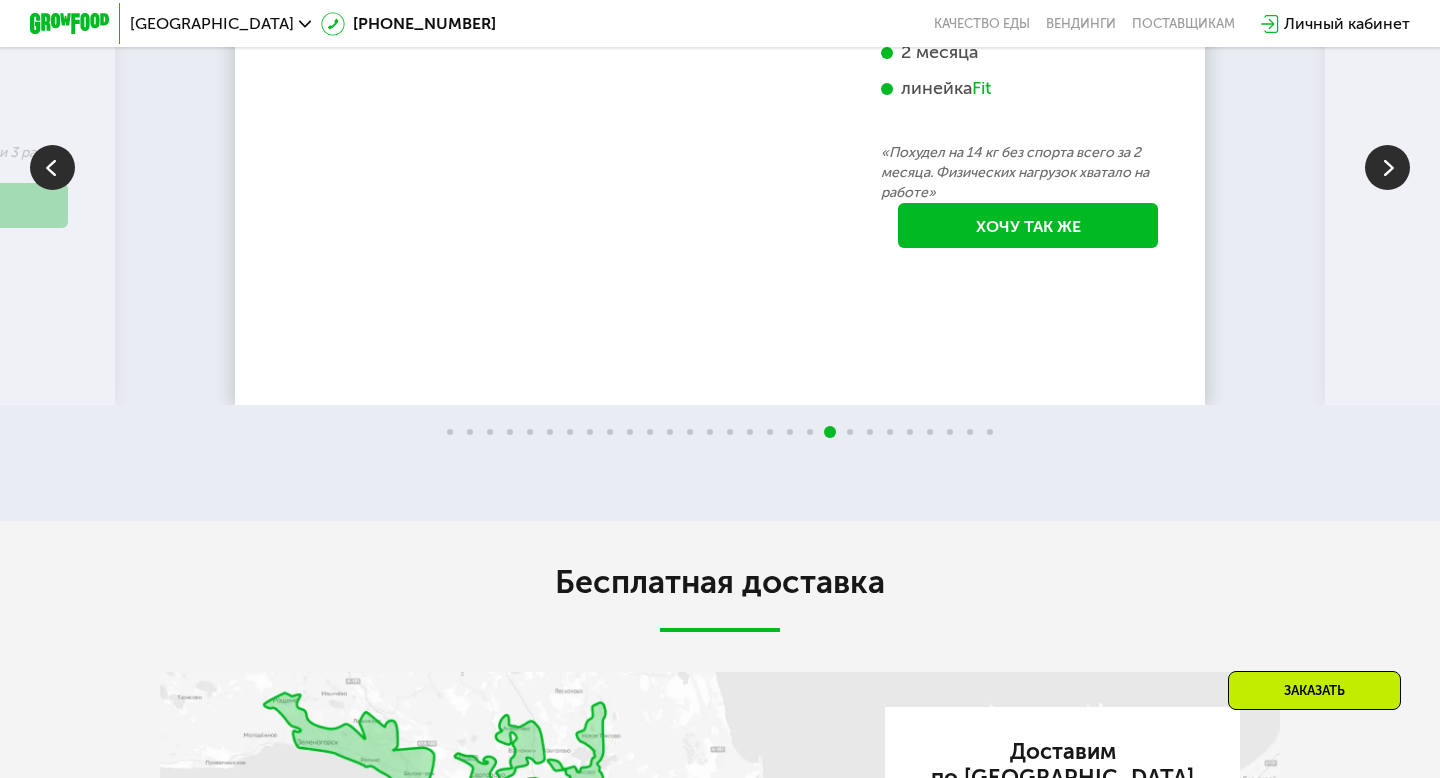 click at bounding box center [52, 167] 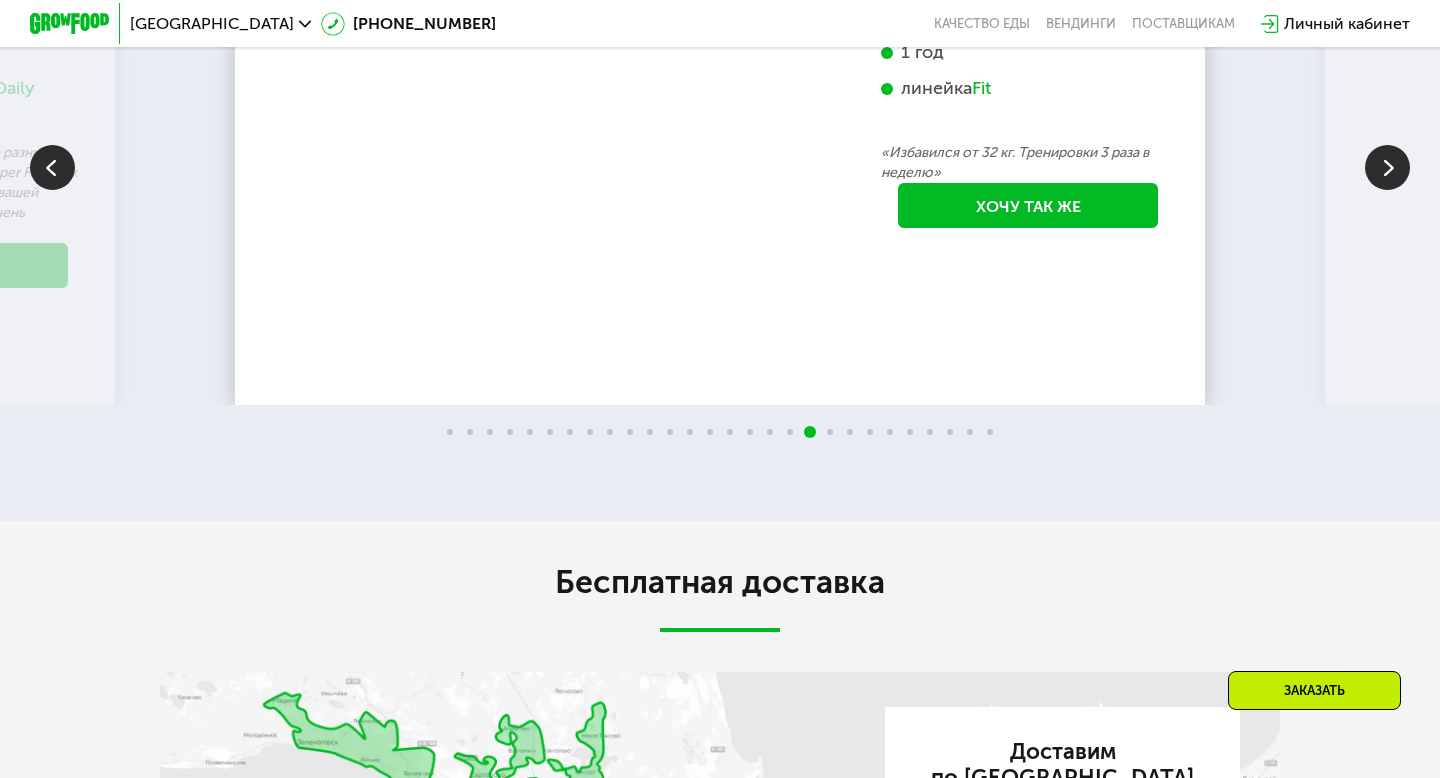 click at bounding box center [52, 167] 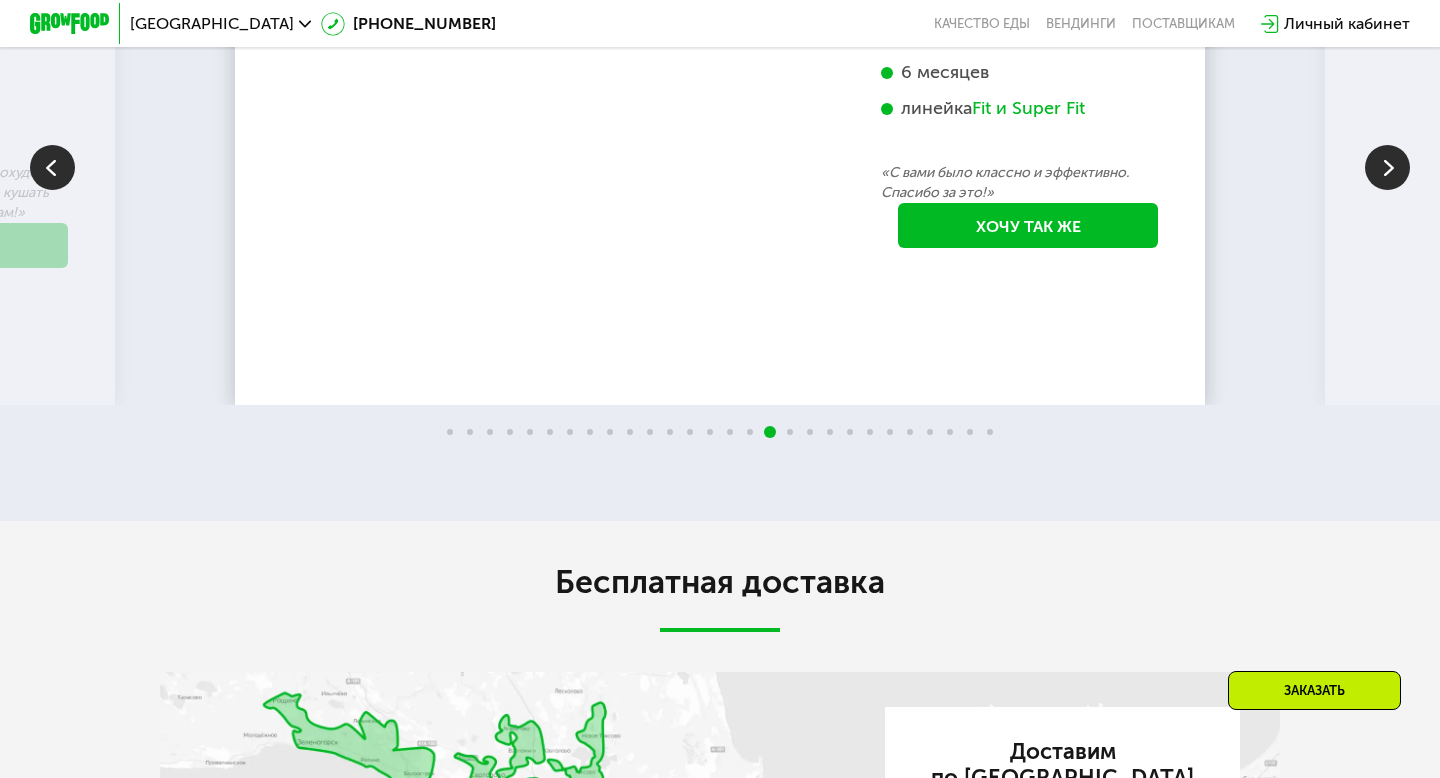 click at bounding box center [52, 167] 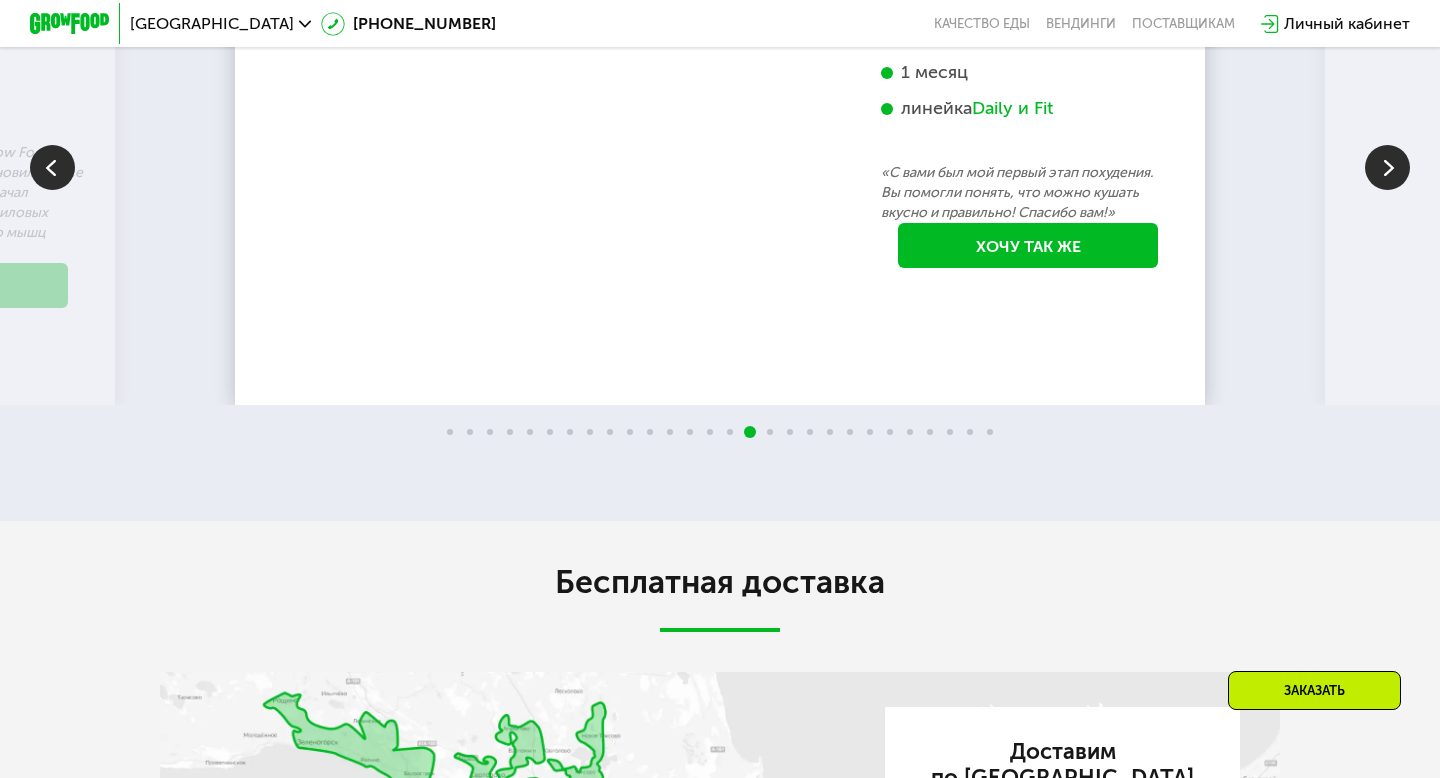 click at bounding box center (52, 167) 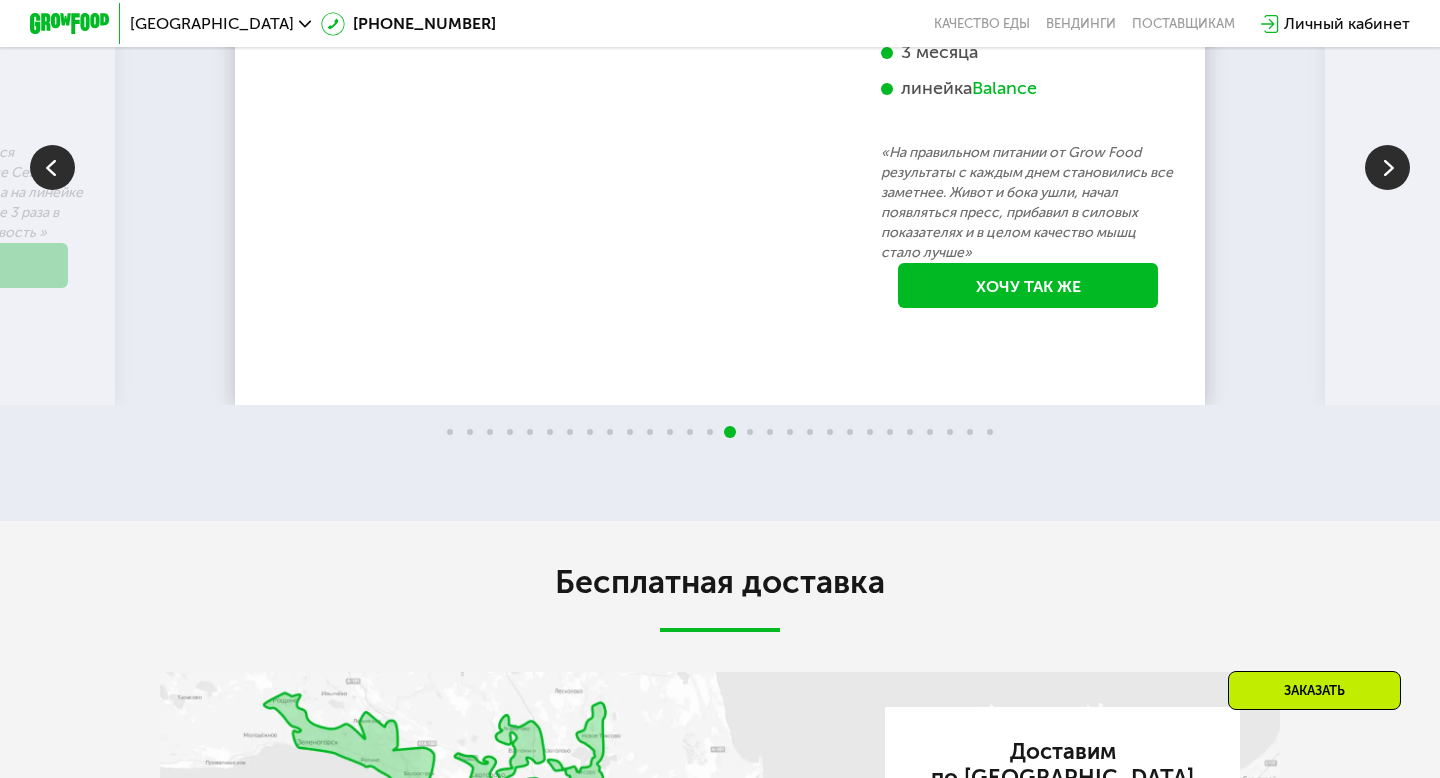click at bounding box center [52, 167] 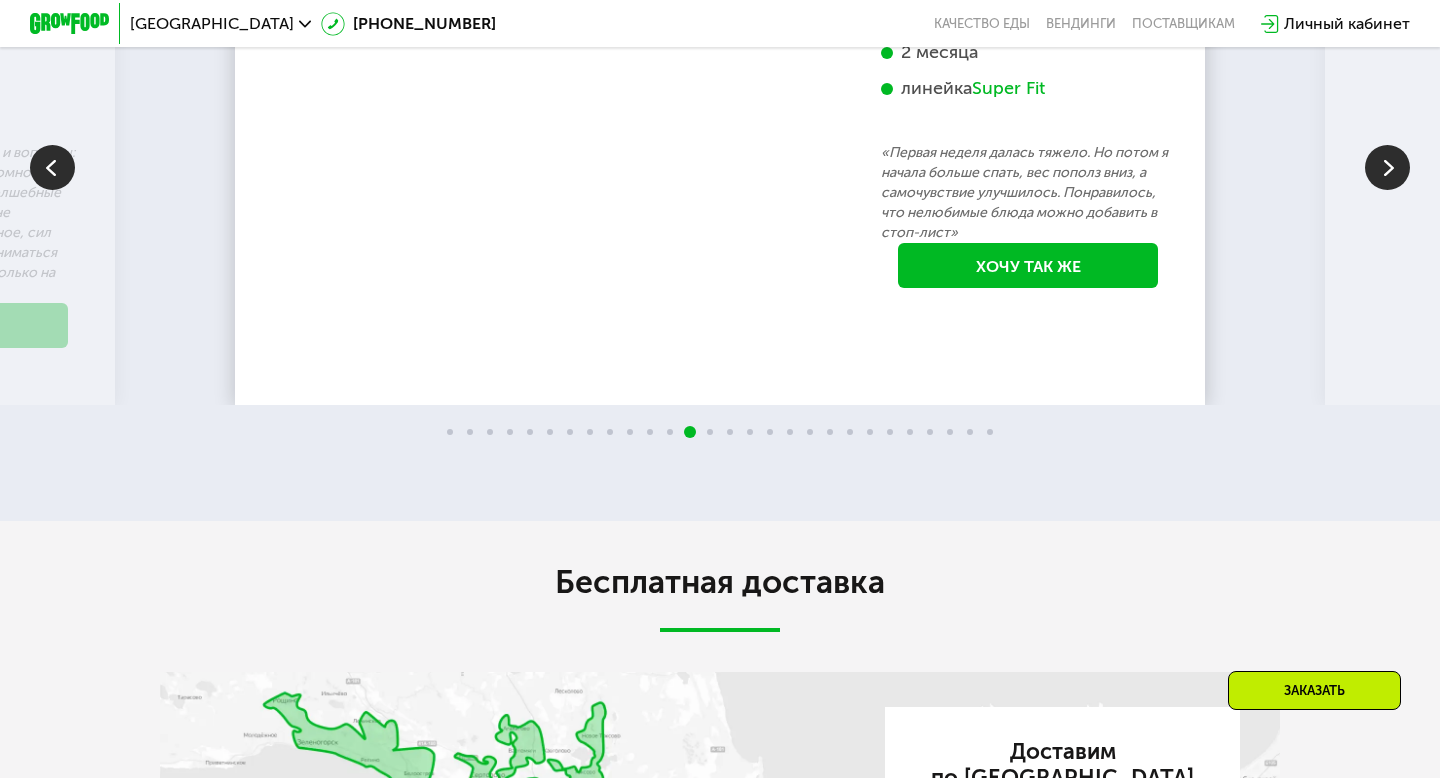 click at bounding box center [52, 167] 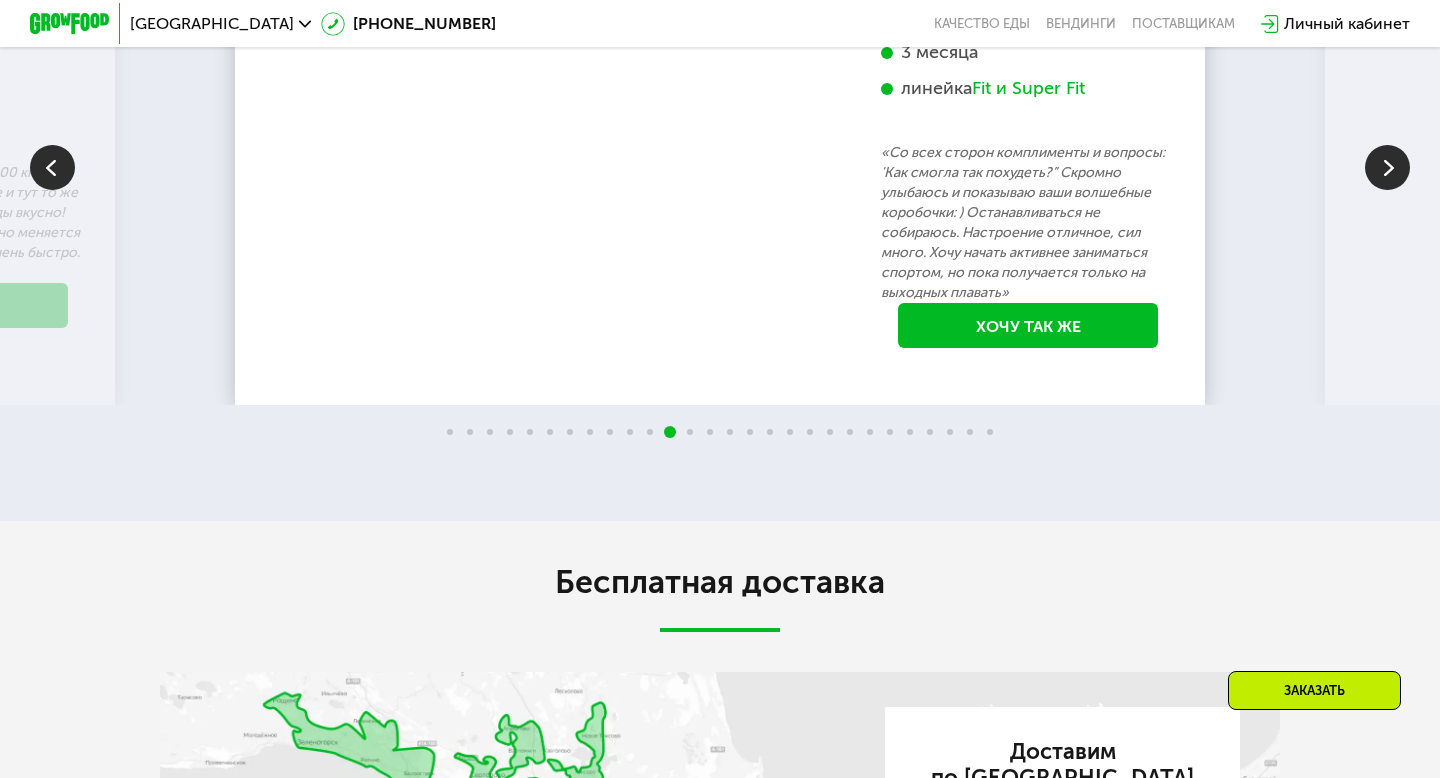 click at bounding box center (52, 167) 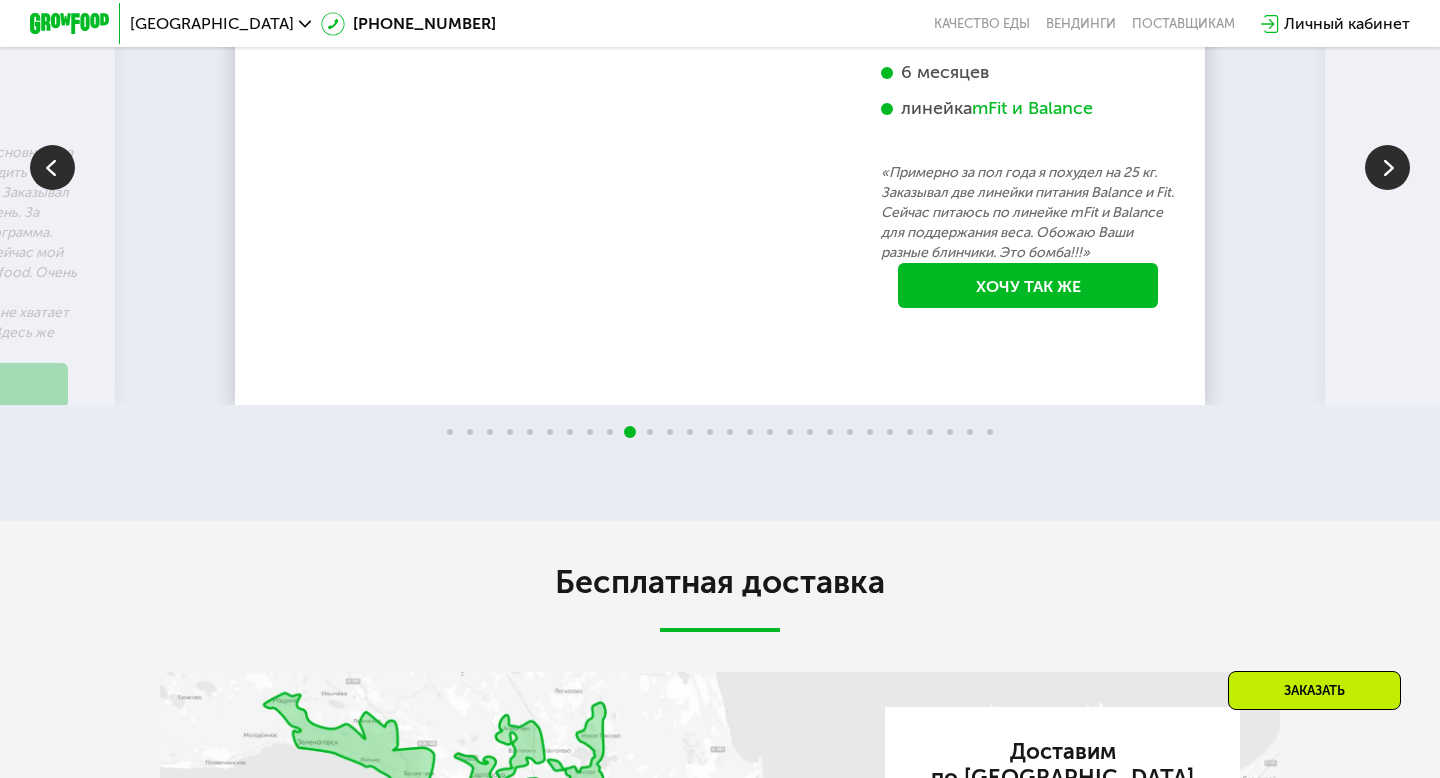 click at bounding box center [52, 167] 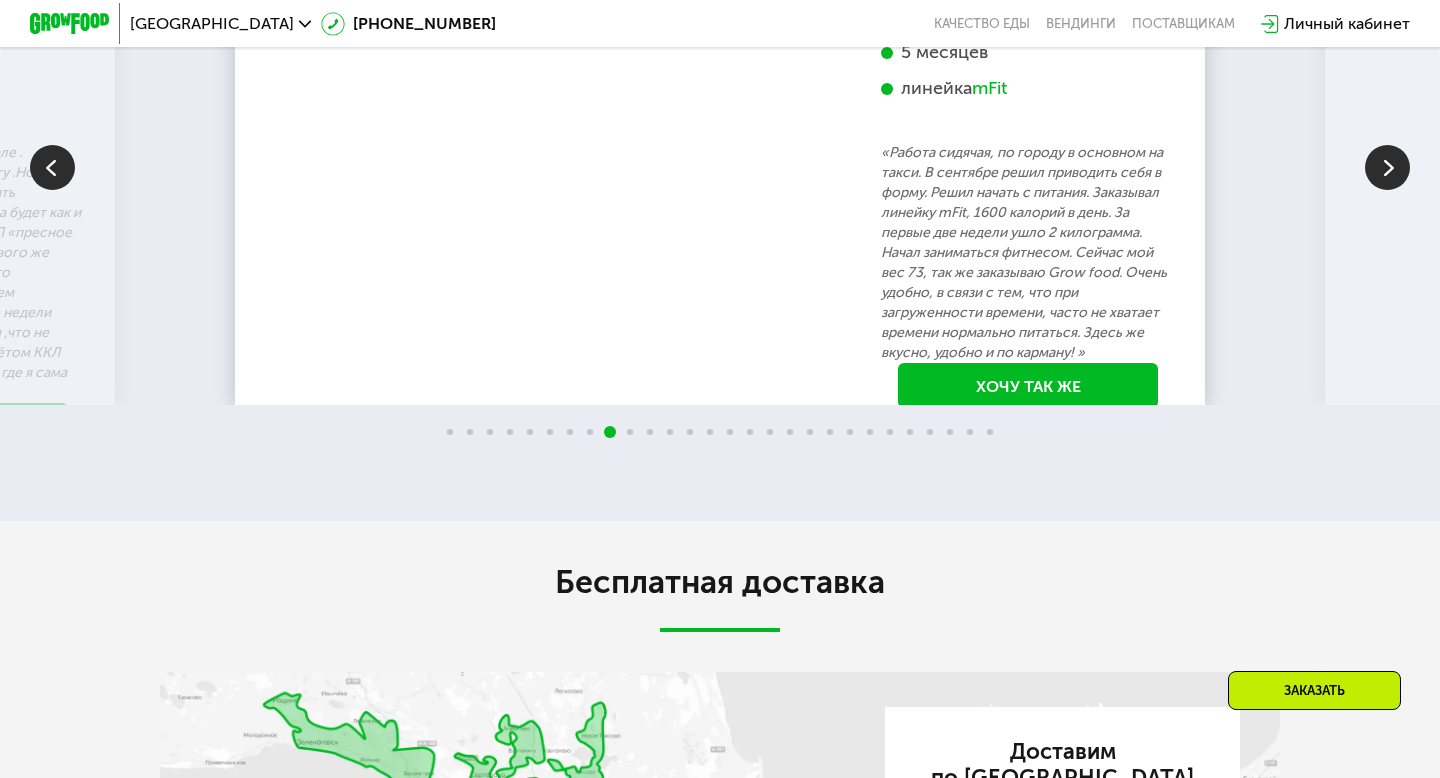 click at bounding box center [52, 167] 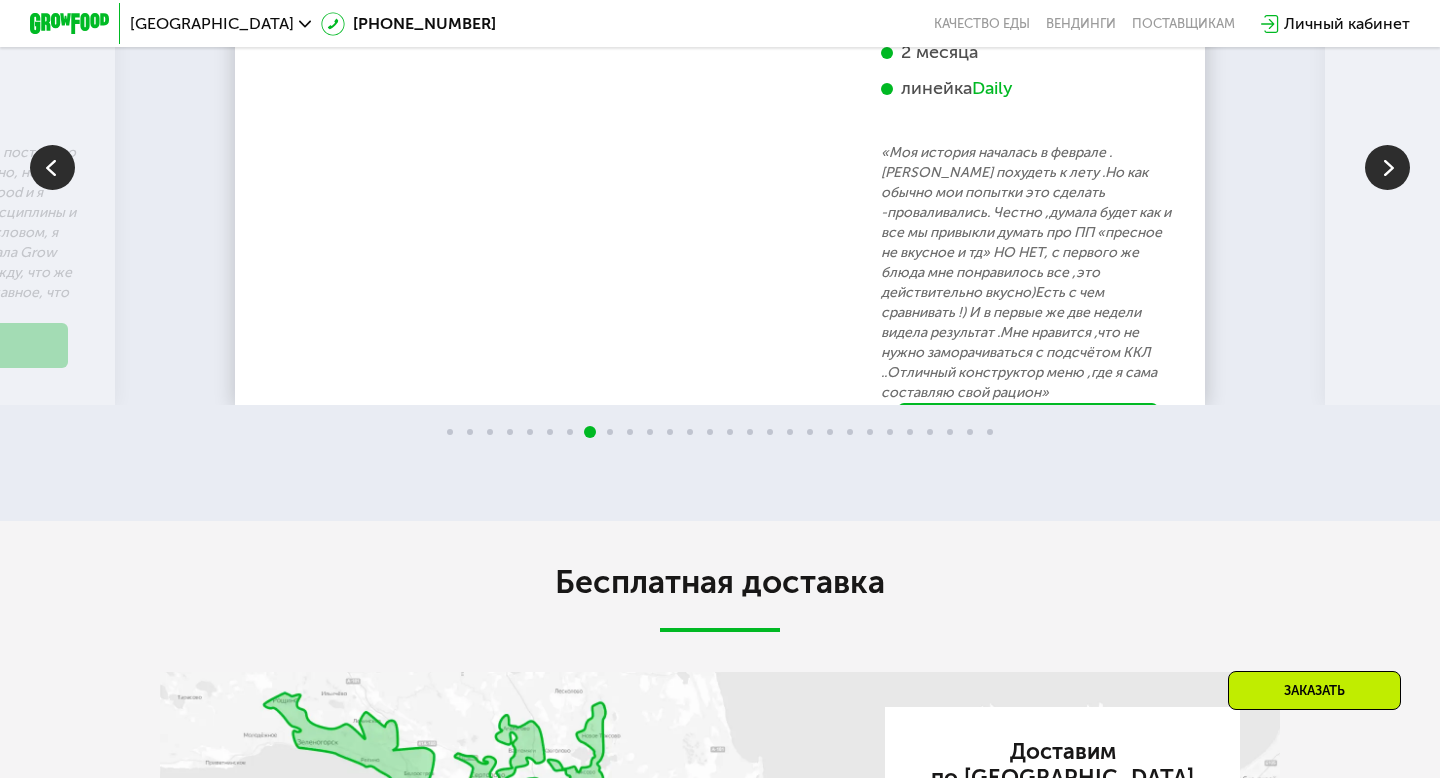 click at bounding box center [52, 167] 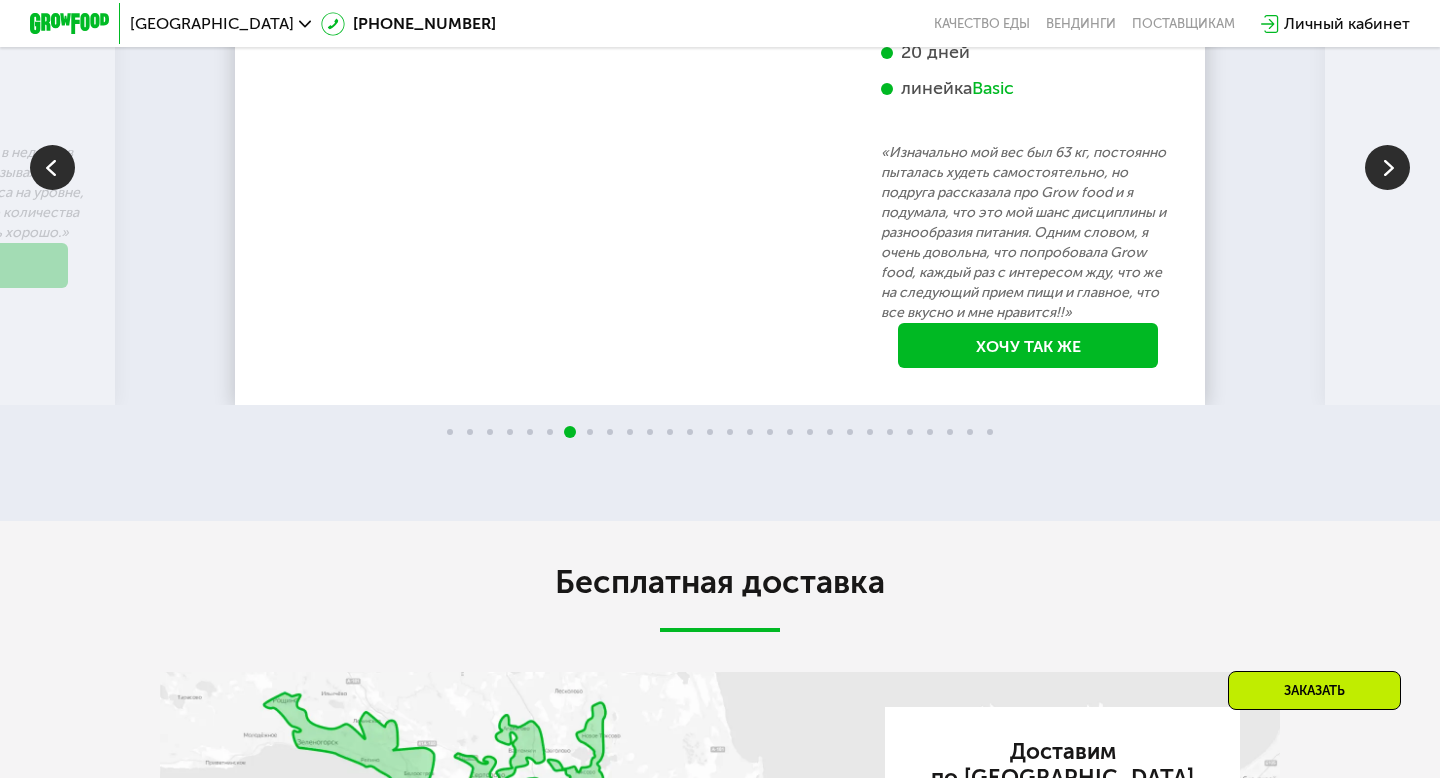 click at bounding box center [52, 167] 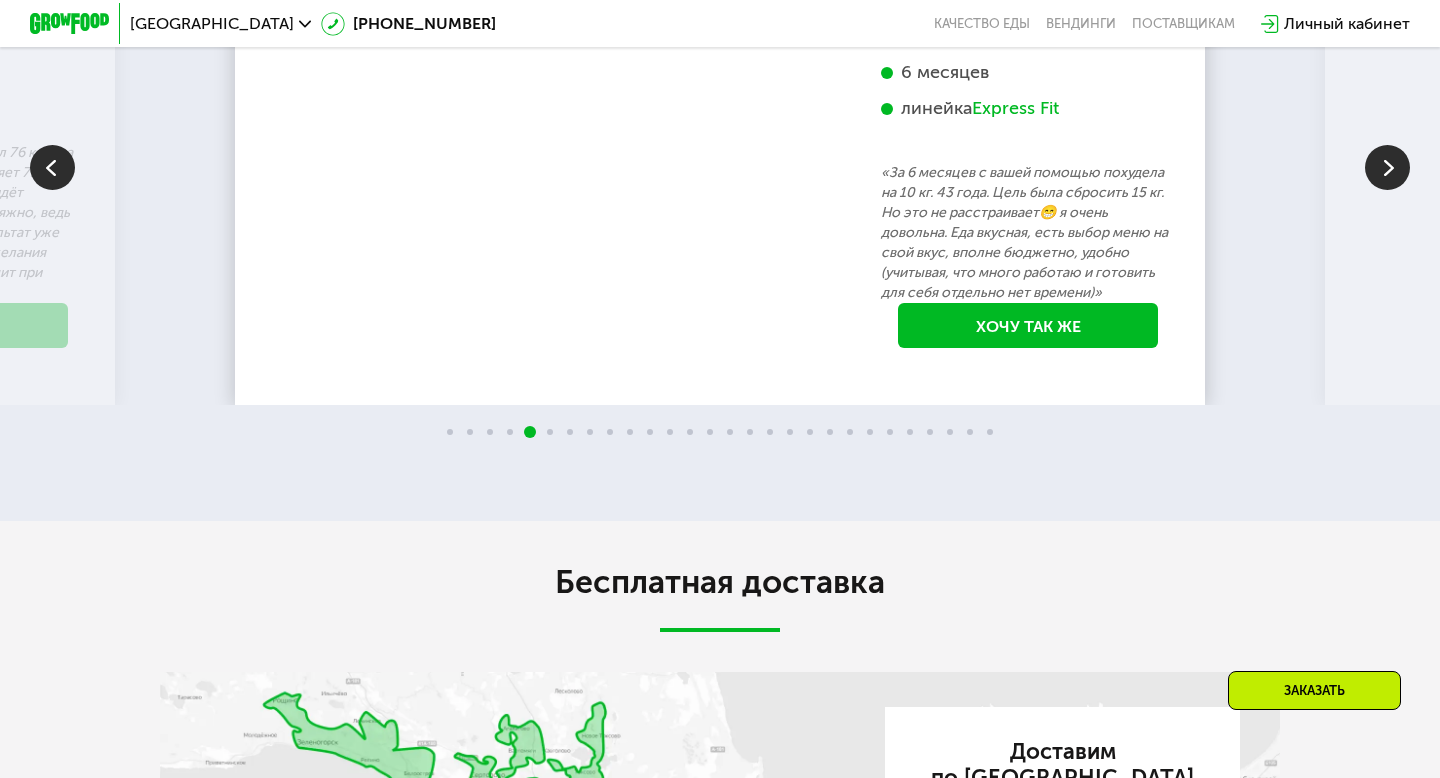 click at bounding box center (52, 167) 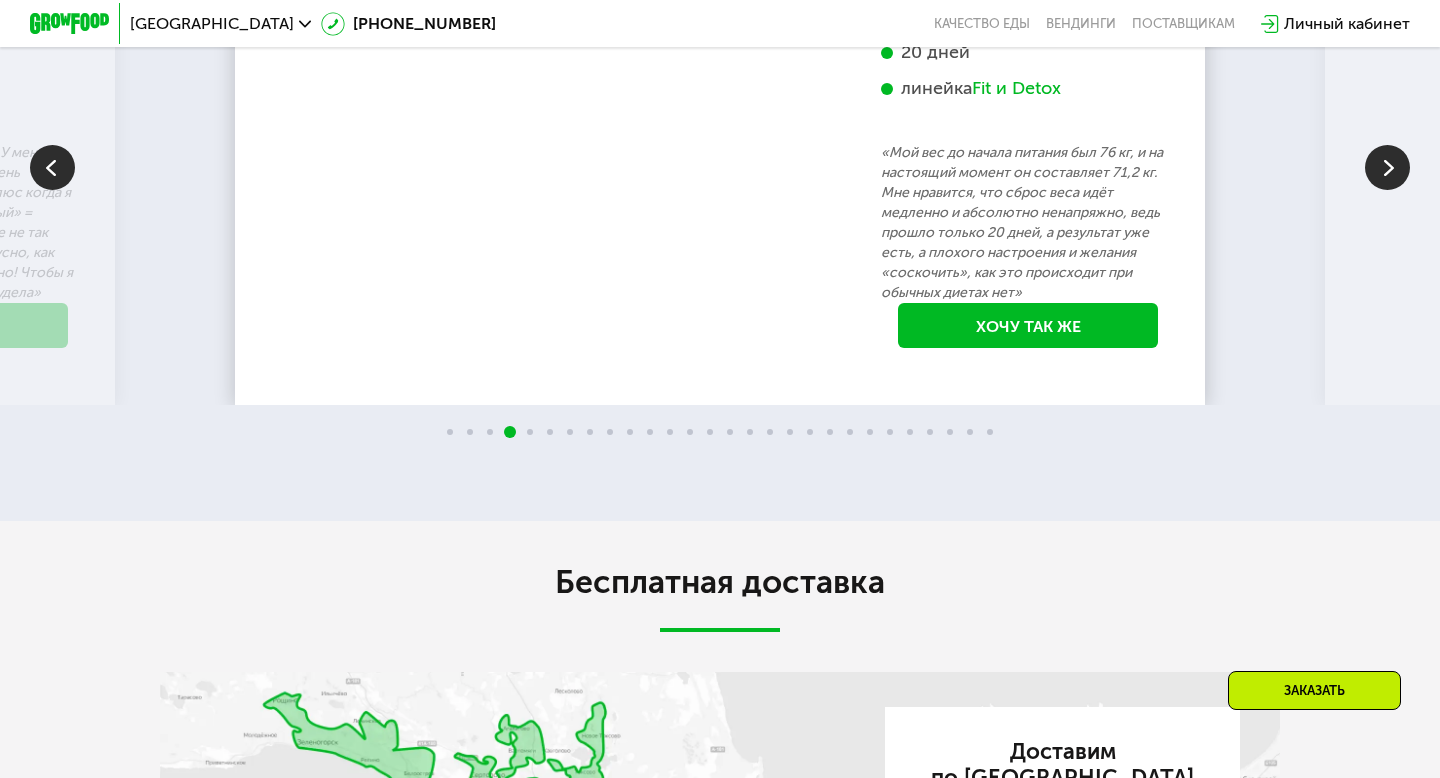 click at bounding box center (52, 167) 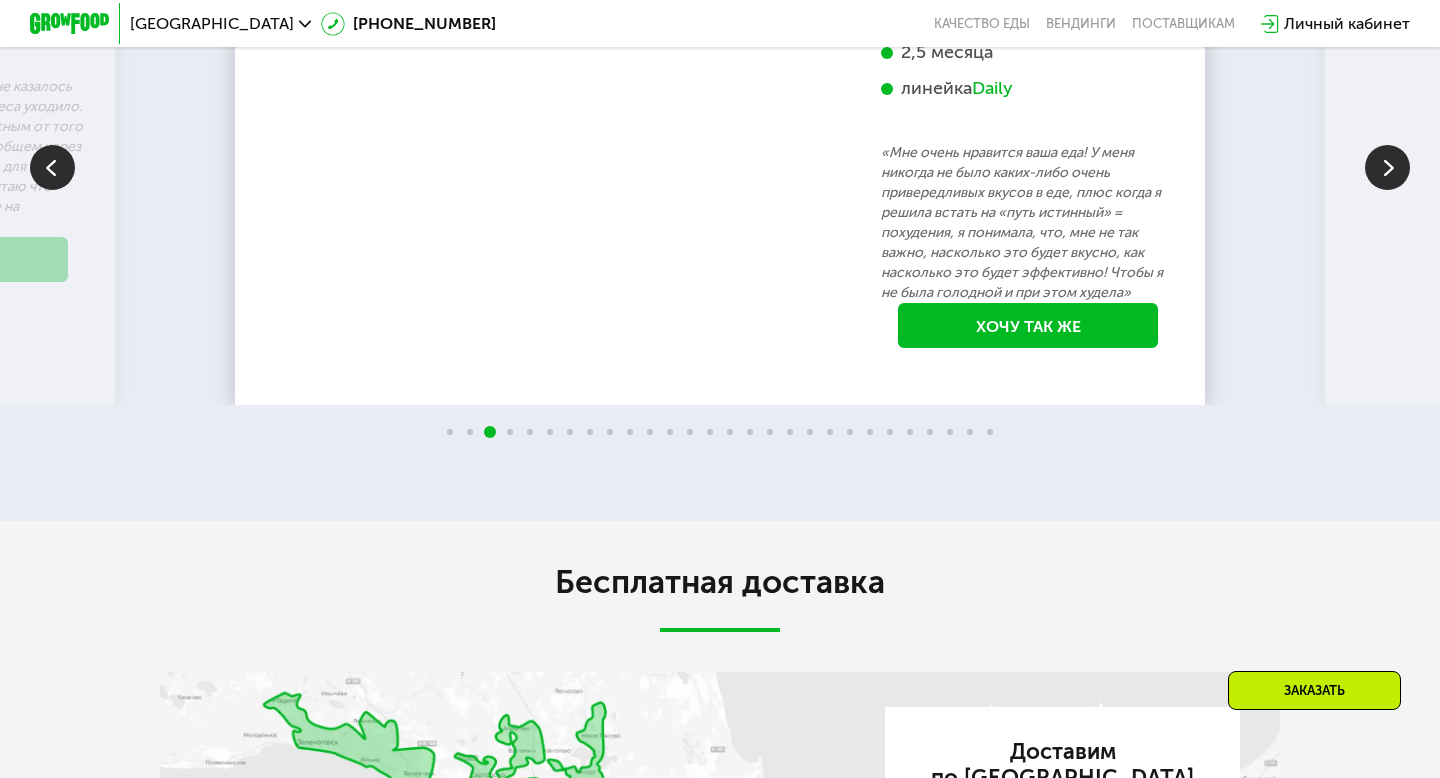 click at bounding box center (52, 167) 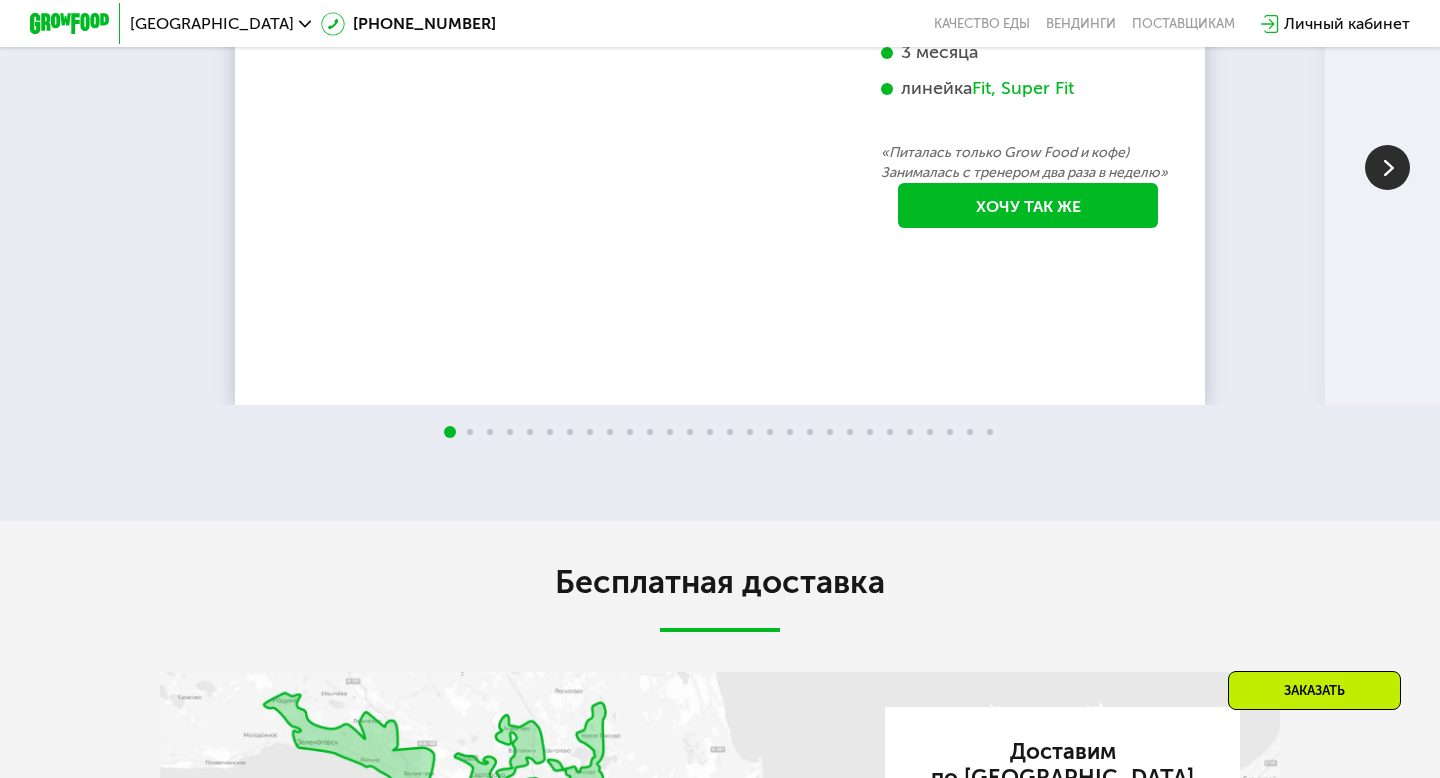 click on "70  кг 64  кг  -6  кг Екатерина, 31 год 3 месяца  линейка   Fit, Super Fit «Питалась только Grow Food и кофе) Занималась с тренером два раза в неделю» Хочу так же 118  кг 113  кг  -5  кг Дмитрий, 56 лет 3 недели «Каждый день просыпался и мне казалось что хотя бы 50 или 100 грамм веса уходило.  И состояние мое было прекрасным от того что я реально видел эффект. В общем через недели три я весил 113.8 кг.  Это для меня очень хороший результат.  Я считаю что надо использовать это питание на постоянной основе» Хочу так же 67  кг 59  кг  -8  кг Диана, 24 года 2,5 месяца  линейка  Daily Хочу так же 76  кг 71  кг  -5  кг 66" at bounding box center (720, 167) 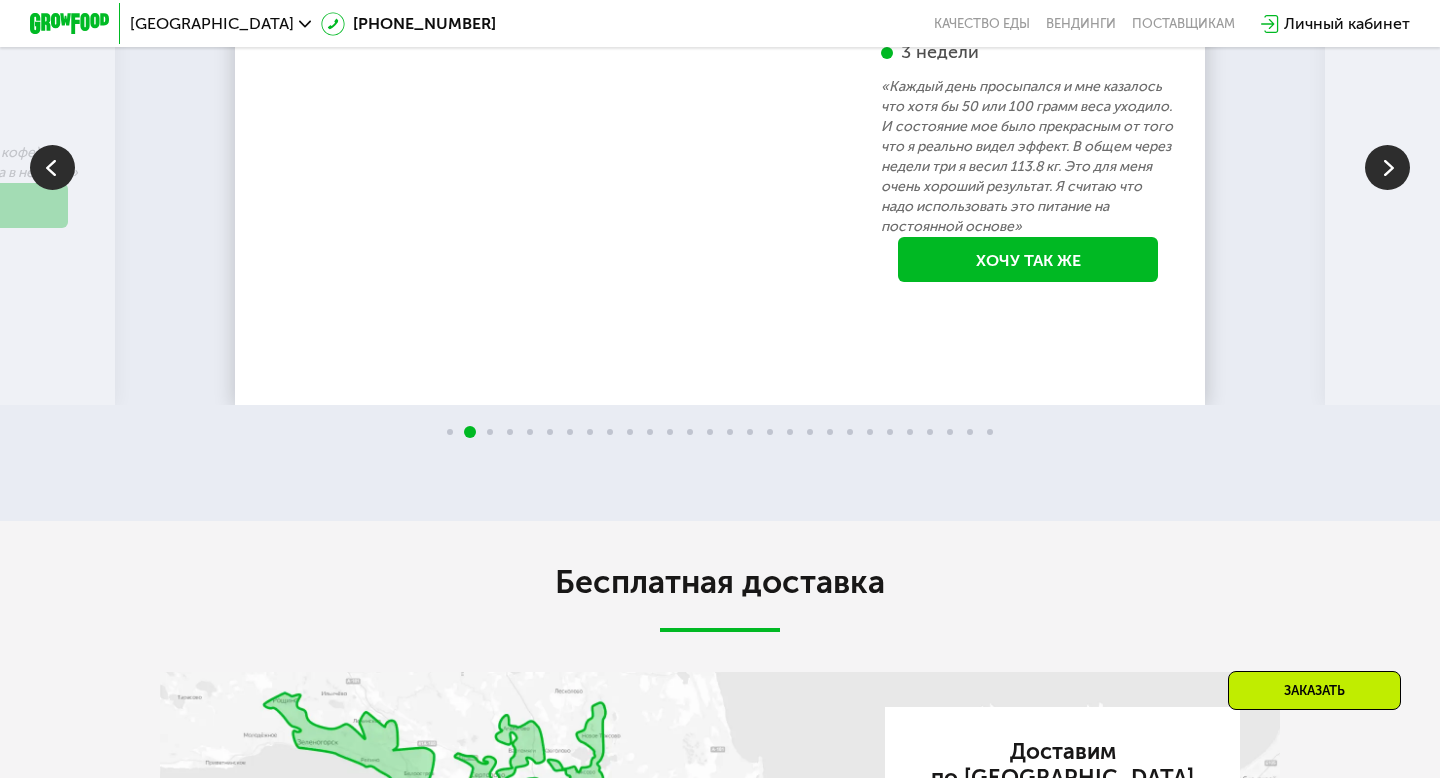 click at bounding box center [1387, 167] 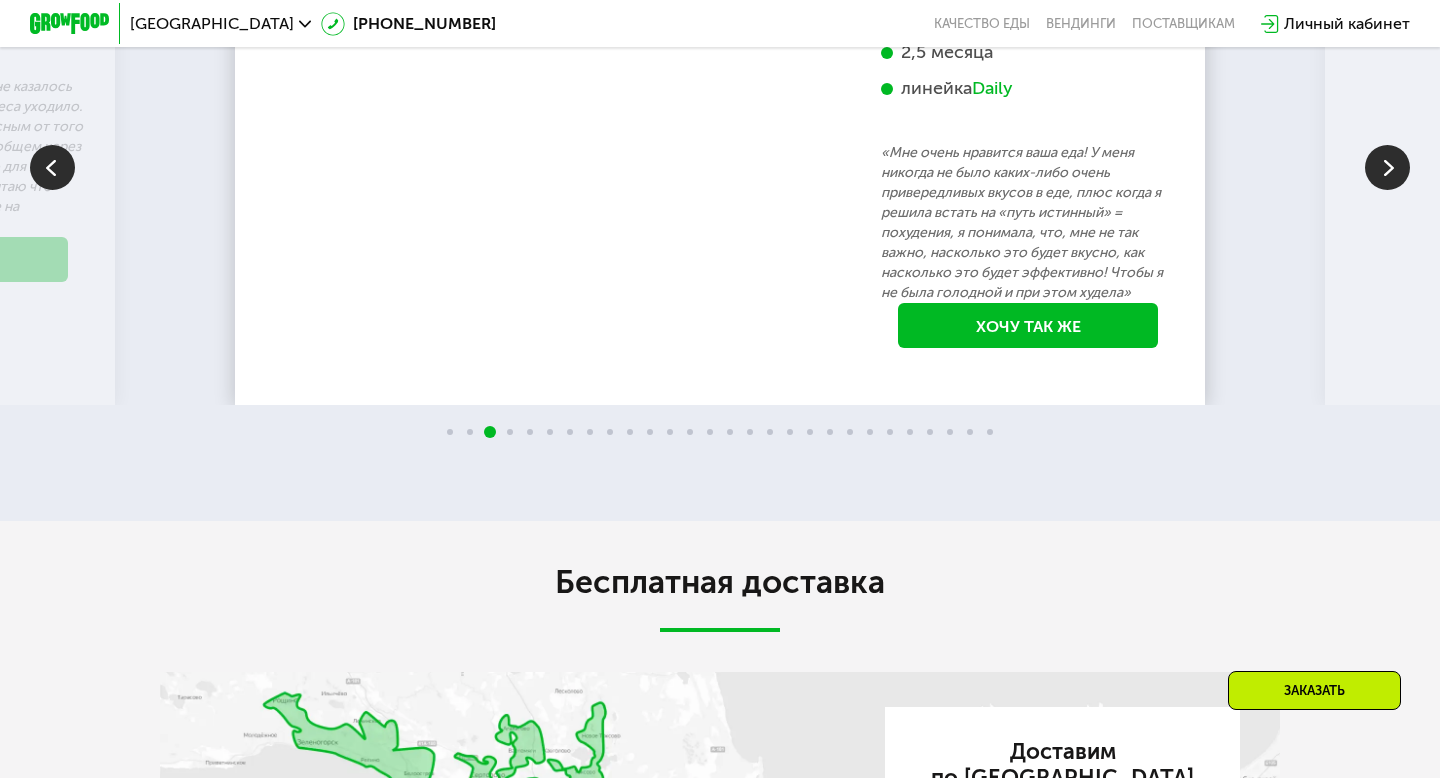 click at bounding box center [1387, 167] 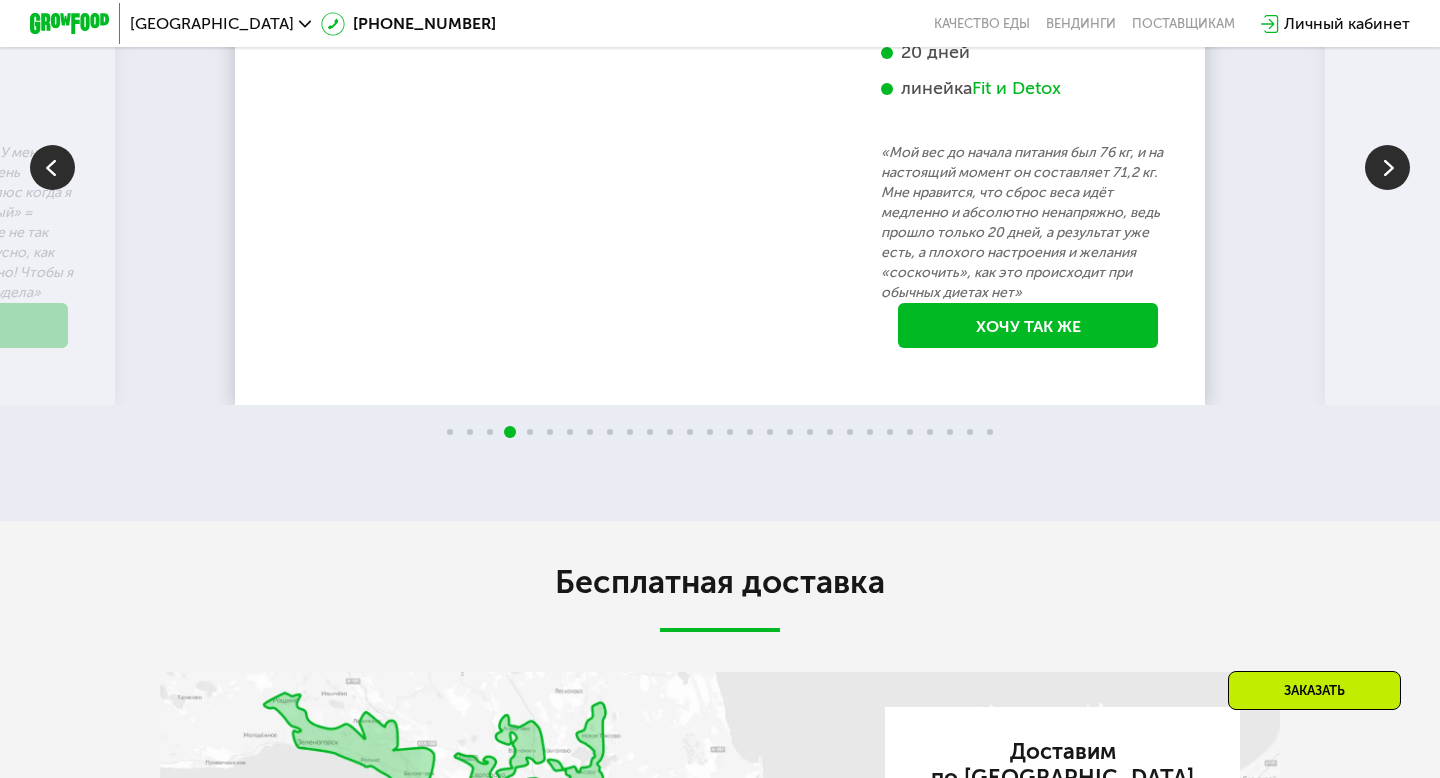 click at bounding box center [1387, 167] 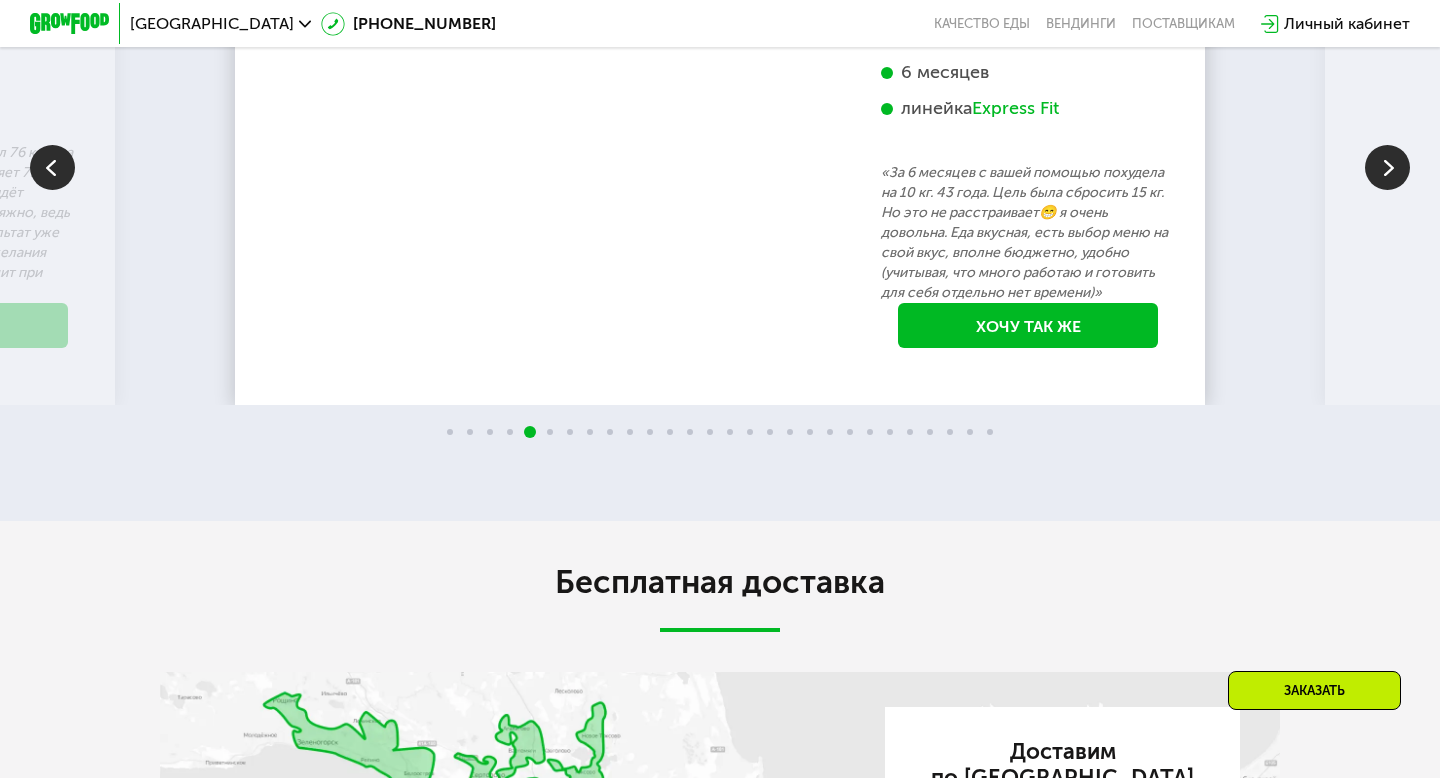 click at bounding box center (1387, 167) 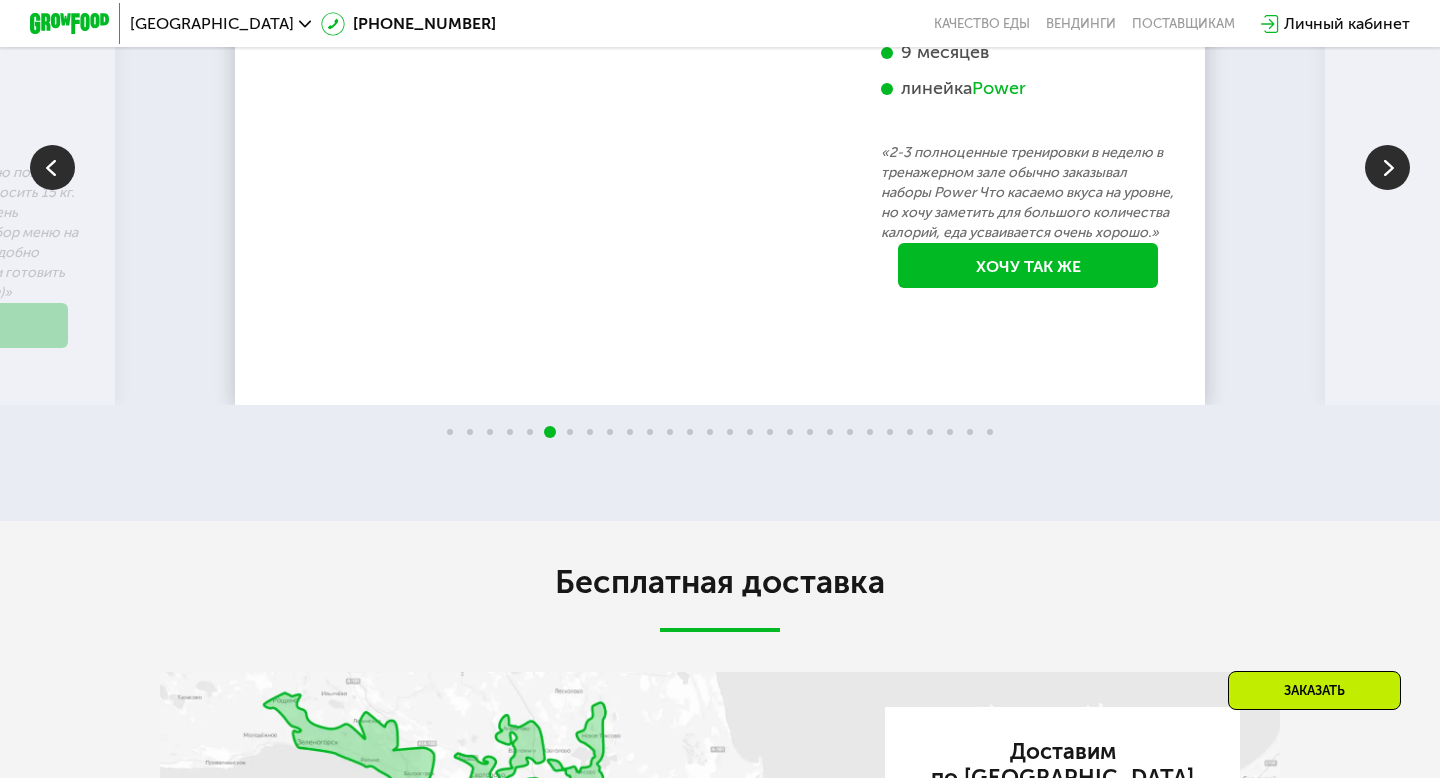 click at bounding box center [1387, 167] 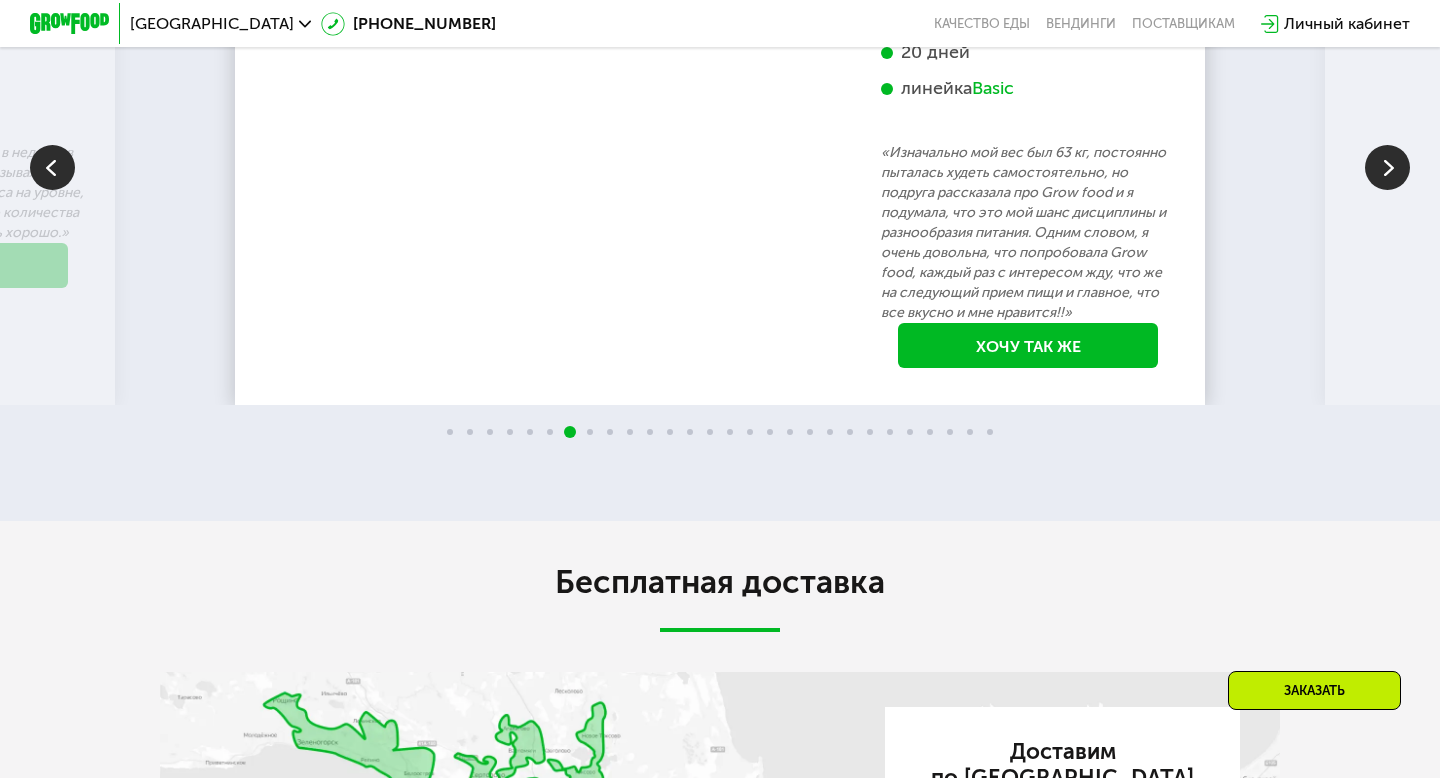 click at bounding box center (1387, 167) 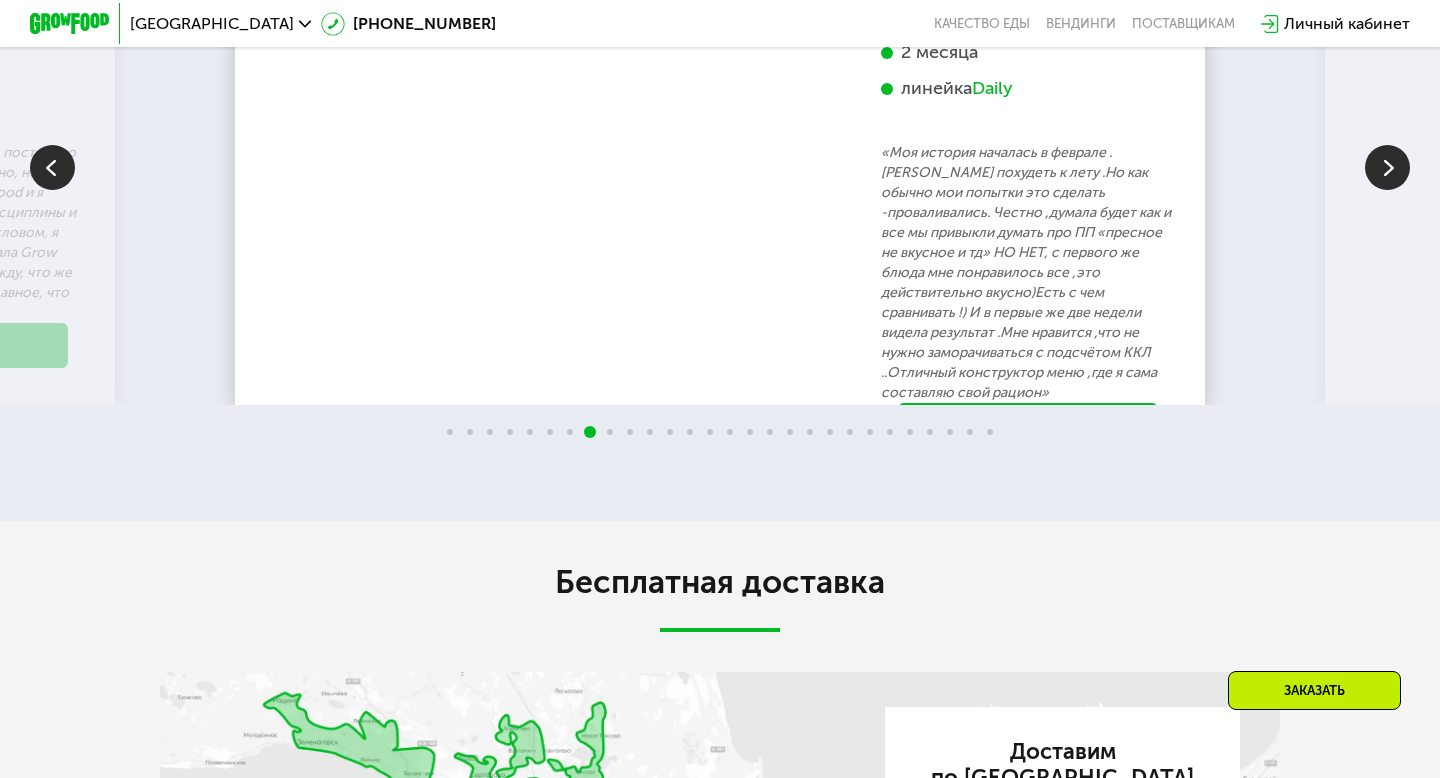 click at bounding box center [1387, 167] 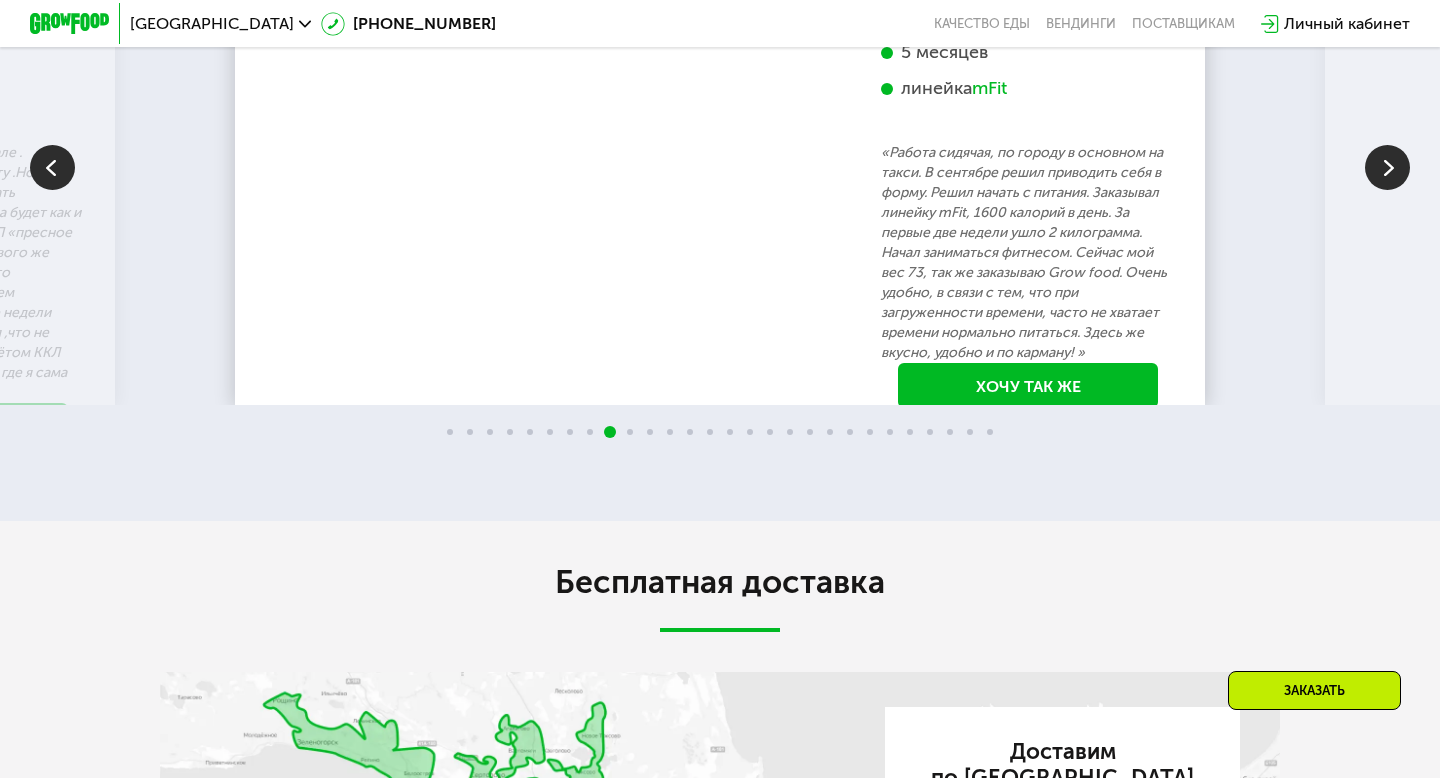 click at bounding box center (1387, 167) 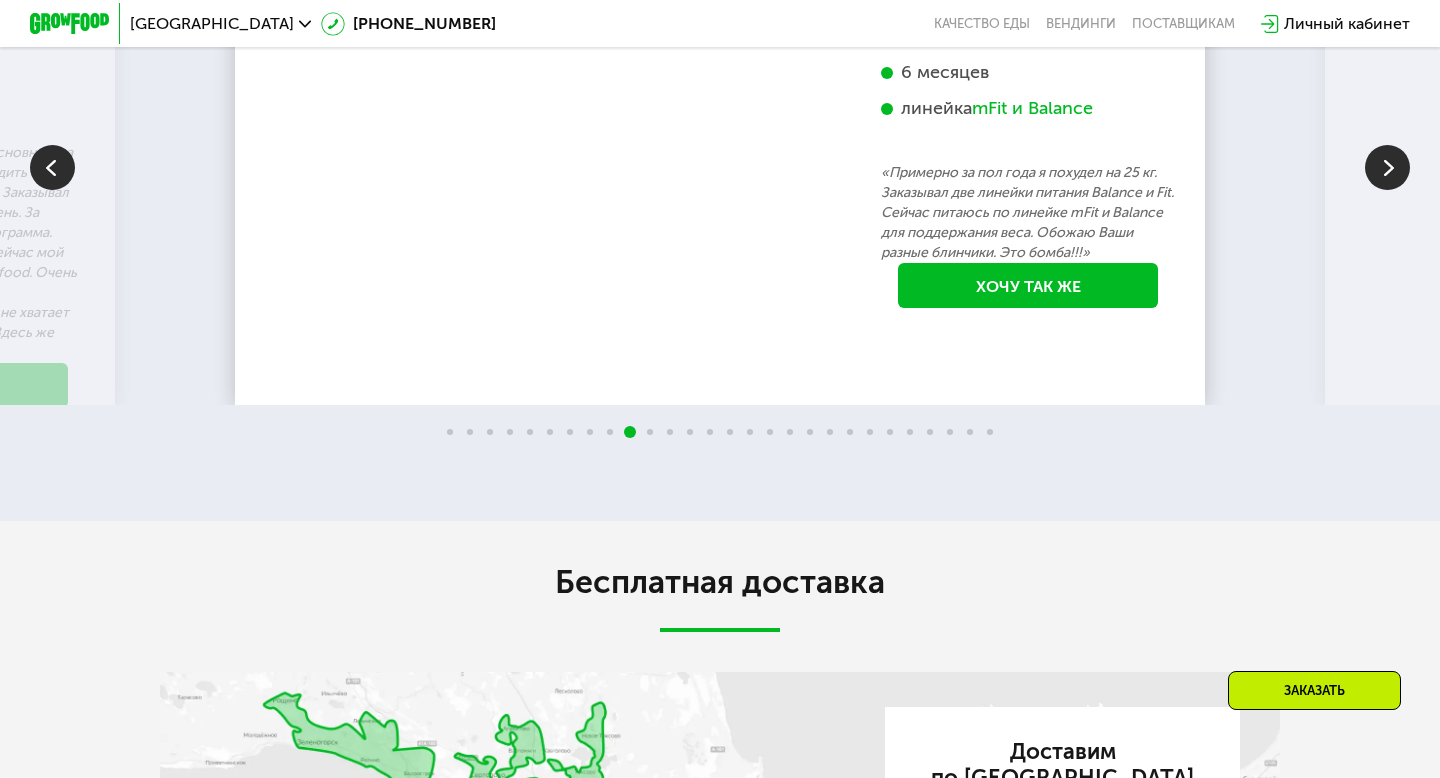 click at bounding box center (1387, 167) 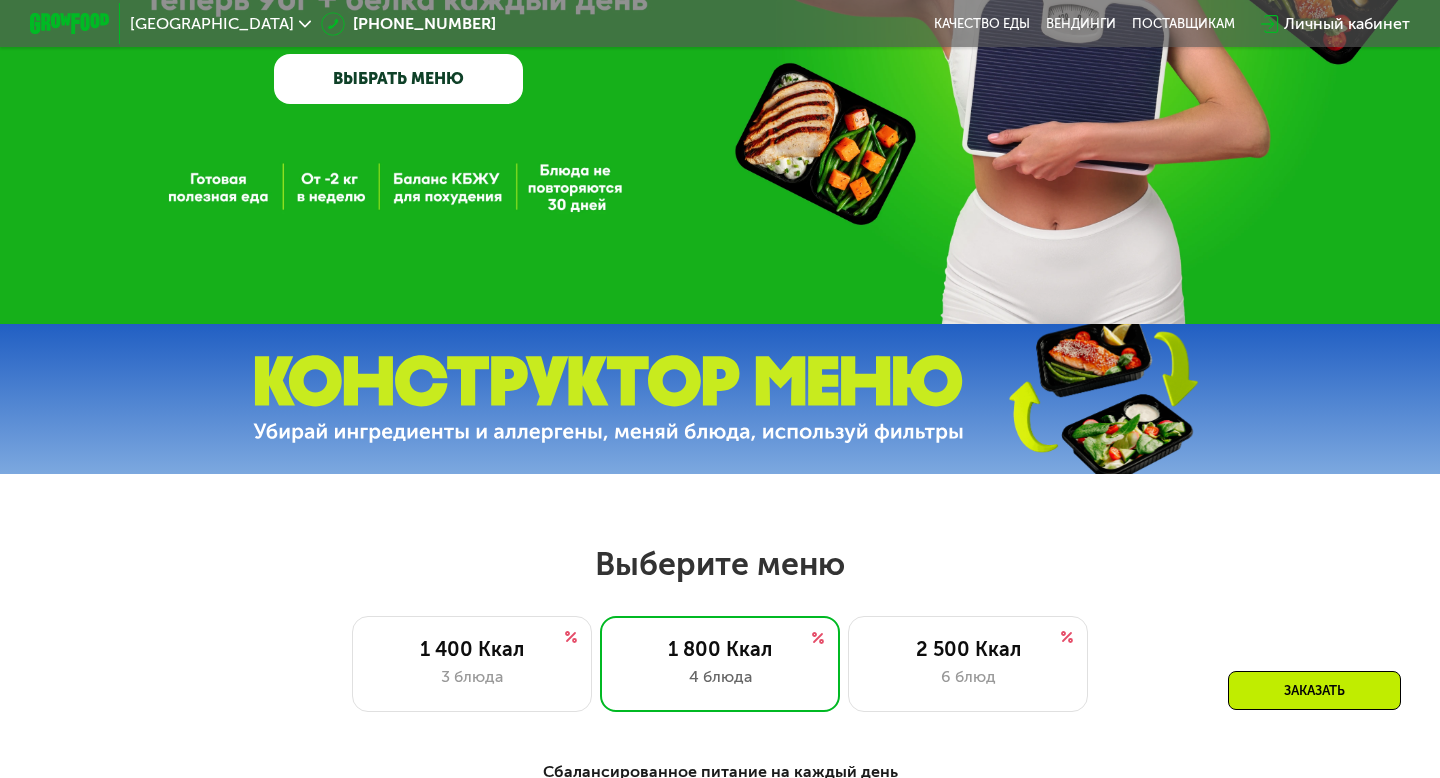 scroll, scrollTop: 354, scrollLeft: 0, axis: vertical 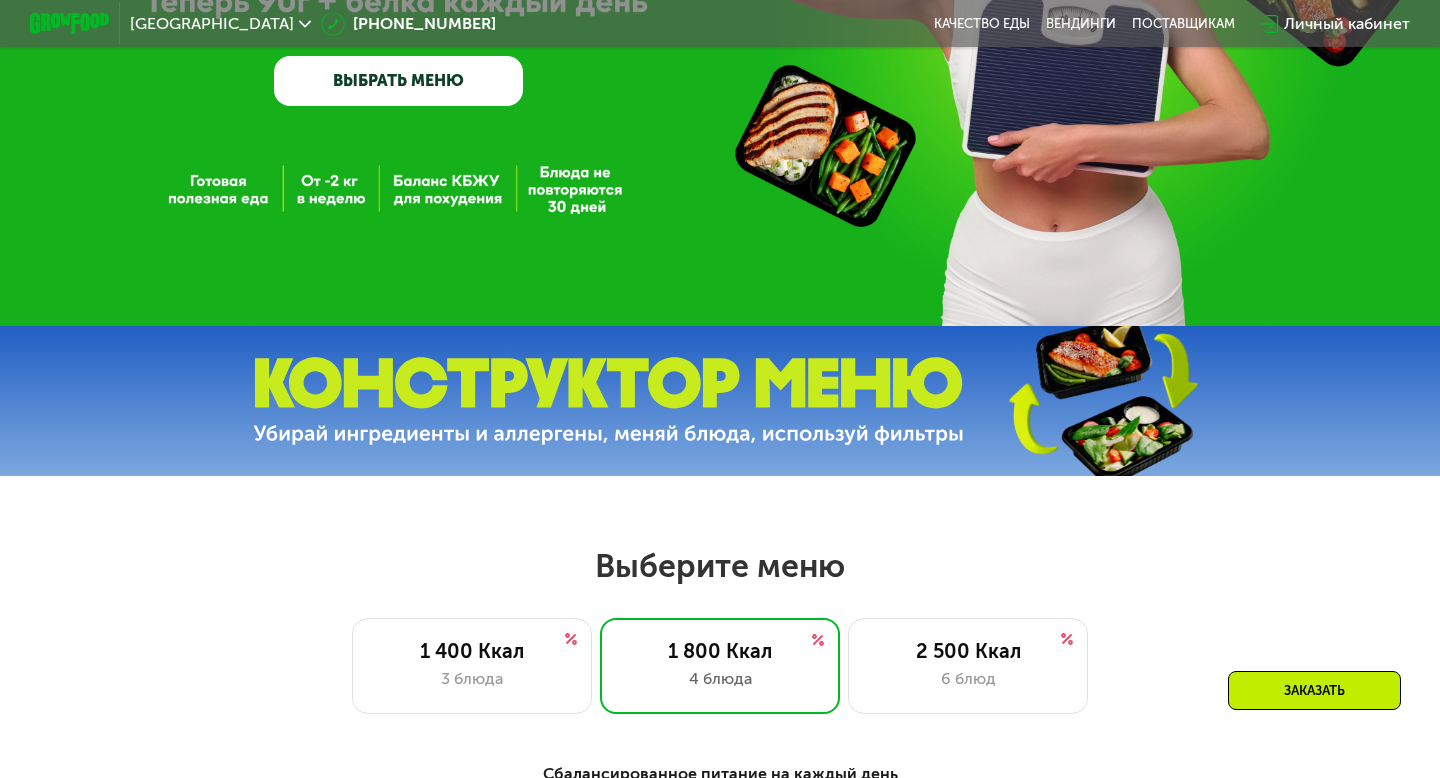 click at bounding box center [608, 401] 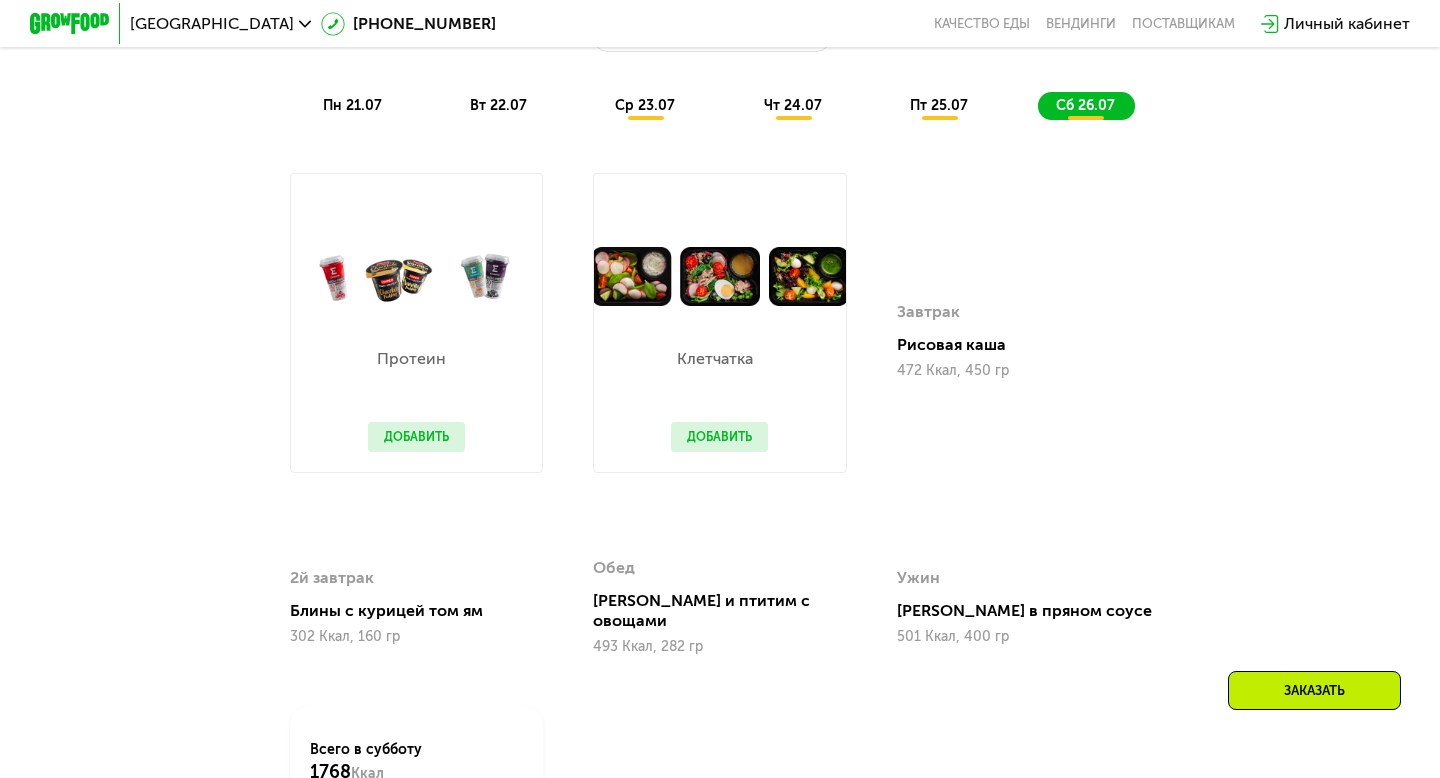 scroll, scrollTop: 1175, scrollLeft: 0, axis: vertical 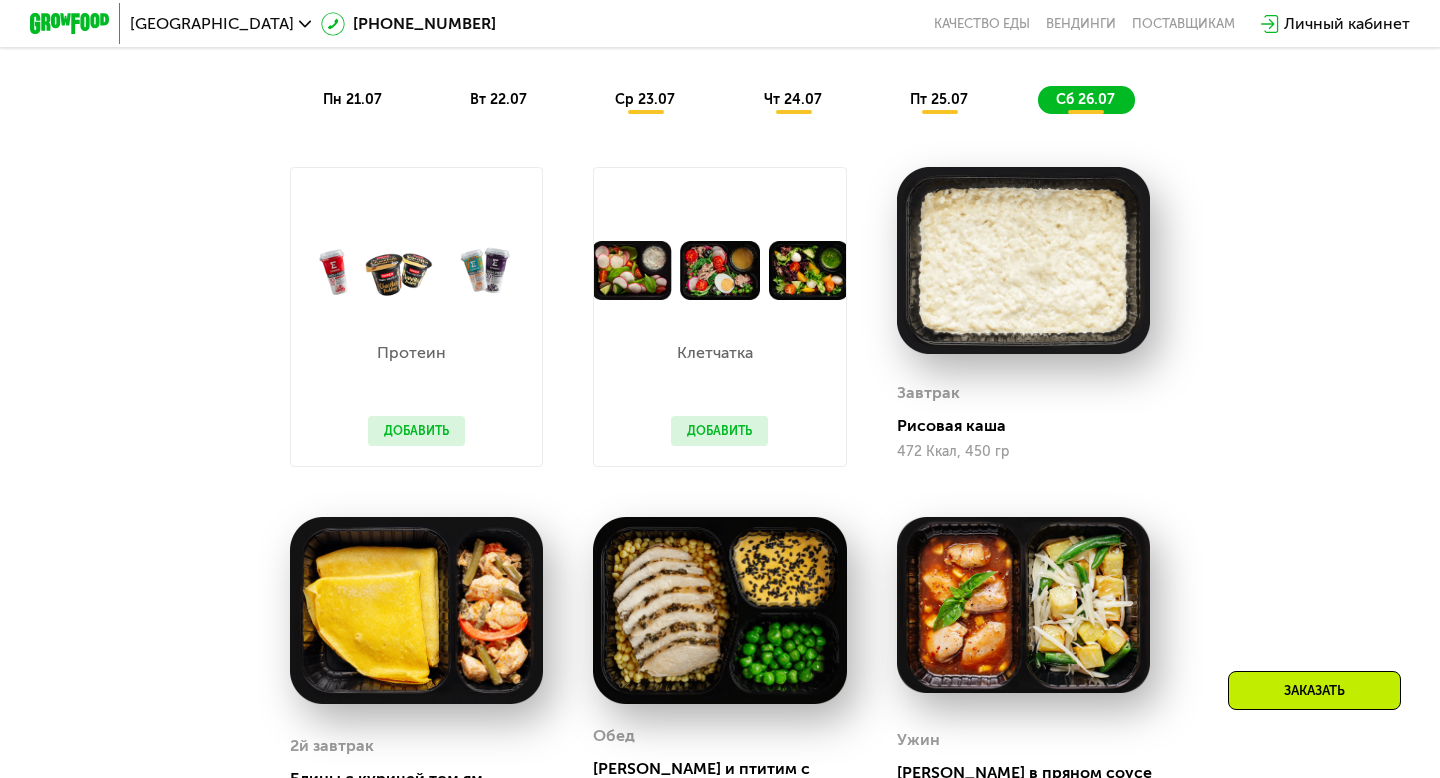 click at bounding box center (1023, 260) 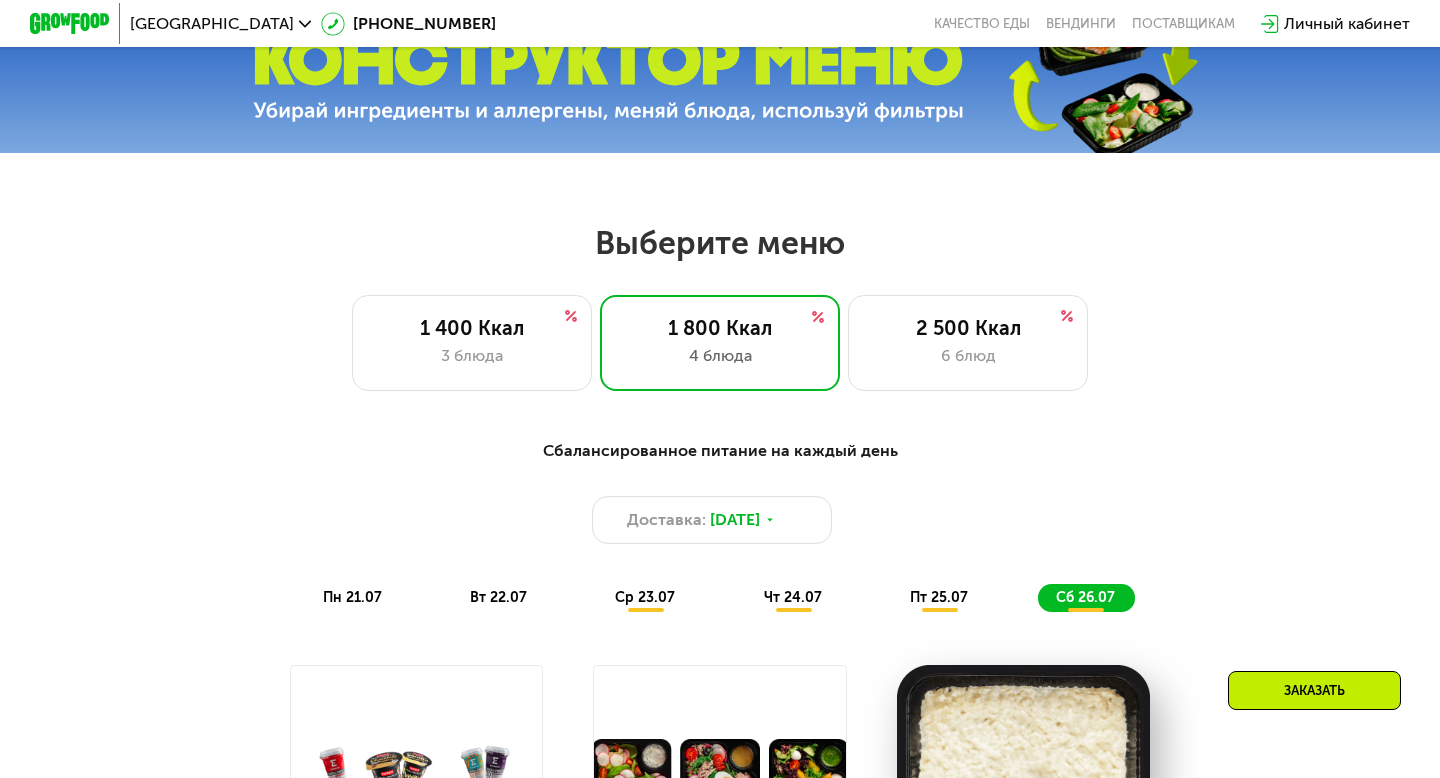 scroll, scrollTop: 680, scrollLeft: 0, axis: vertical 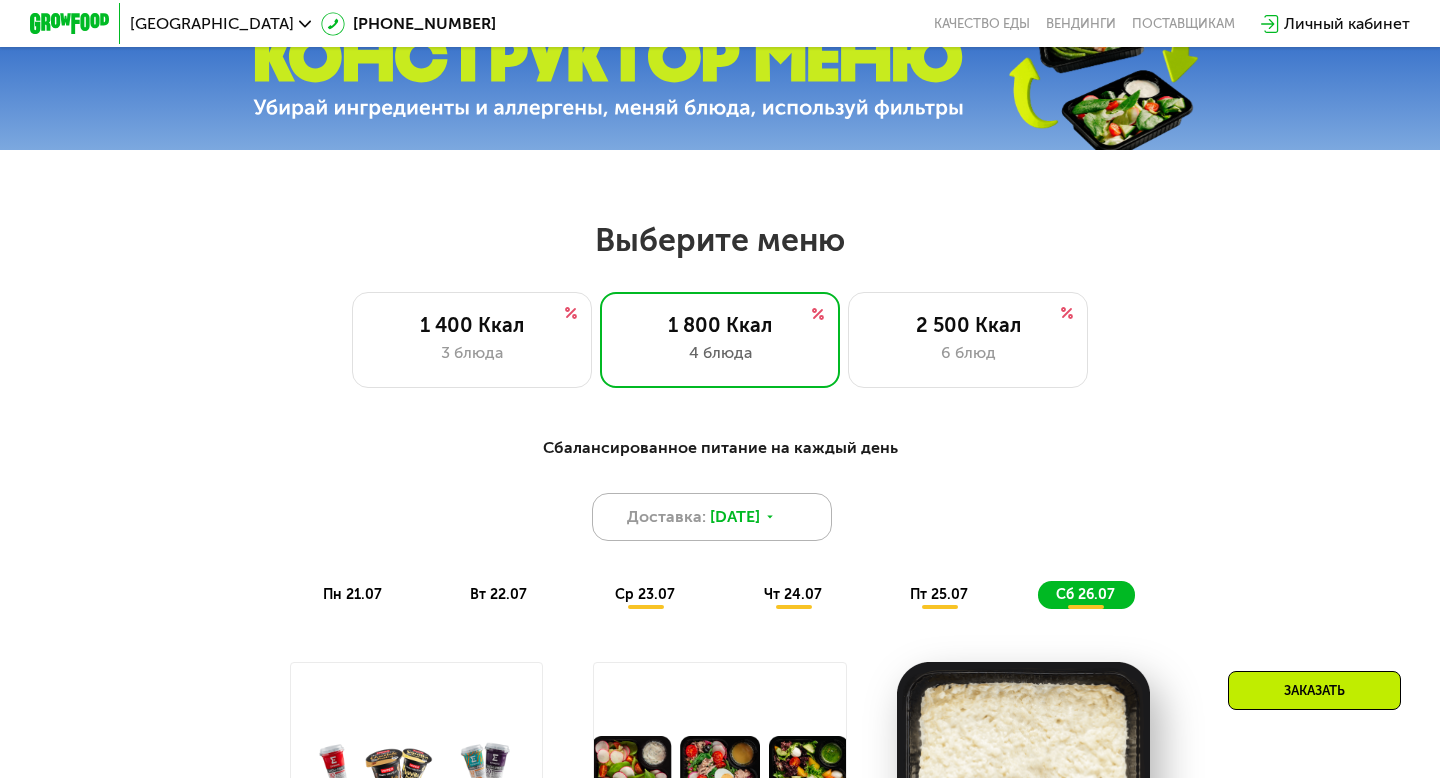 click on "Доставка:" at bounding box center [666, 517] 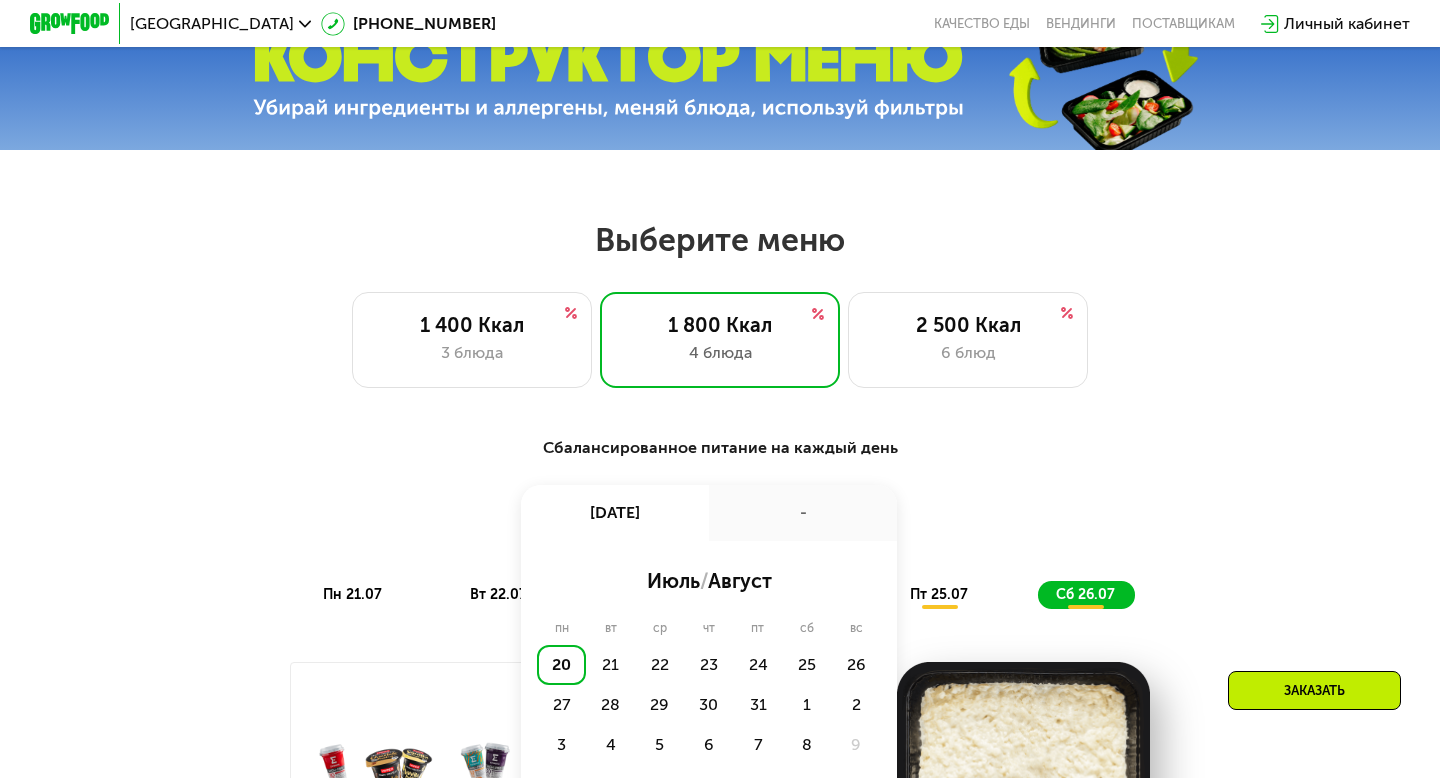 click on "20 июл, вс" at bounding box center (615, 513) 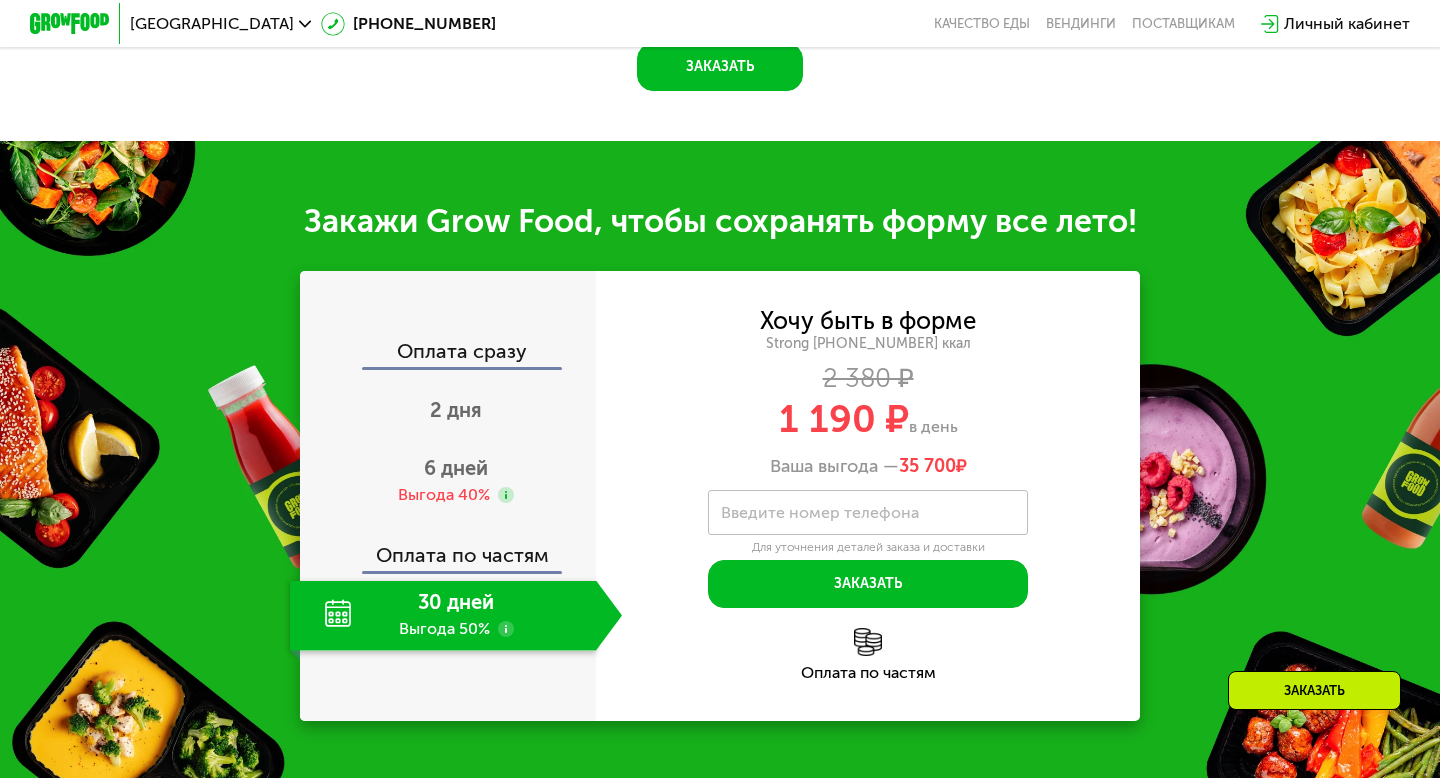 scroll, scrollTop: 2223, scrollLeft: 0, axis: vertical 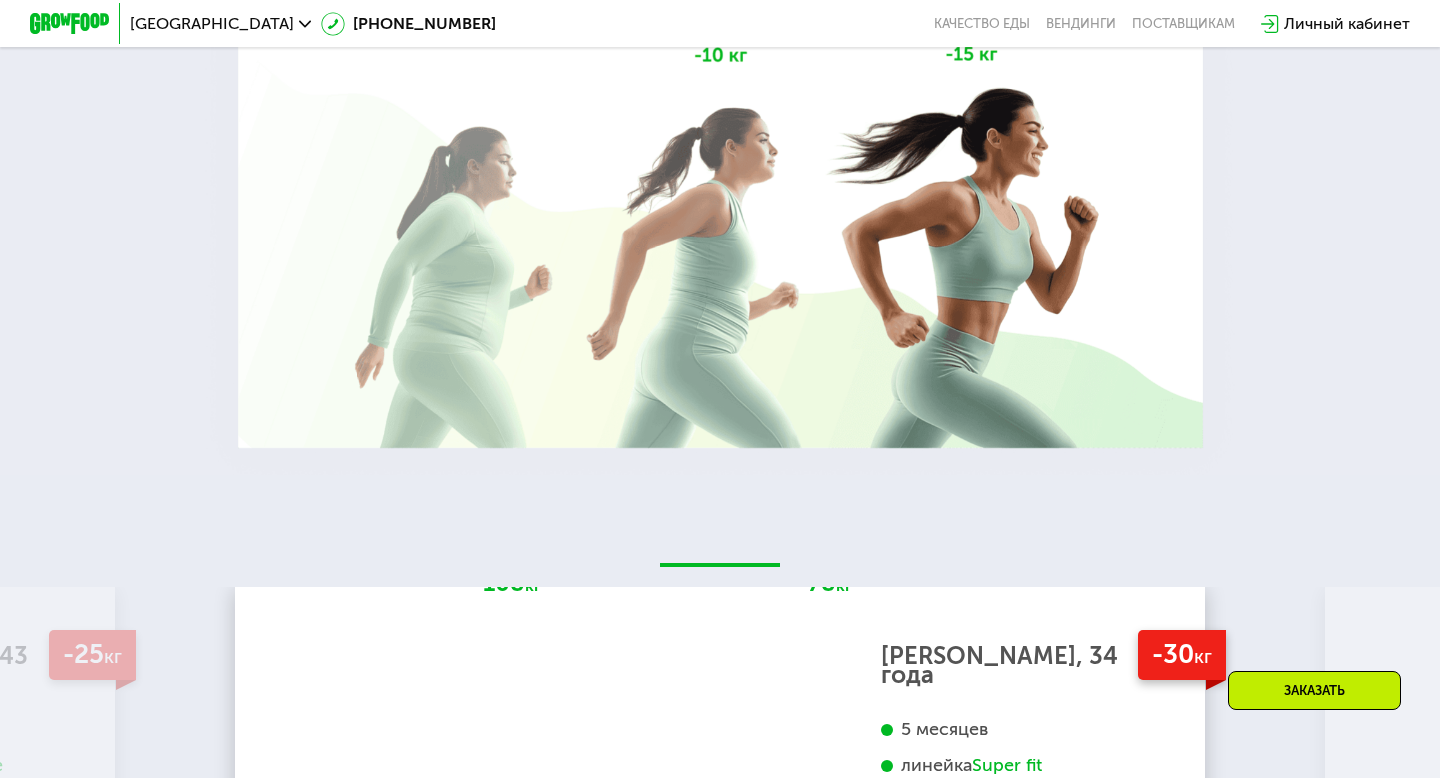 click on "Заказать" at bounding box center [1314, 690] 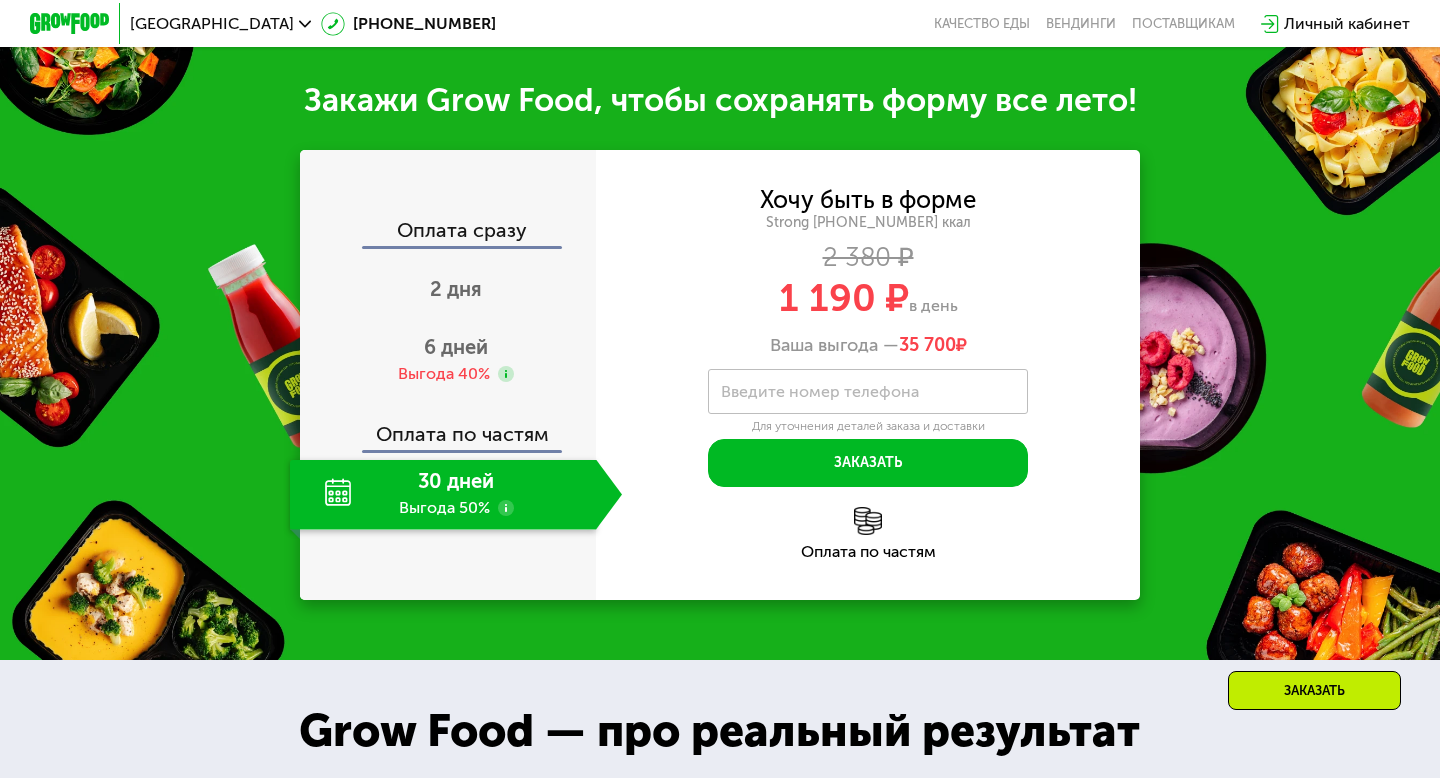 scroll, scrollTop: 2334, scrollLeft: 0, axis: vertical 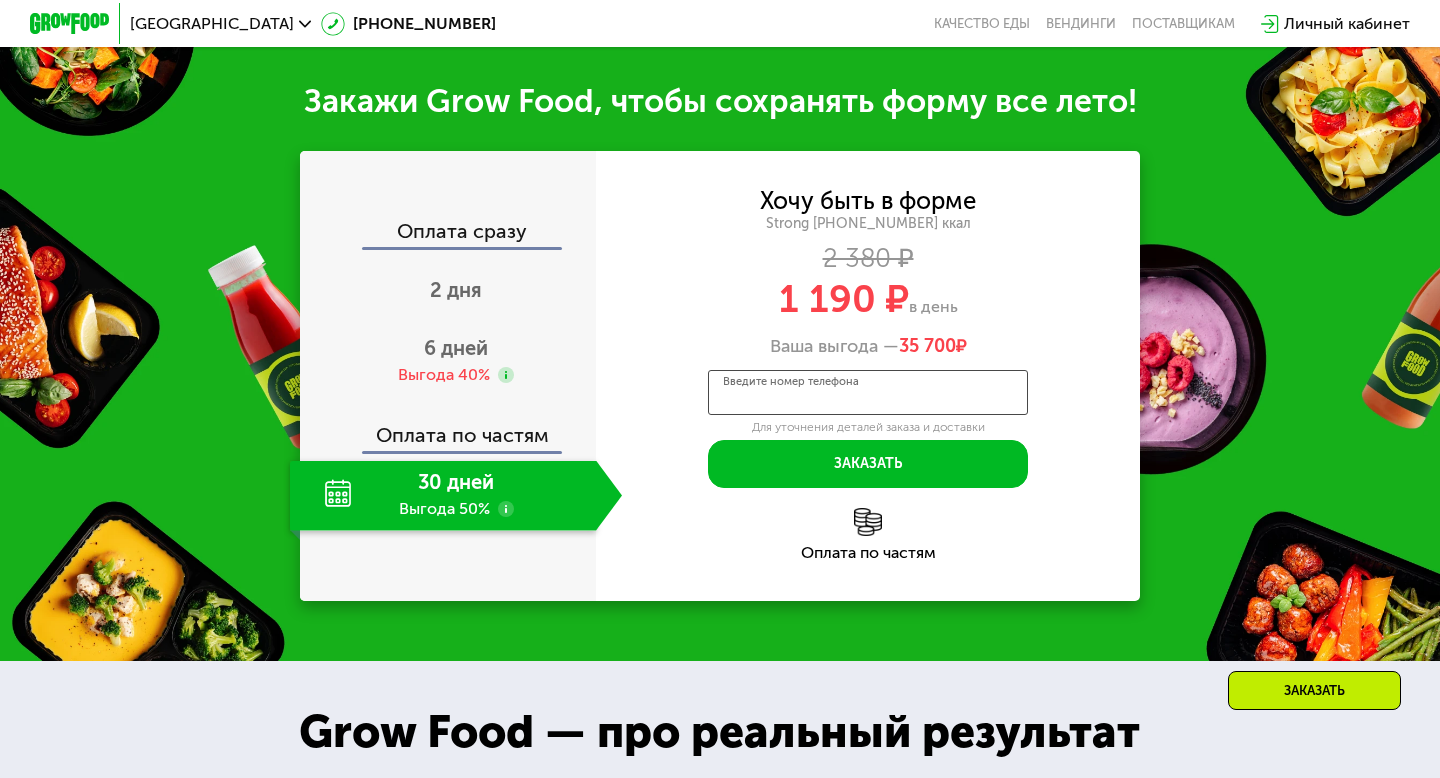 click on "Введите номер телефона" at bounding box center [868, 392] 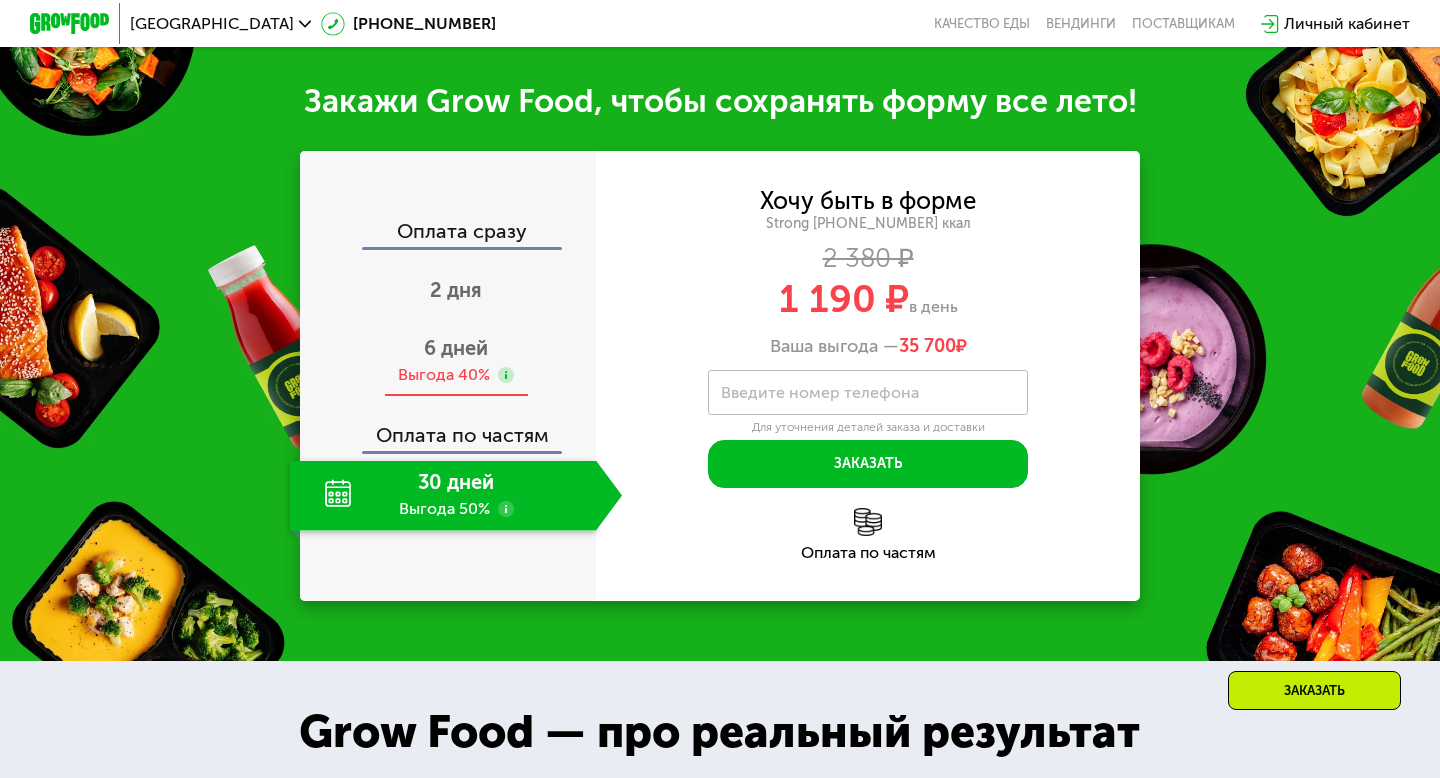 click on "6 дней" at bounding box center [456, 348] 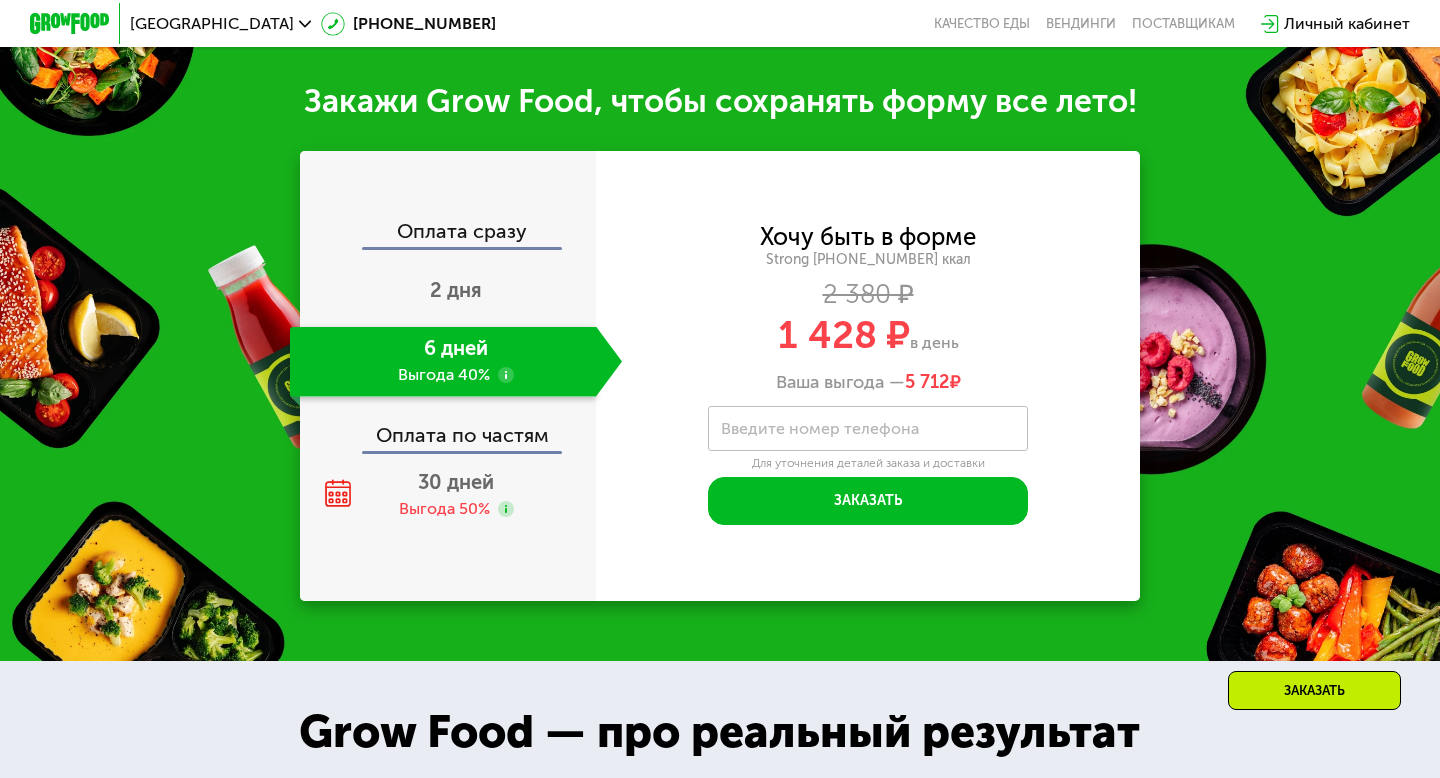 click on "Введите номер телефона" at bounding box center [820, 428] 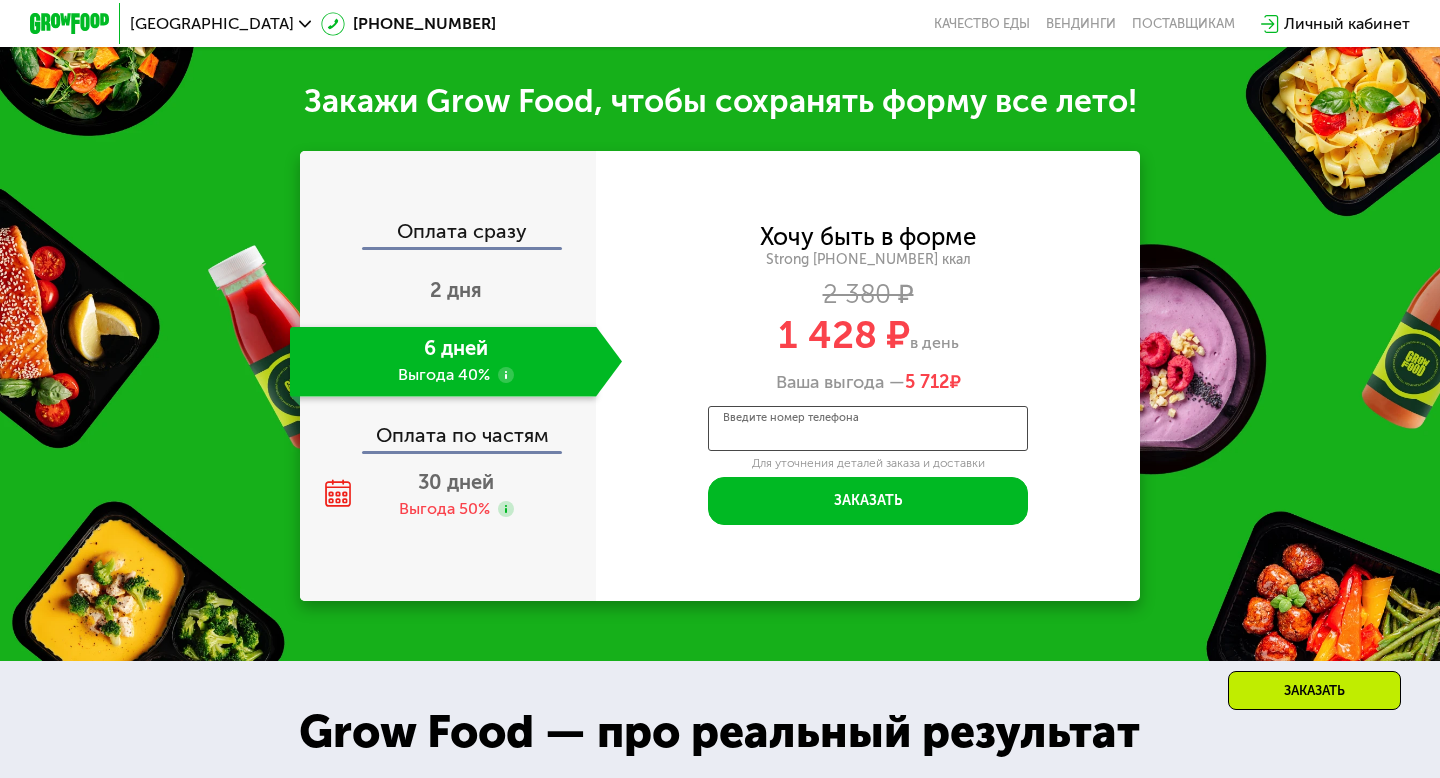 click on "Введите номер телефона" at bounding box center [868, 428] 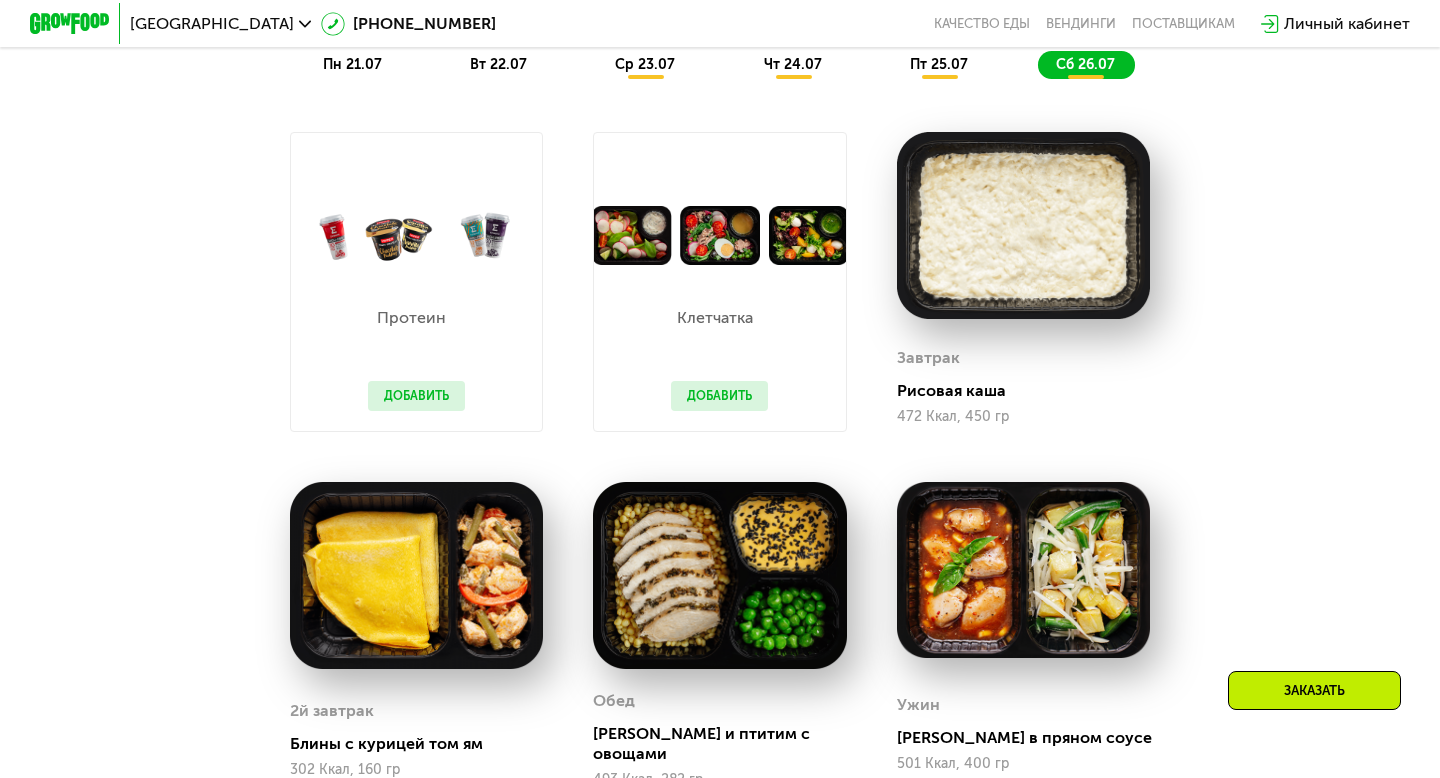 scroll, scrollTop: 1203, scrollLeft: 0, axis: vertical 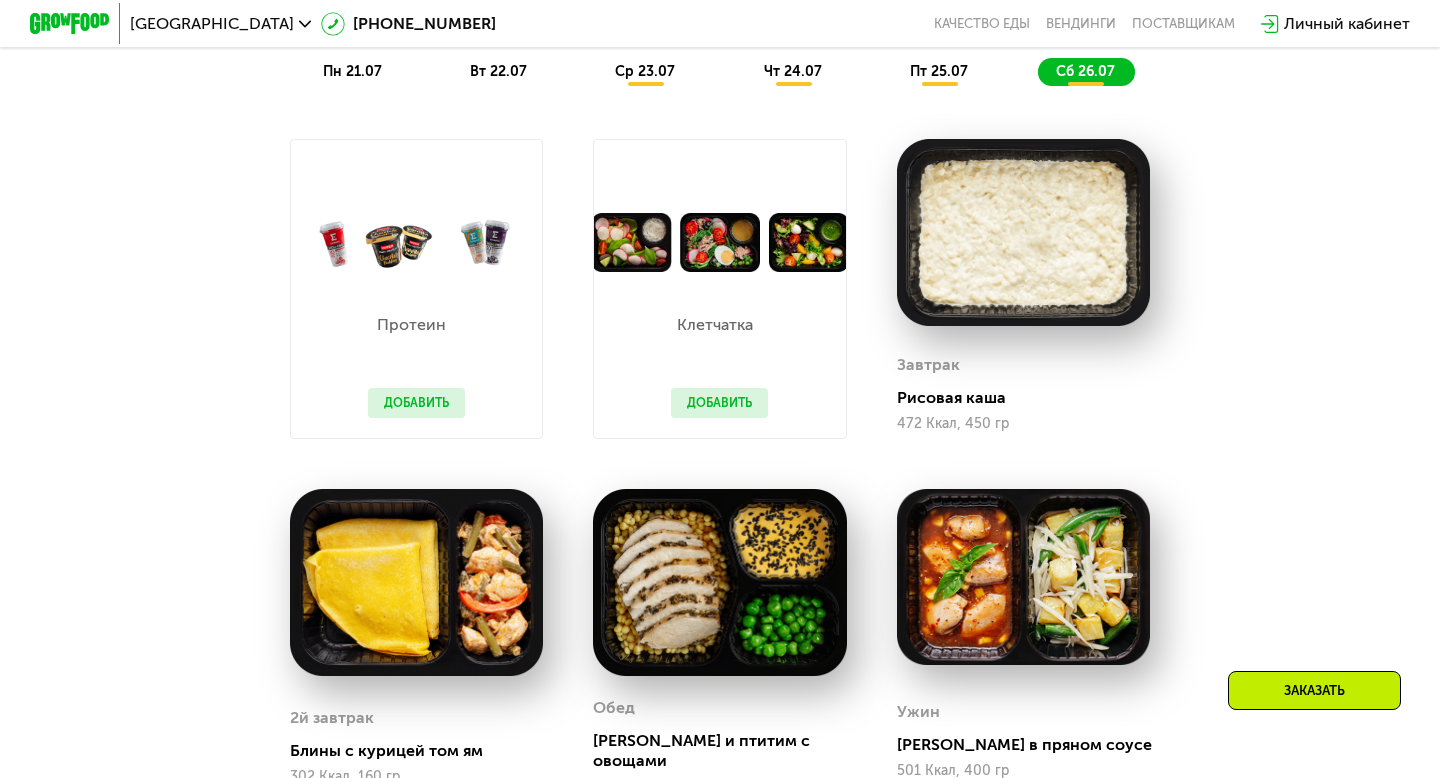 click on "Добавить" at bounding box center (416, 403) 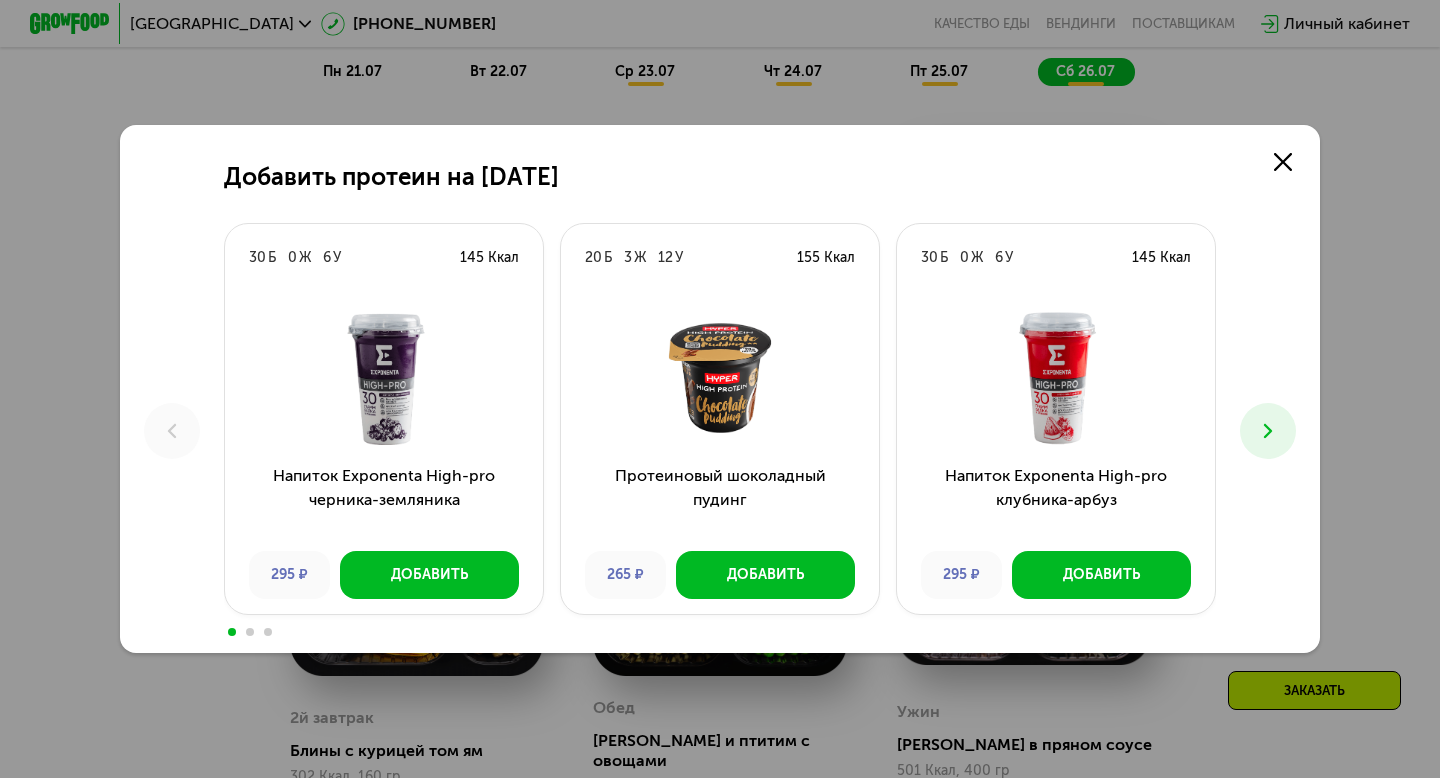 scroll, scrollTop: 0, scrollLeft: 0, axis: both 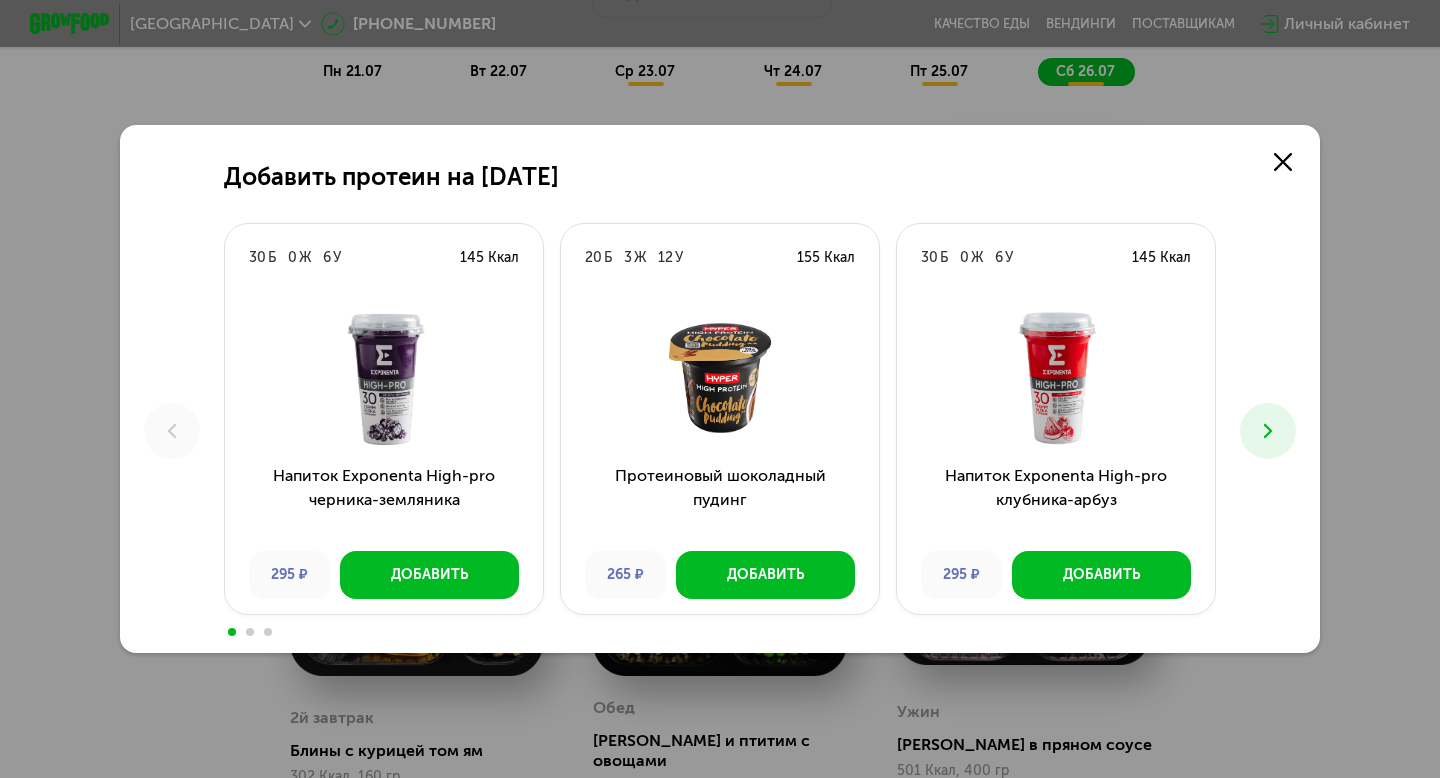 click 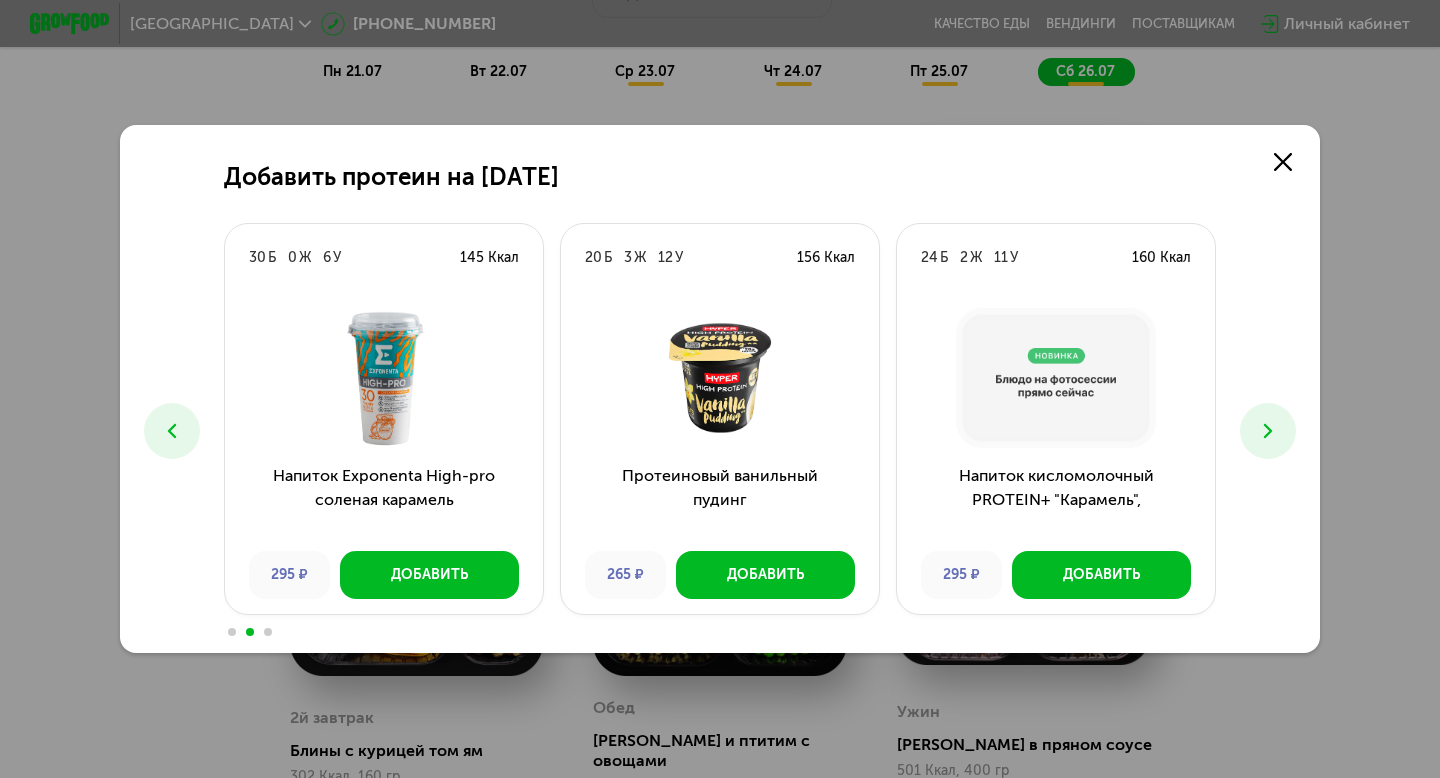 click 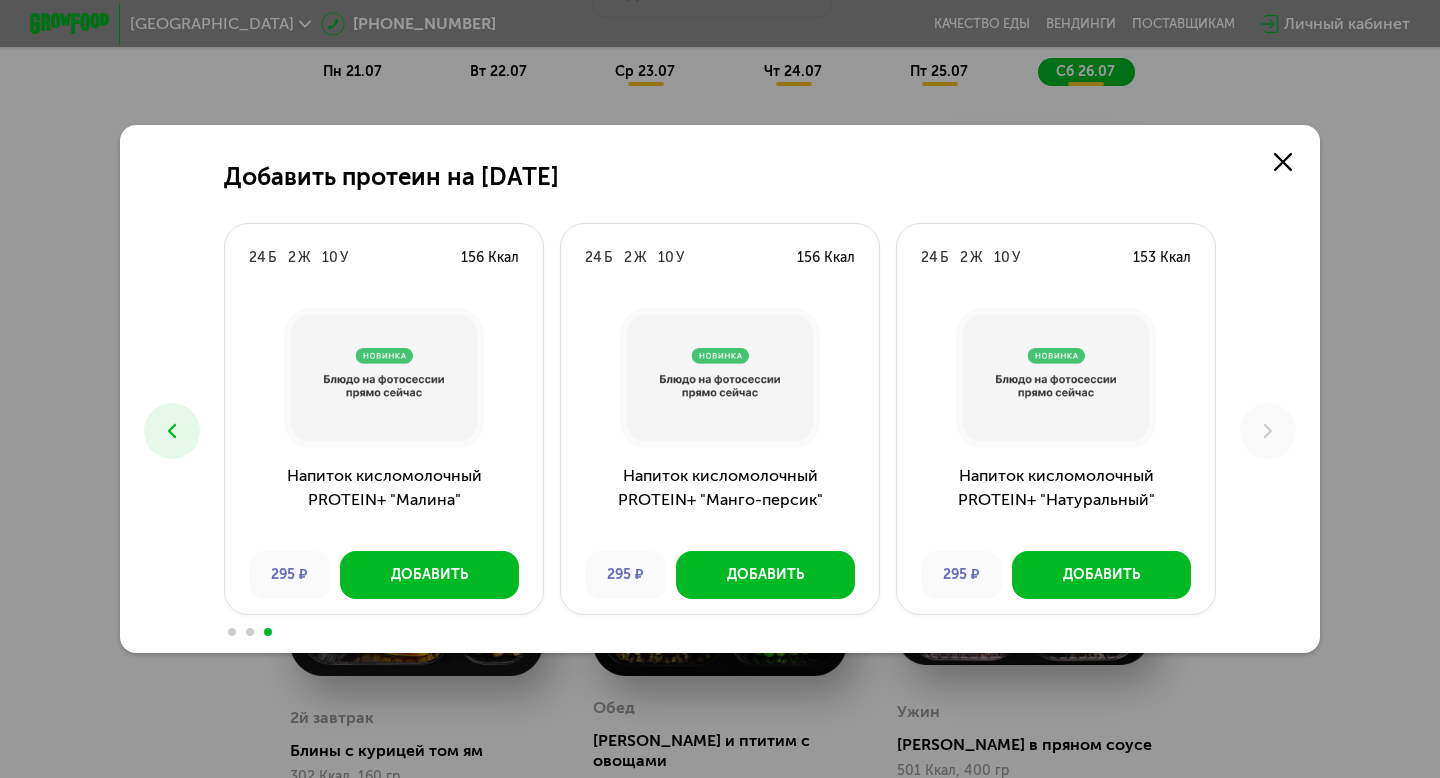 click at bounding box center [172, 431] 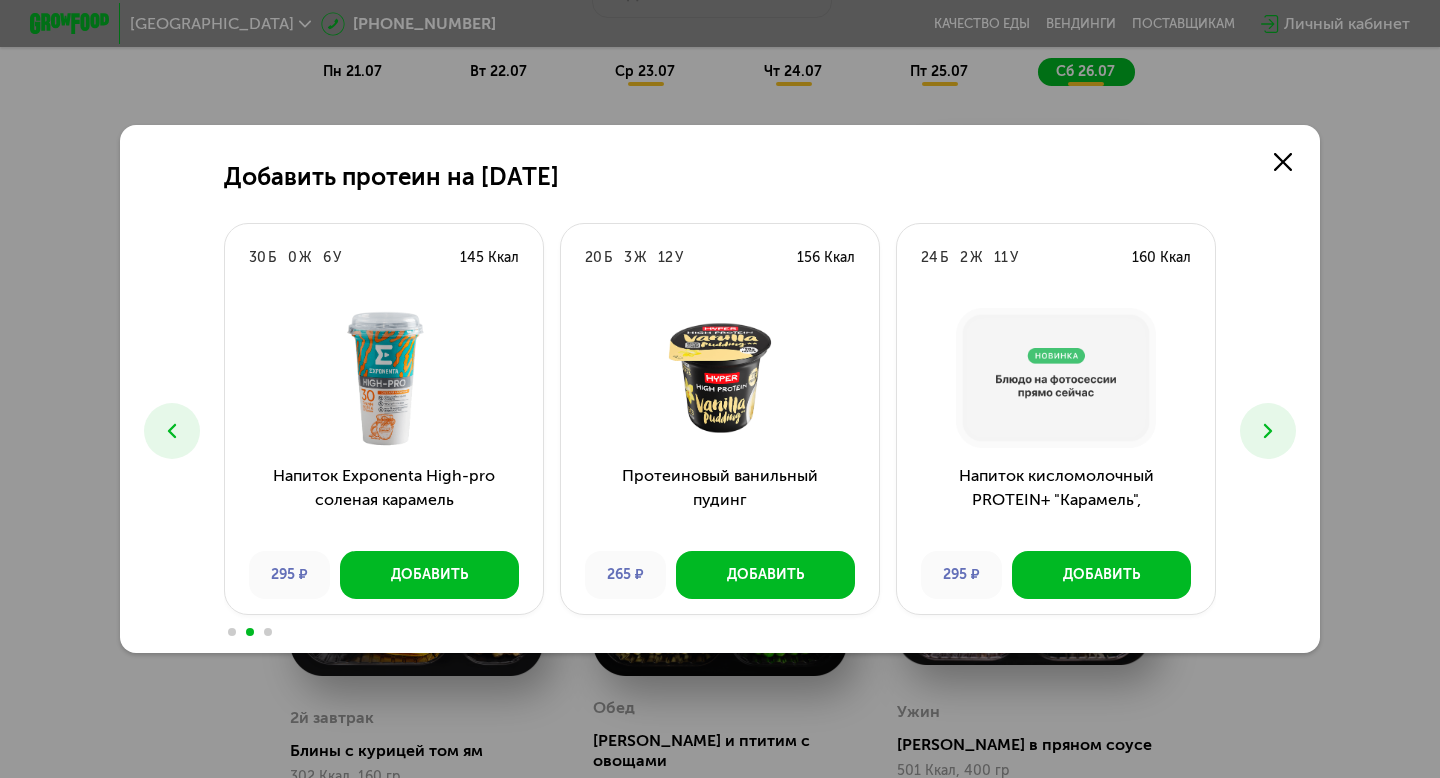 click at bounding box center [172, 431] 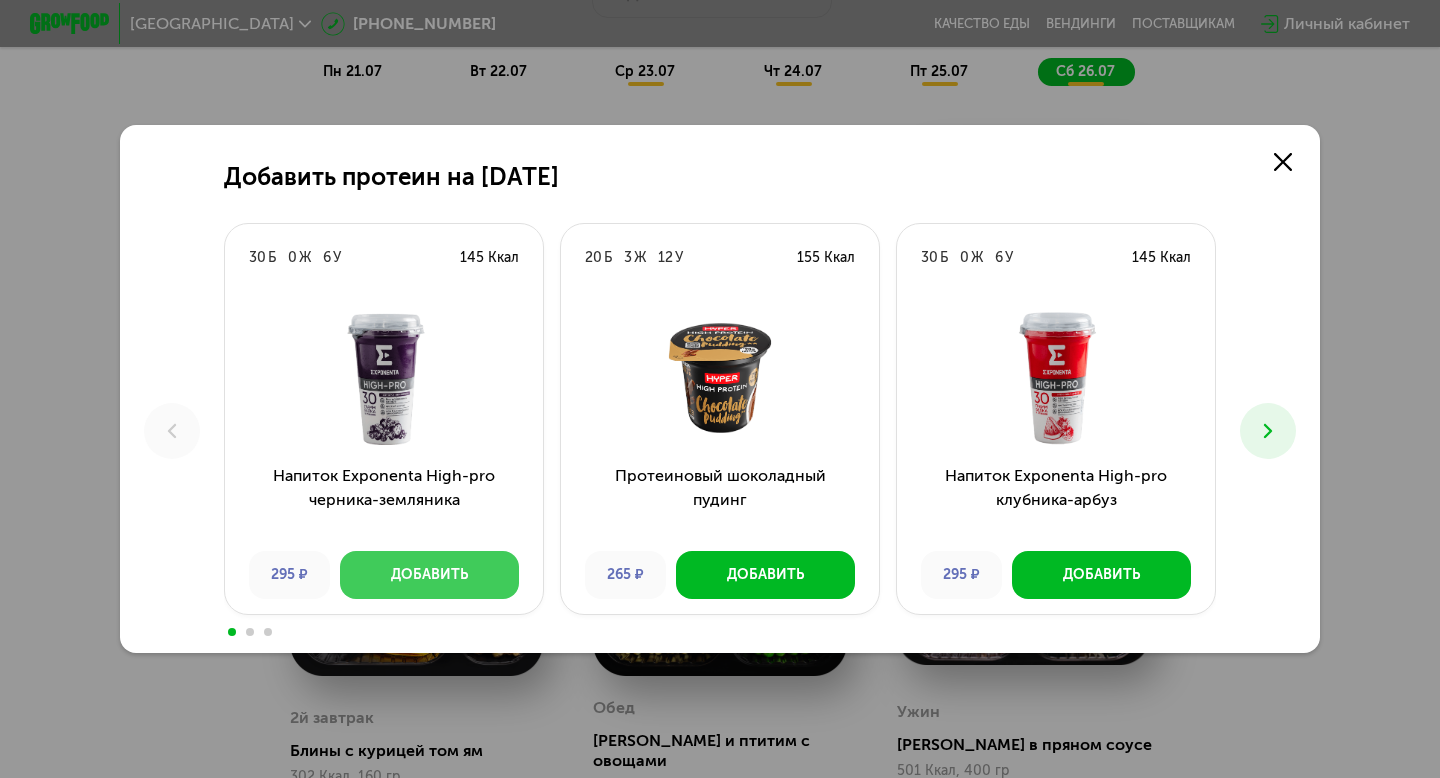 click on "Добавить" at bounding box center [429, 575] 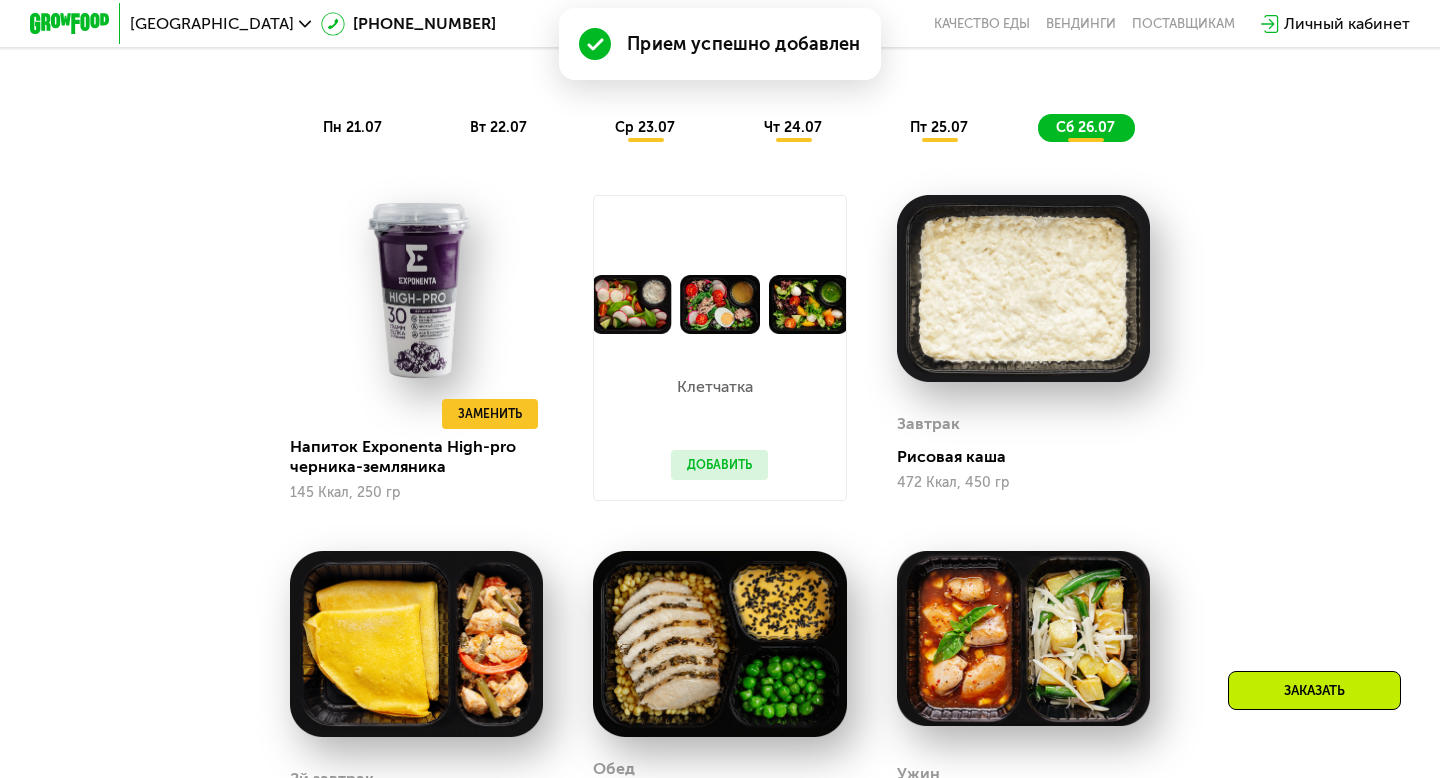 scroll, scrollTop: 1203, scrollLeft: 0, axis: vertical 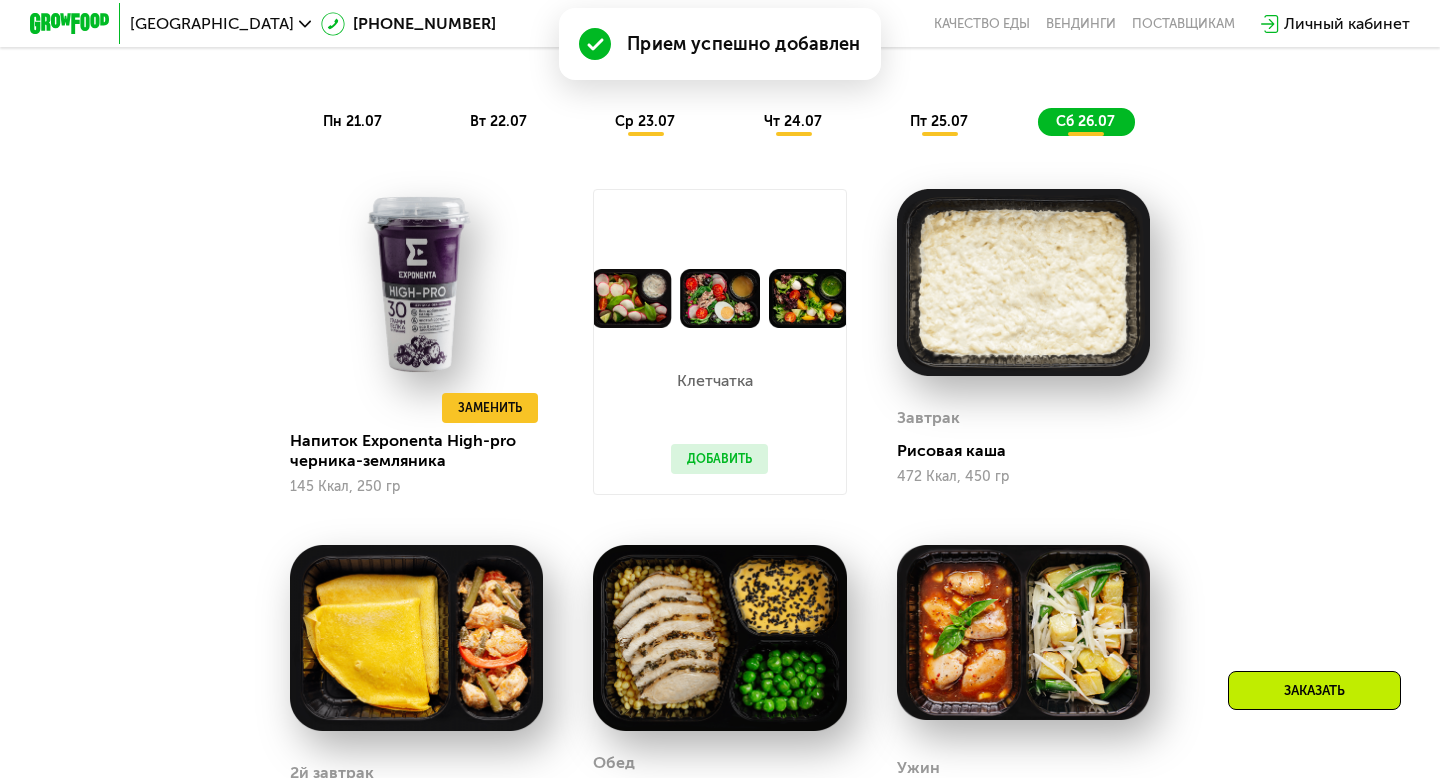 click on "Добавить" at bounding box center [719, 459] 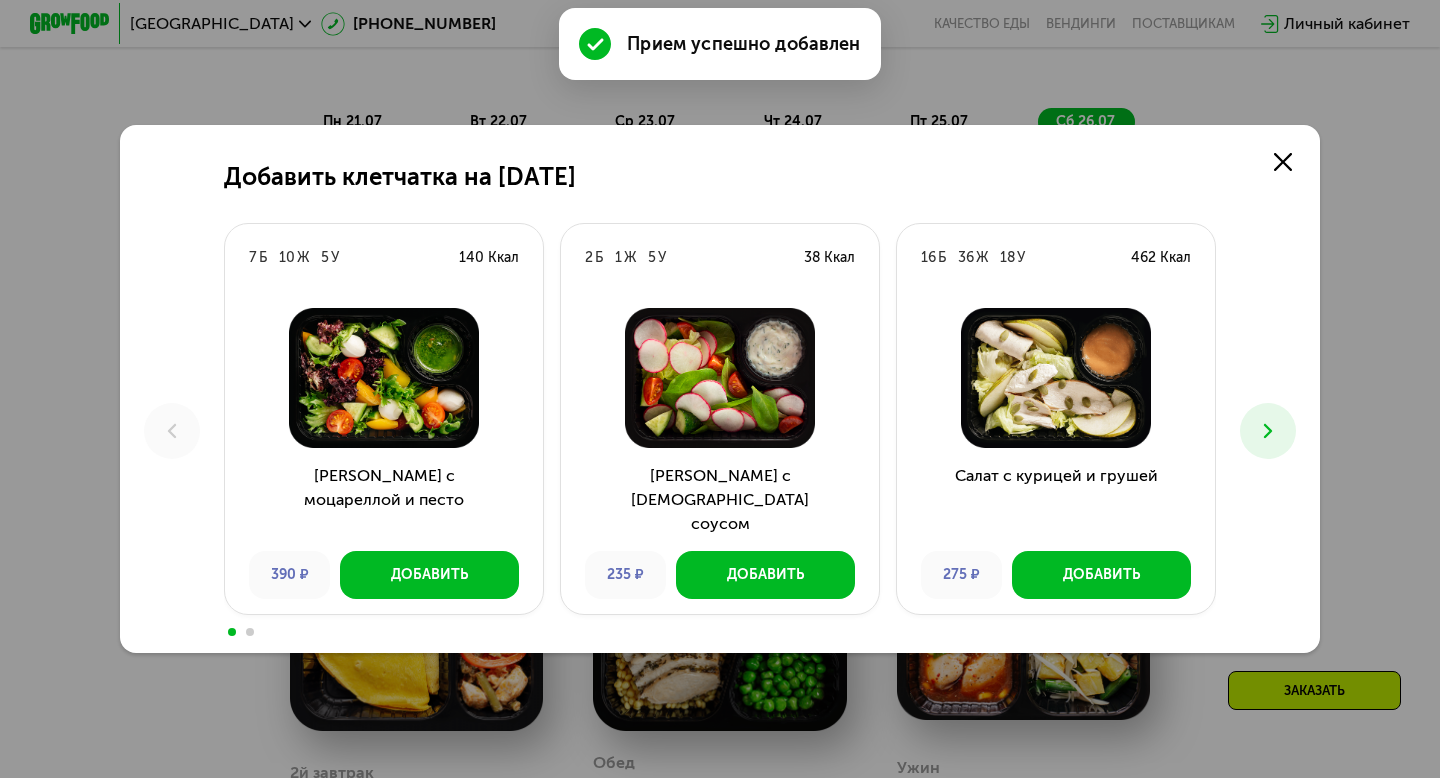 scroll, scrollTop: 0, scrollLeft: 0, axis: both 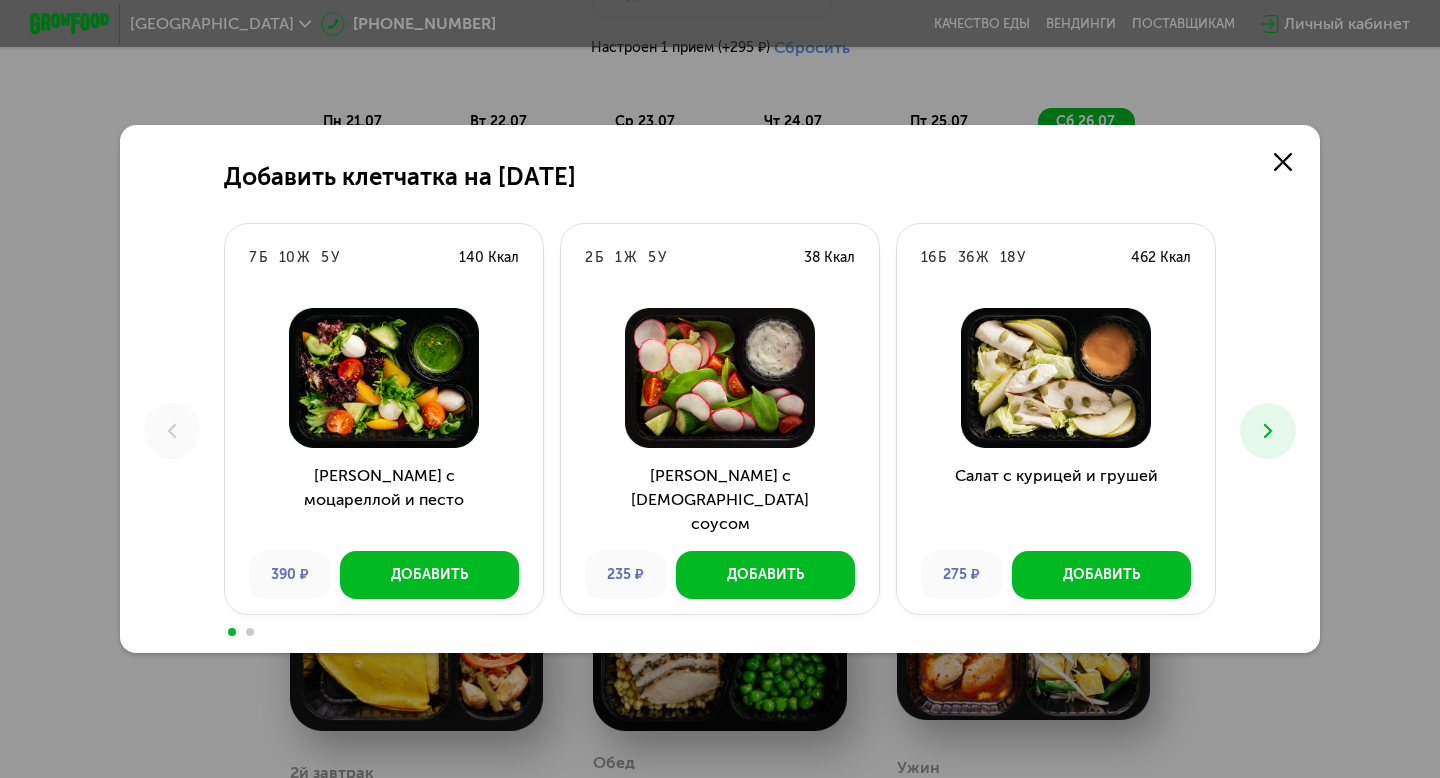 click at bounding box center (1268, 431) 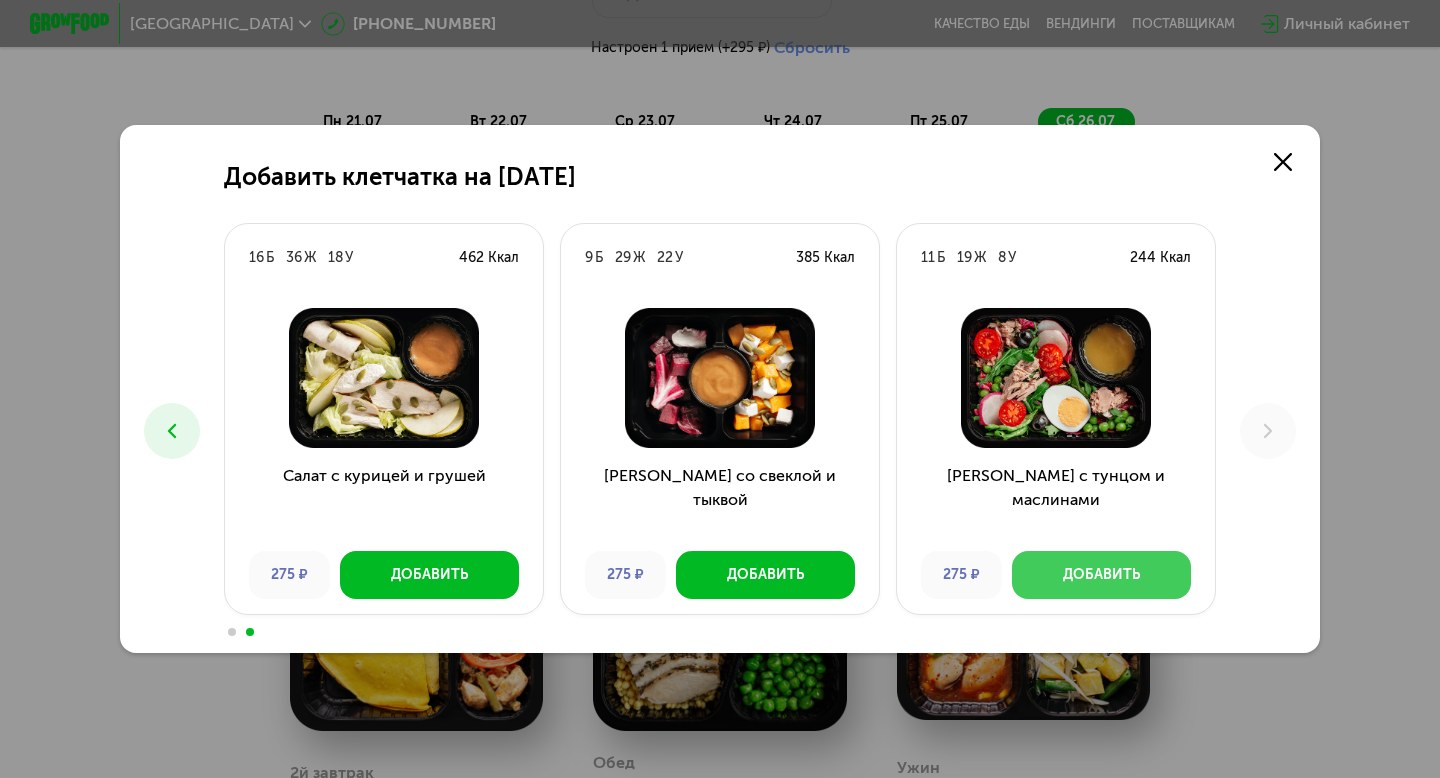 click on "Добавить" at bounding box center (1101, 575) 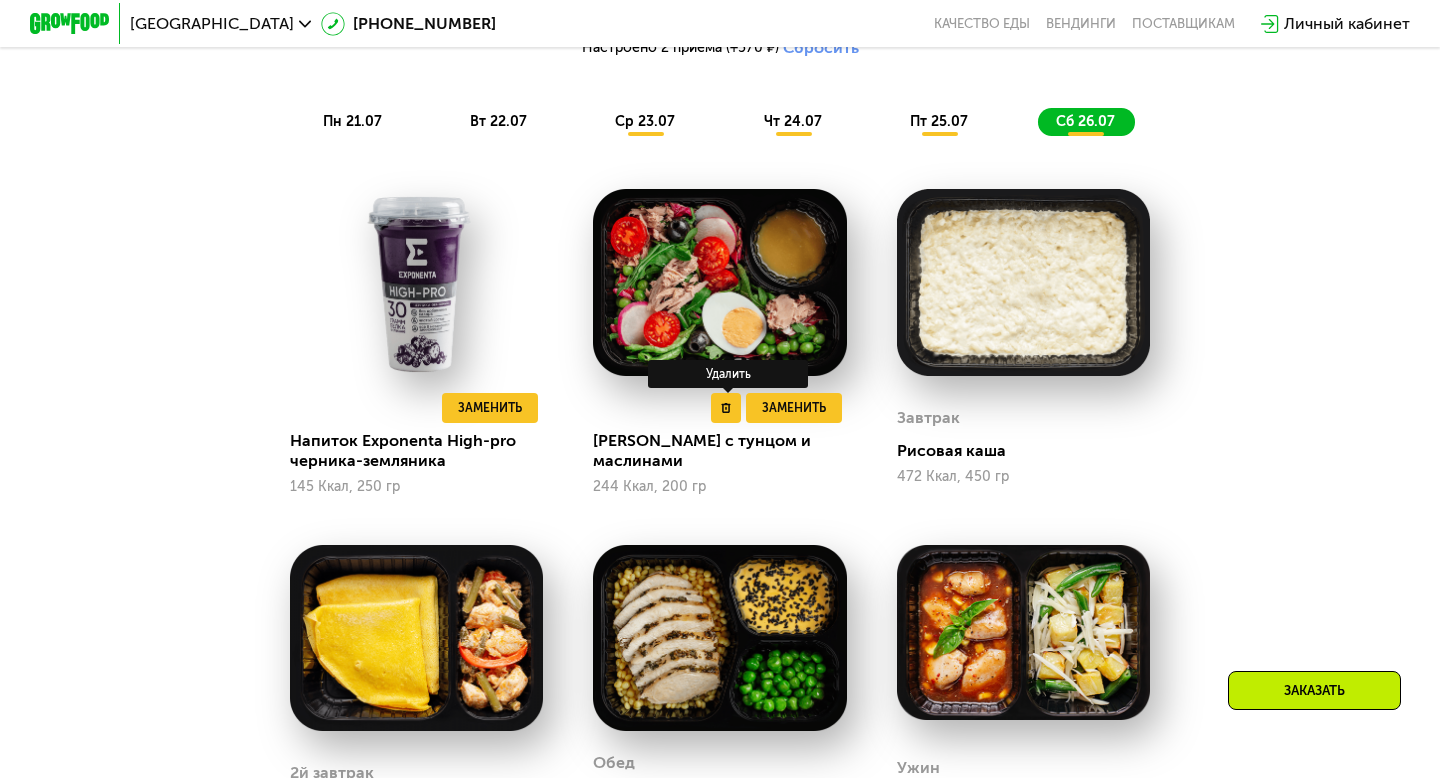 scroll, scrollTop: 1271, scrollLeft: 0, axis: vertical 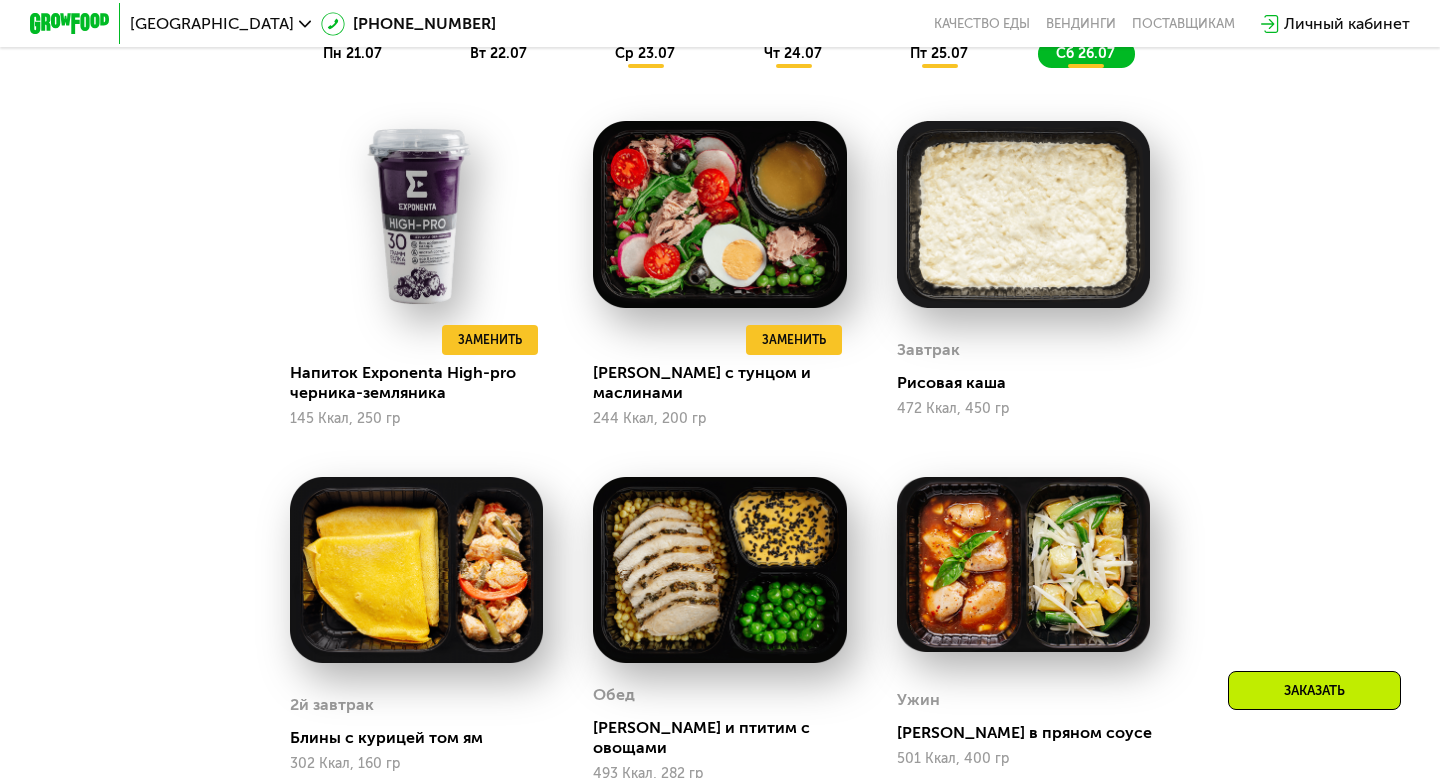 click at bounding box center [1023, 214] 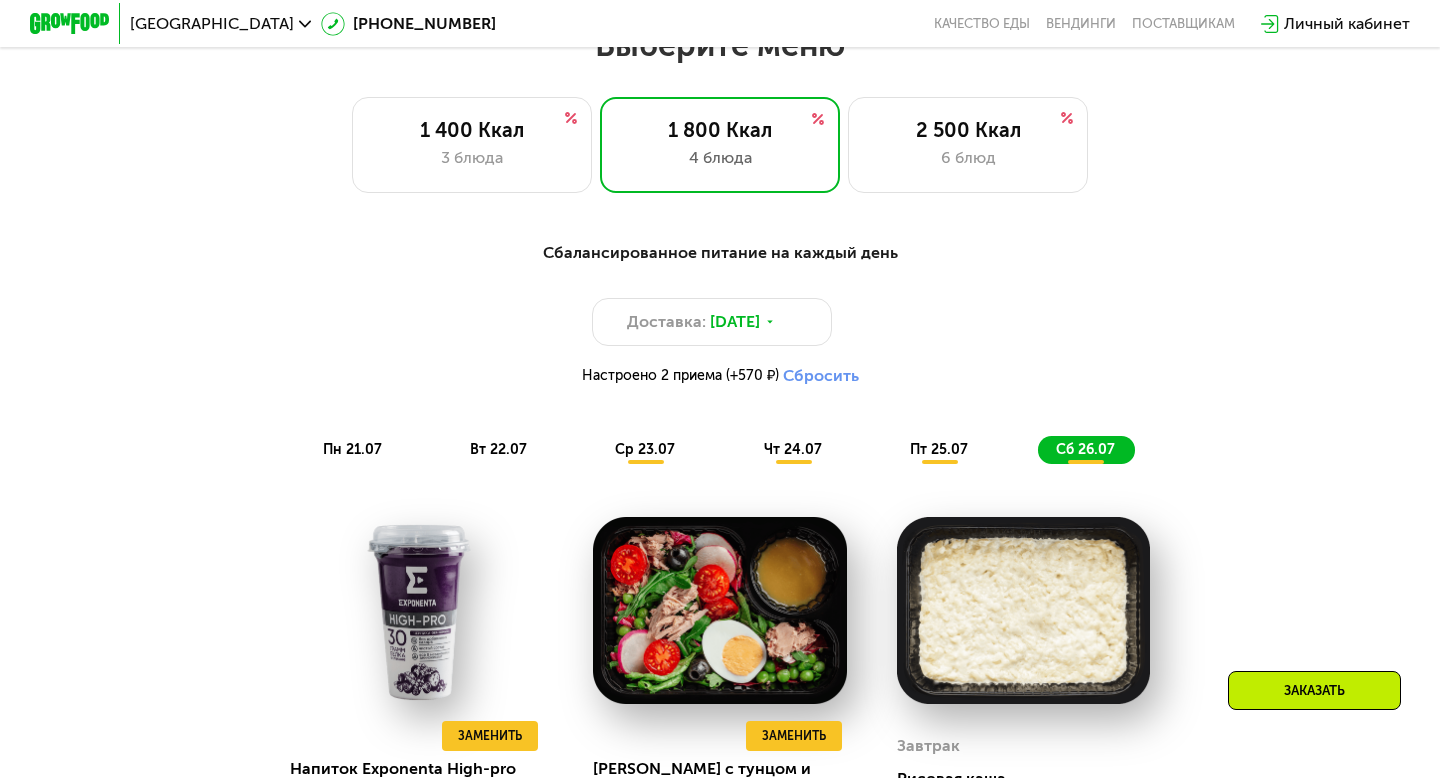 scroll, scrollTop: 867, scrollLeft: 0, axis: vertical 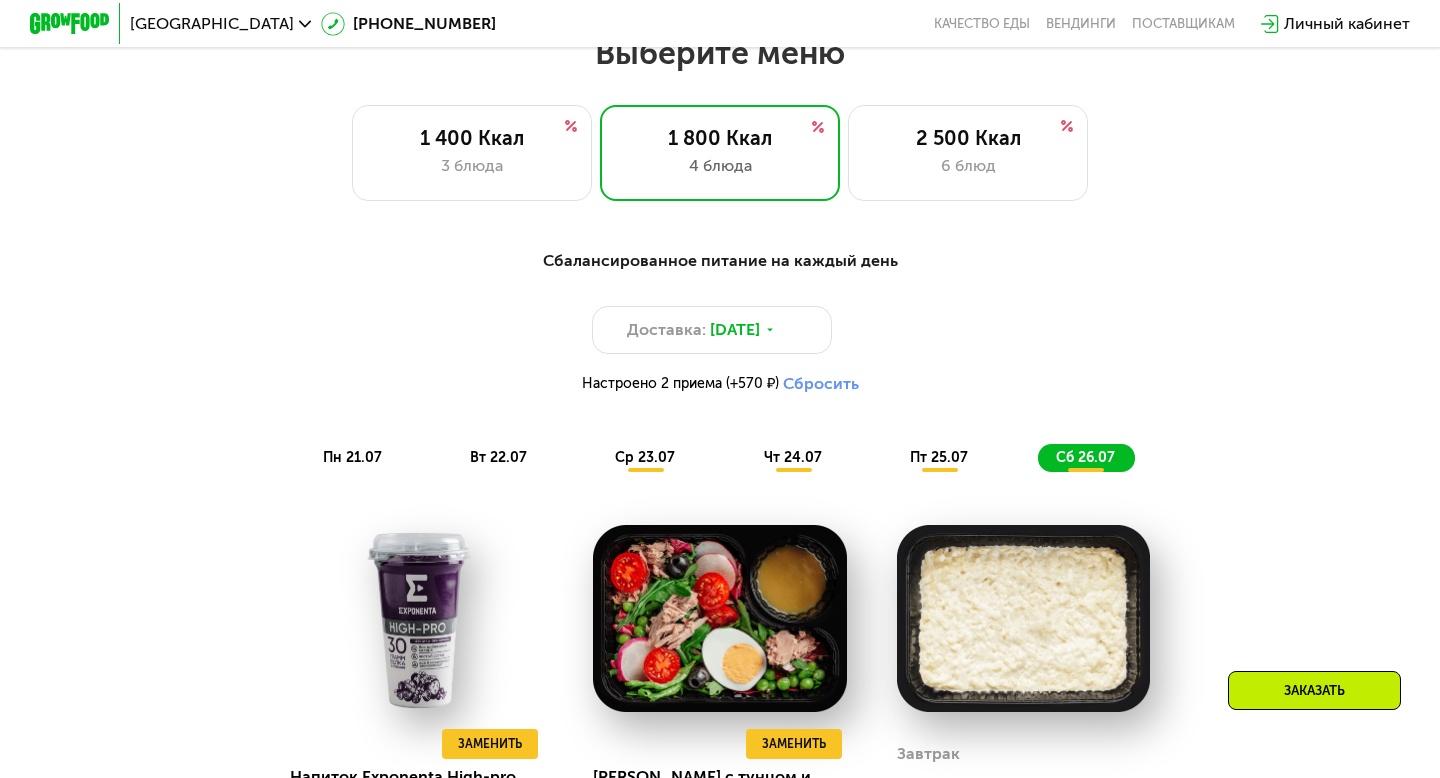 click on "пн 21.07" at bounding box center [352, 457] 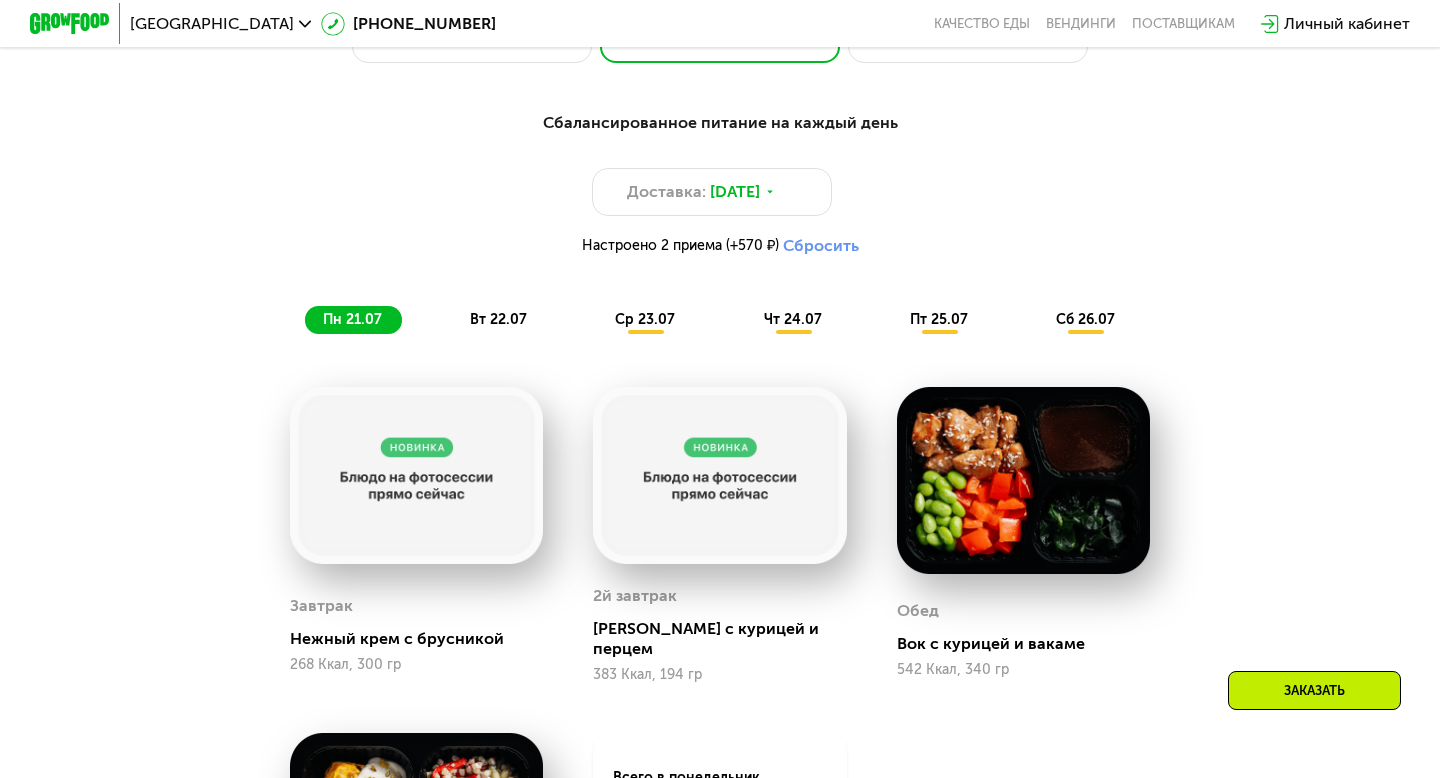scroll, scrollTop: 867, scrollLeft: 0, axis: vertical 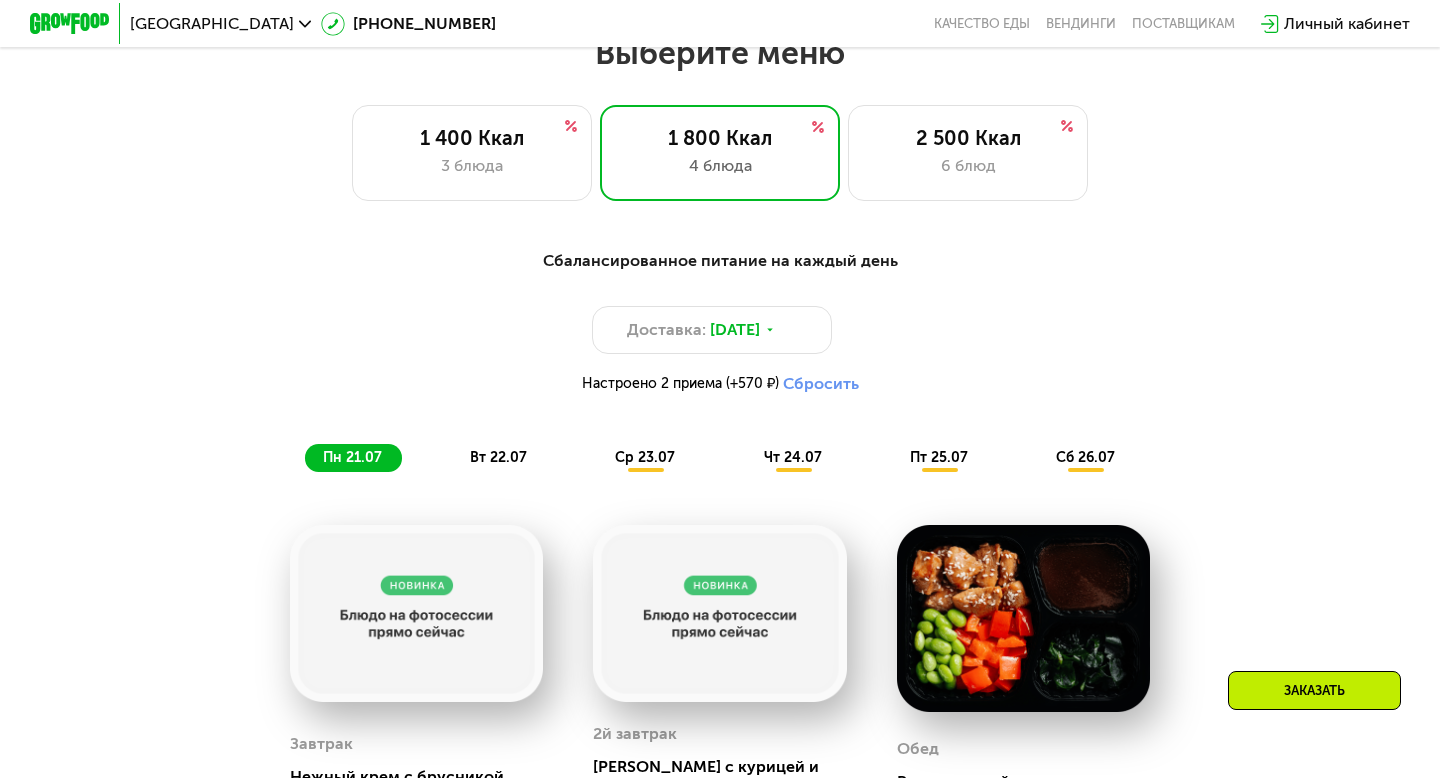 click on "вт 22.07" at bounding box center [498, 457] 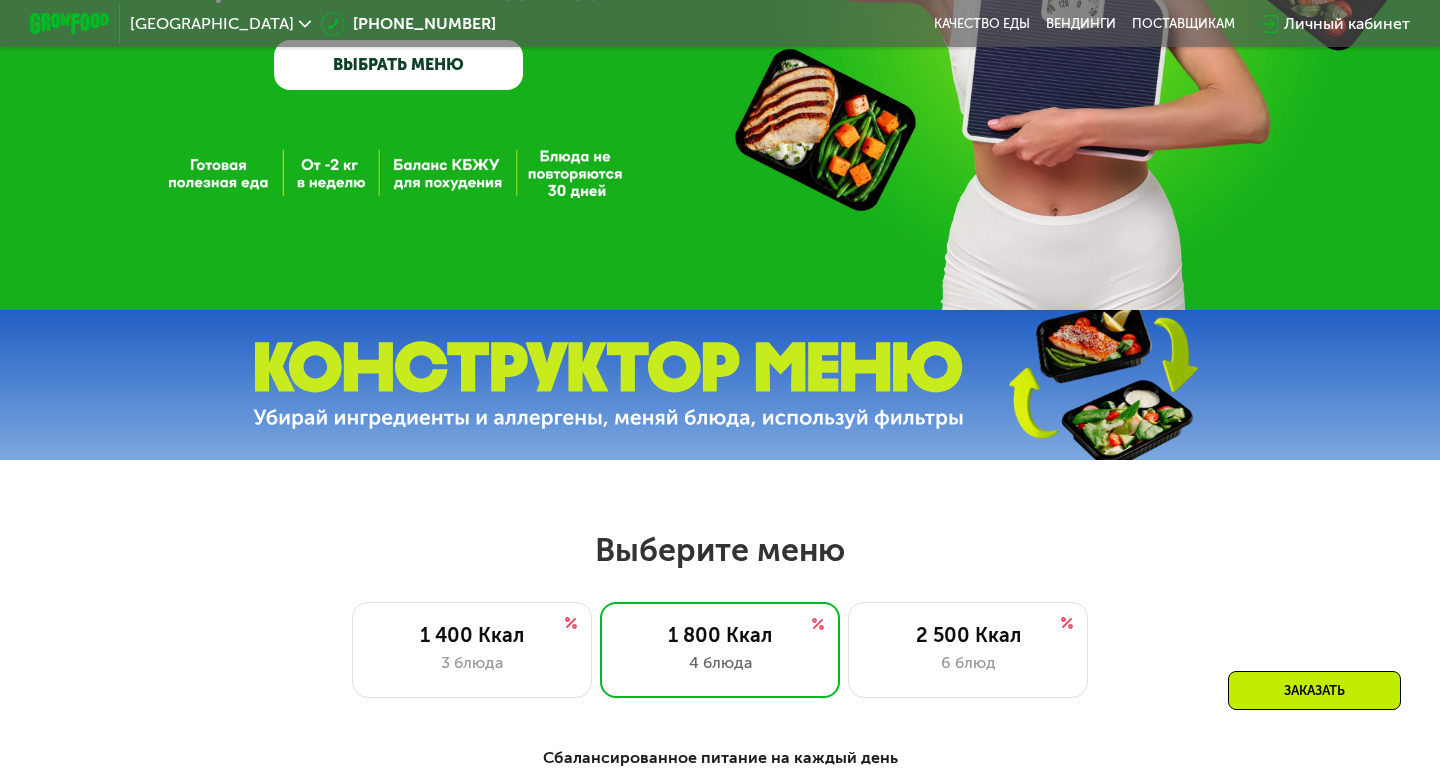 scroll, scrollTop: 367, scrollLeft: 0, axis: vertical 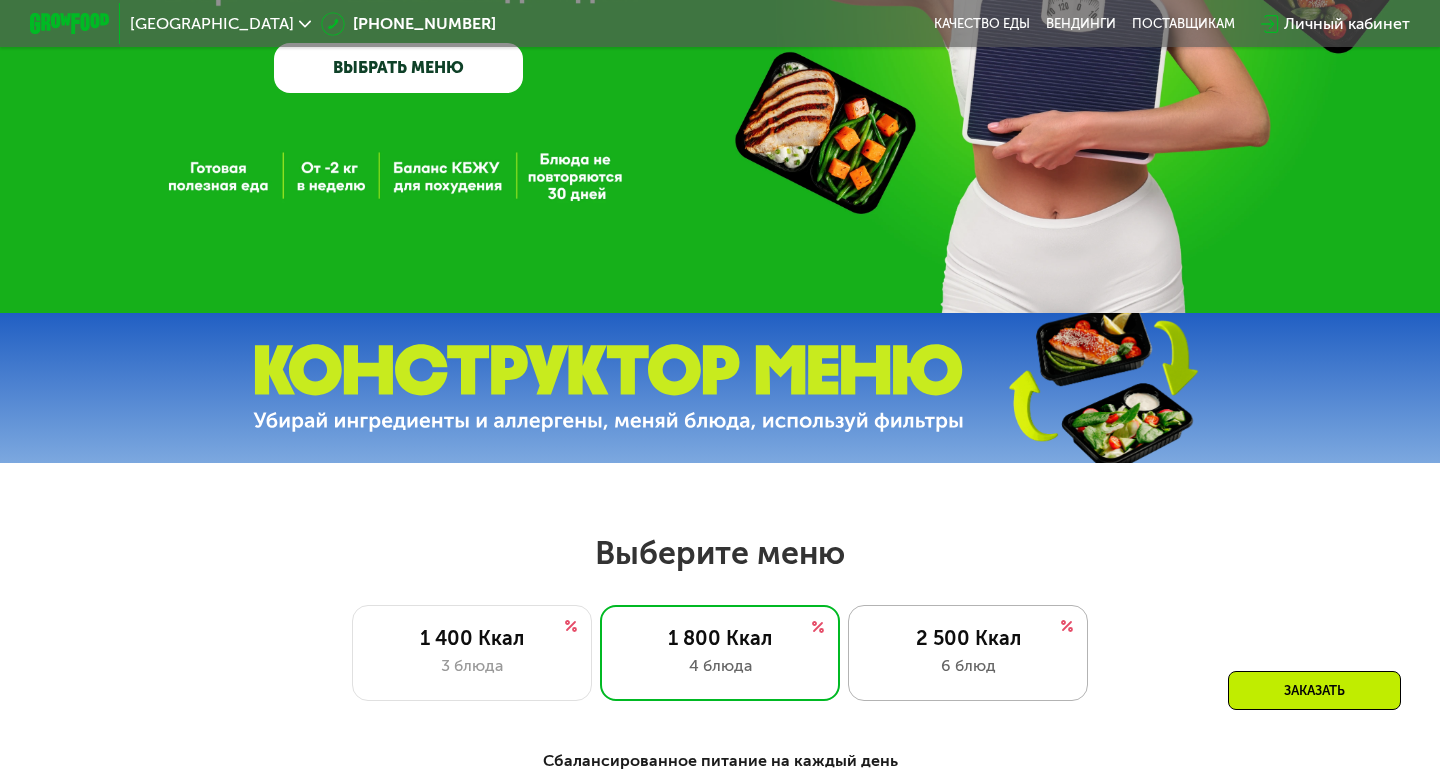click on "6 блюд" at bounding box center [968, 666] 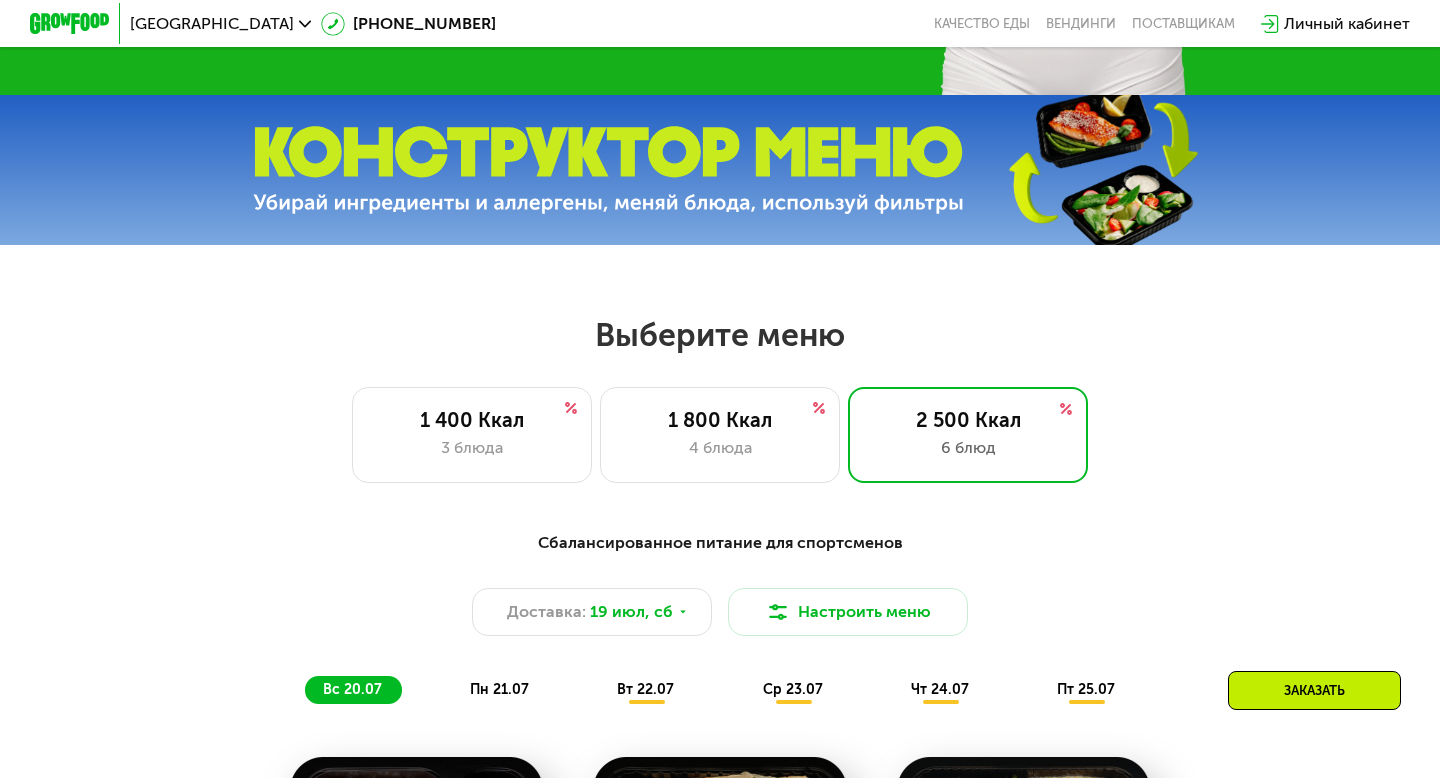 scroll, scrollTop: 367, scrollLeft: 0, axis: vertical 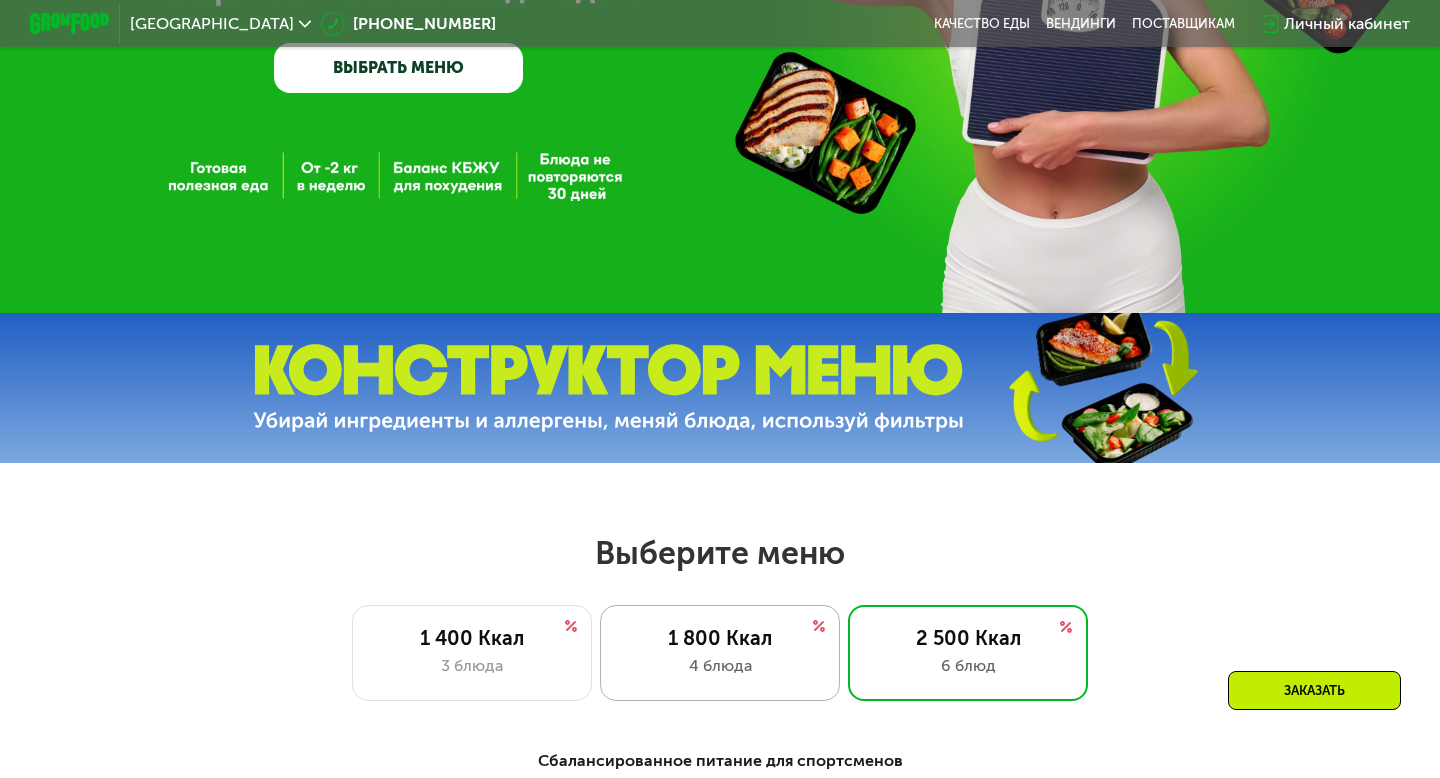 click on "4 блюда" at bounding box center [720, 666] 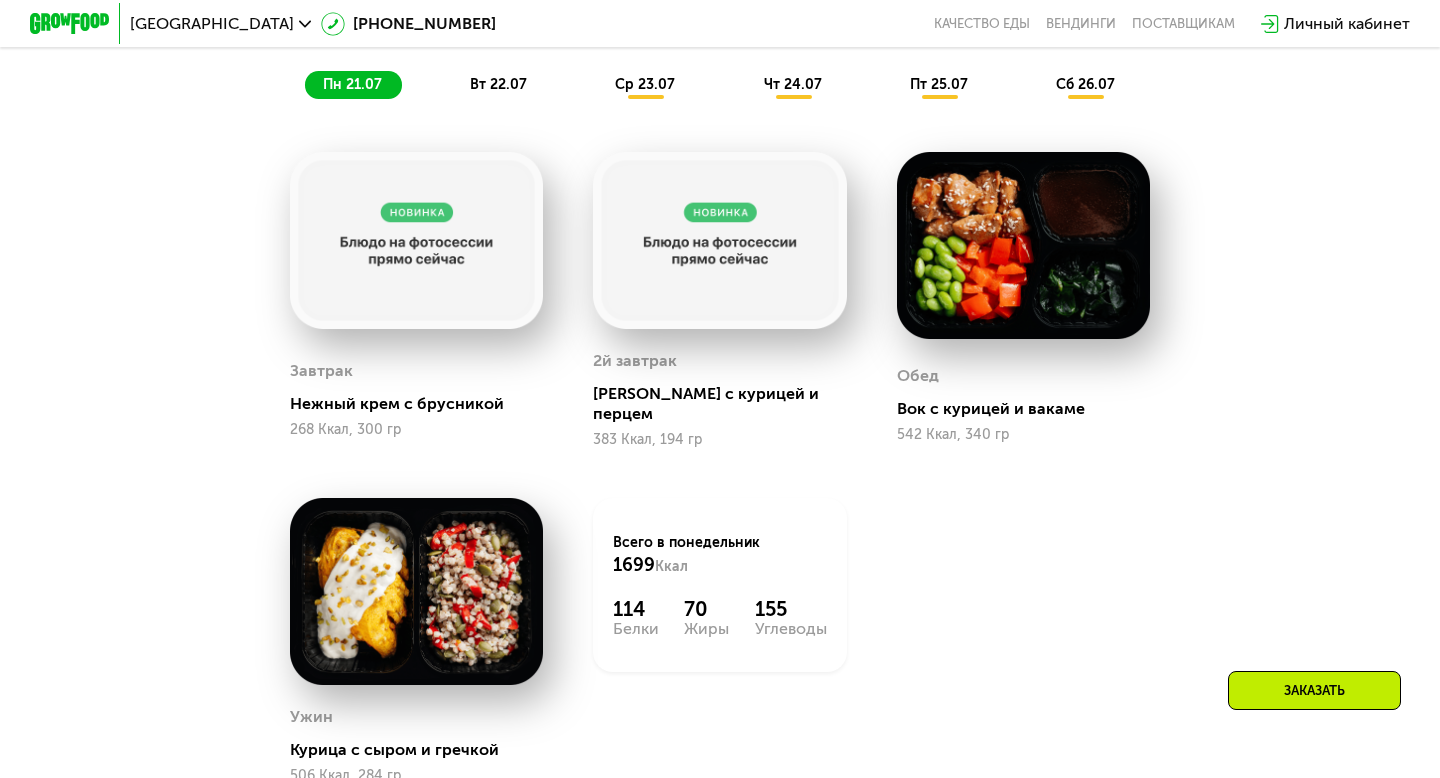 scroll, scrollTop: 1237, scrollLeft: 0, axis: vertical 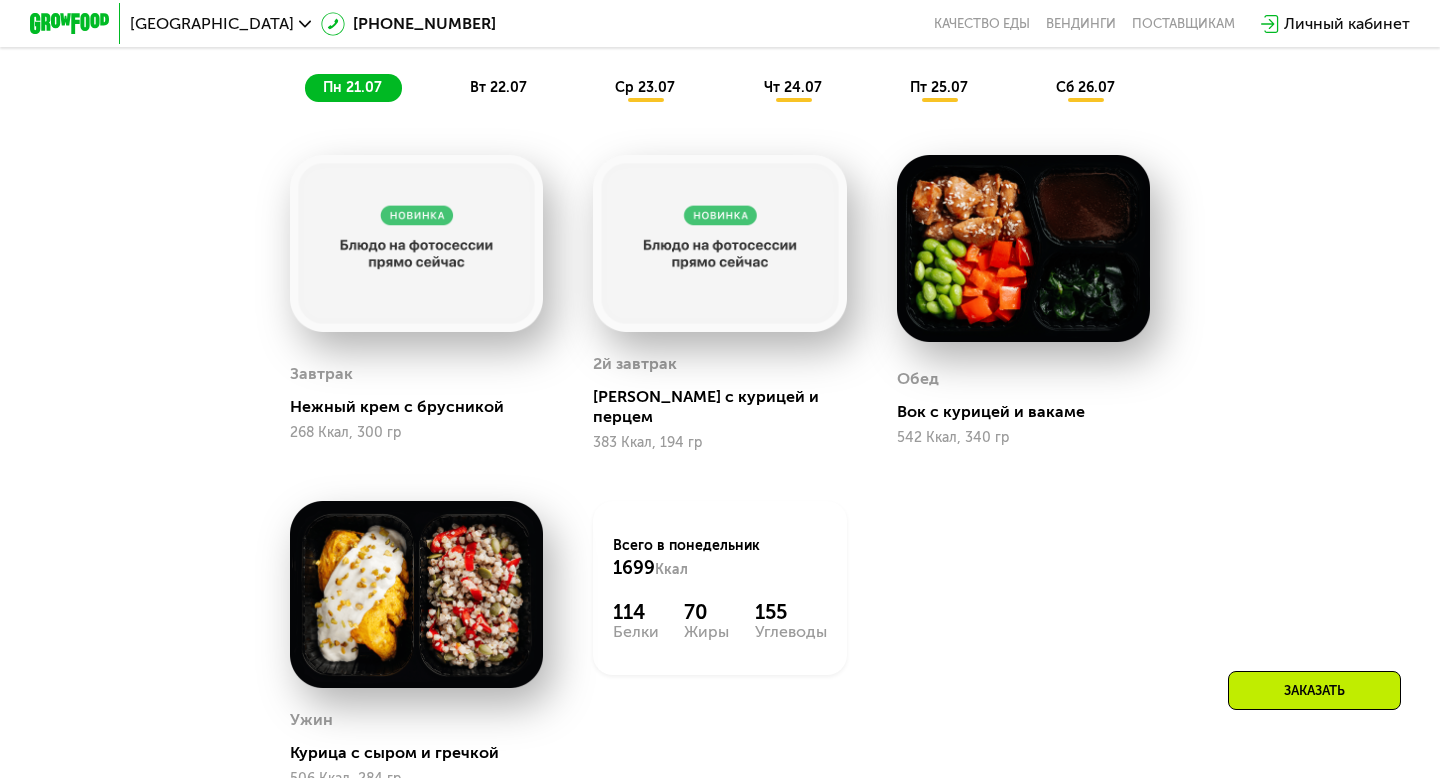 click on "вт 22.07" at bounding box center [498, 87] 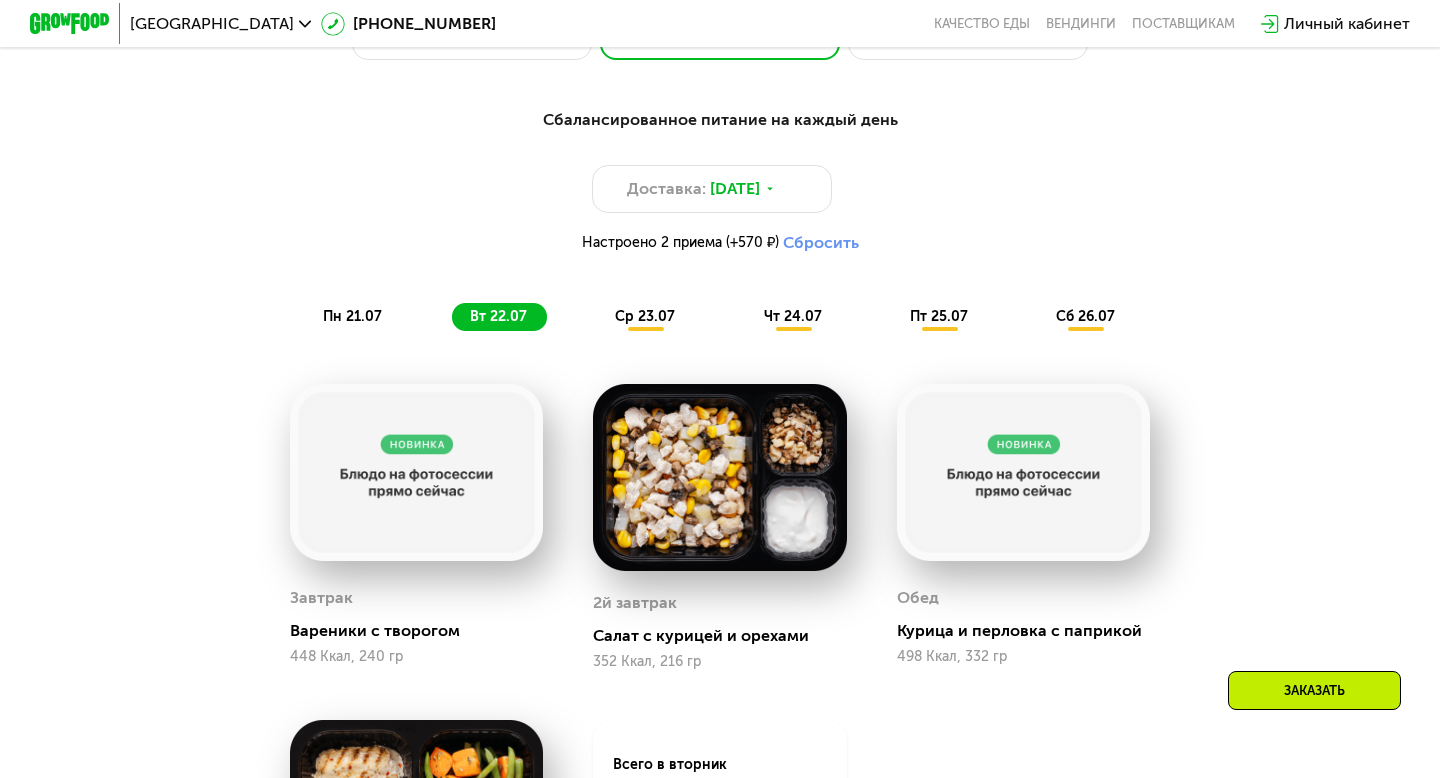scroll, scrollTop: 985, scrollLeft: 0, axis: vertical 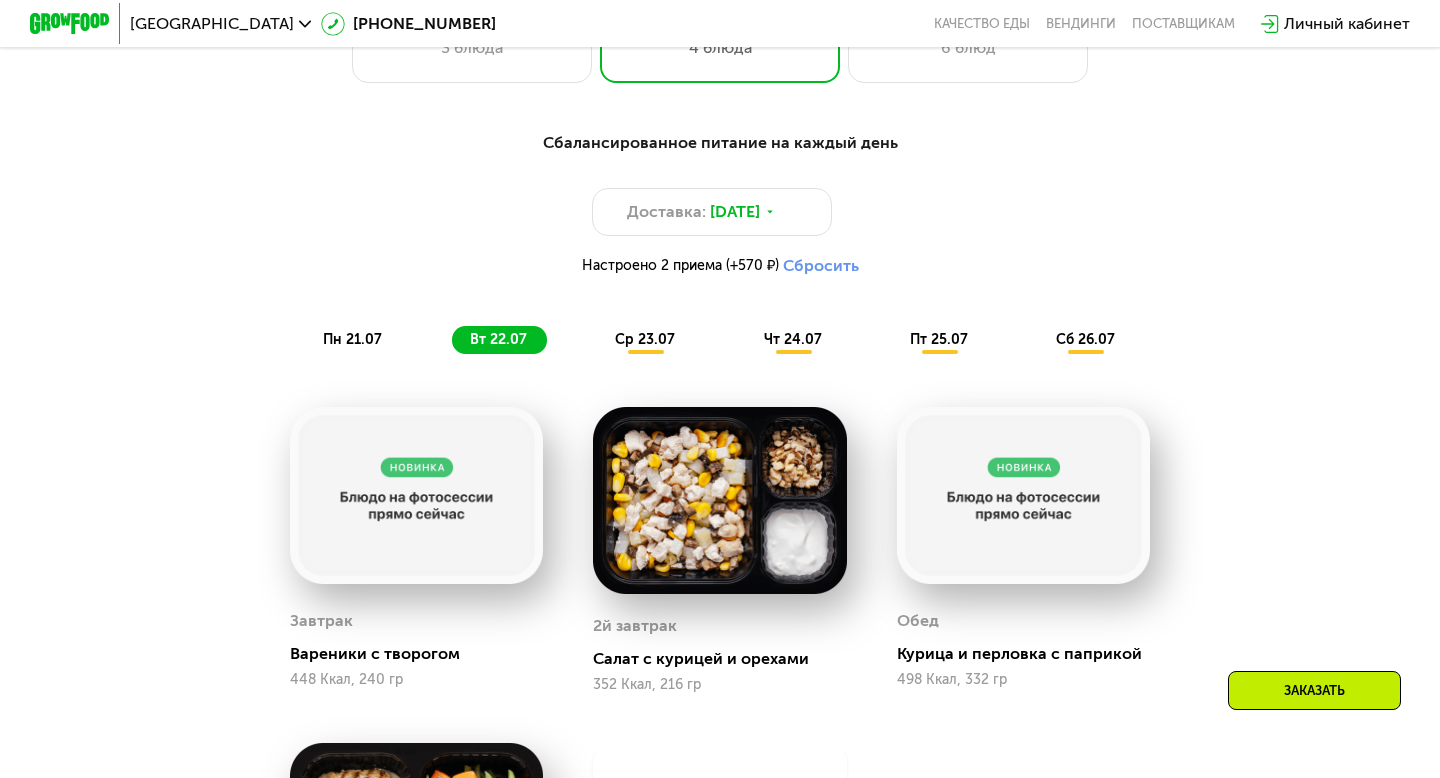 click on "ср 23.07" at bounding box center [645, 339] 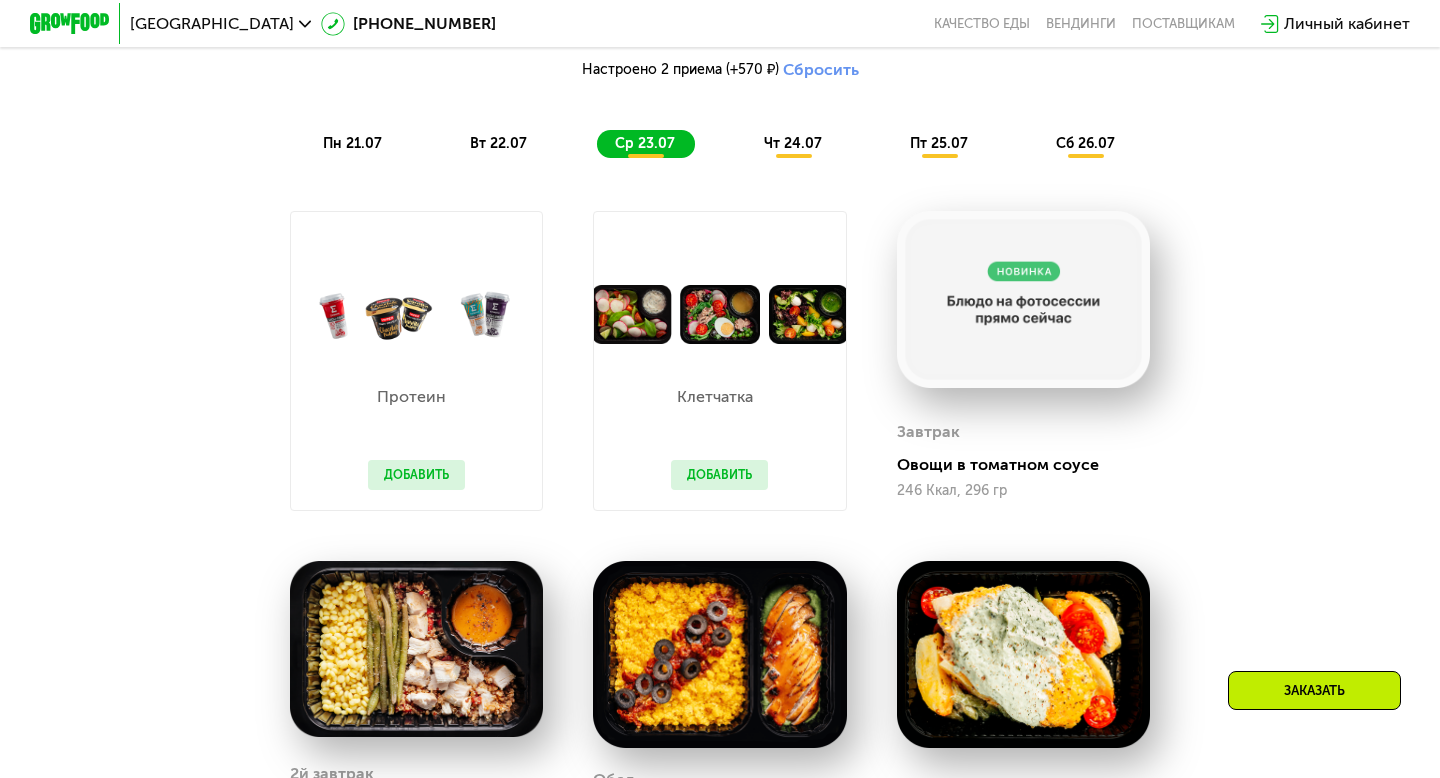 scroll, scrollTop: 1005, scrollLeft: 0, axis: vertical 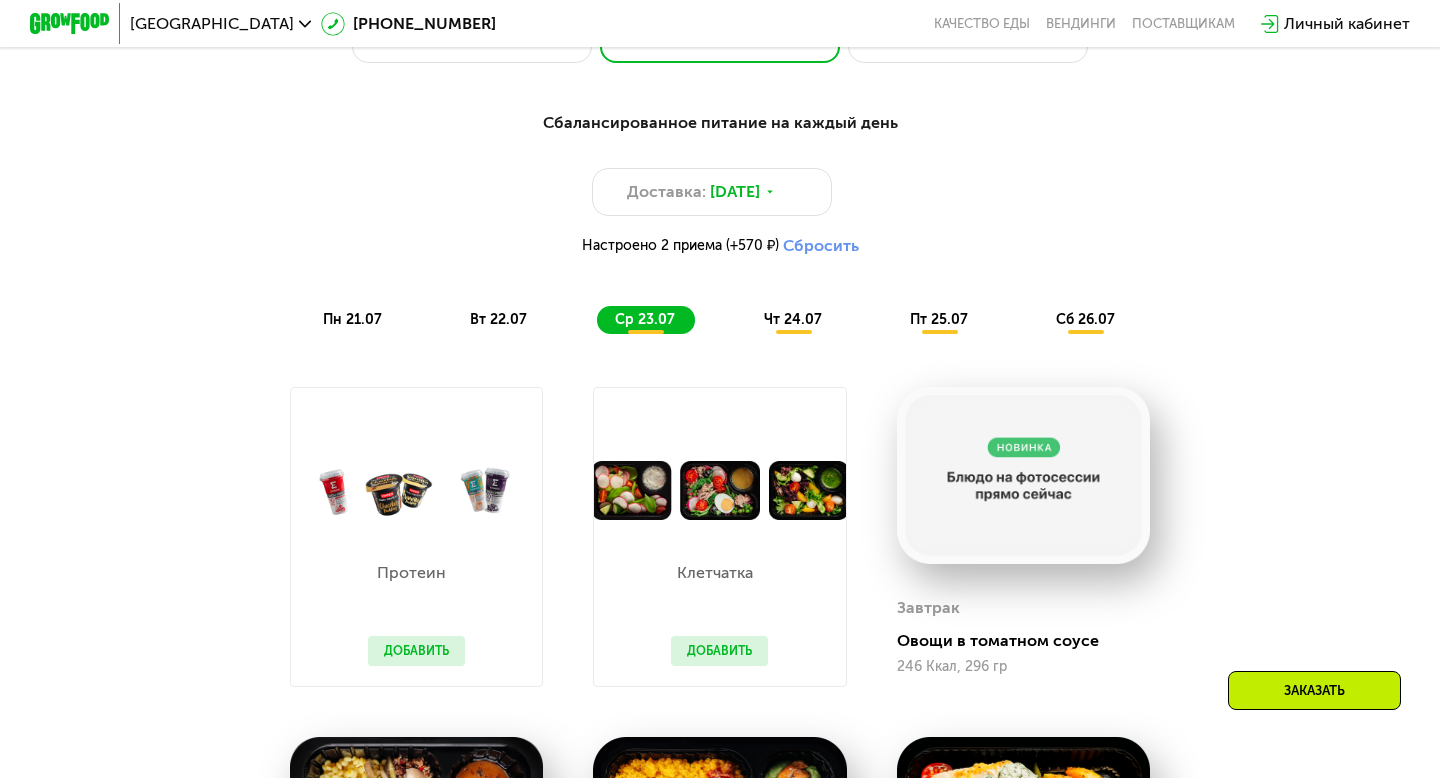 click on "чт 24.07" at bounding box center [793, 319] 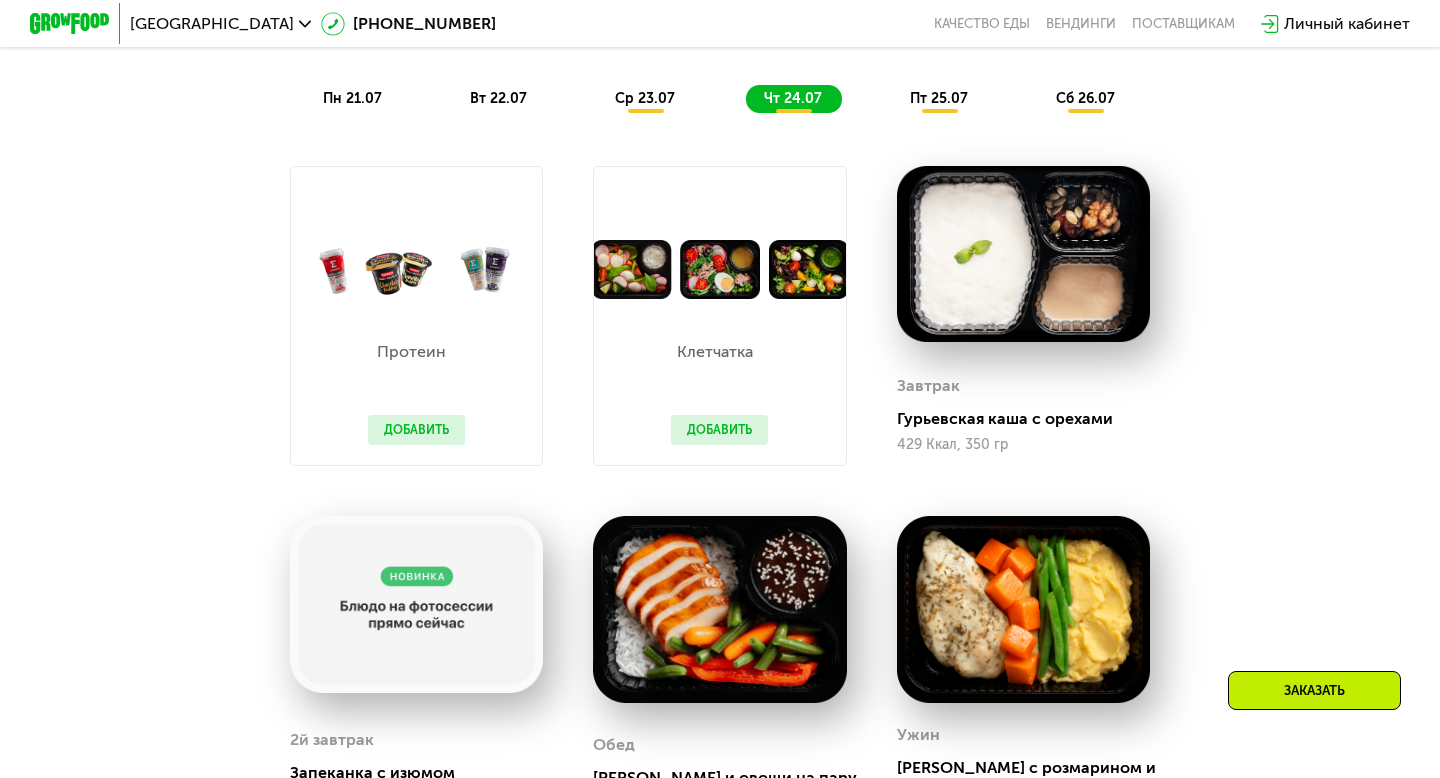 scroll, scrollTop: 1186, scrollLeft: 0, axis: vertical 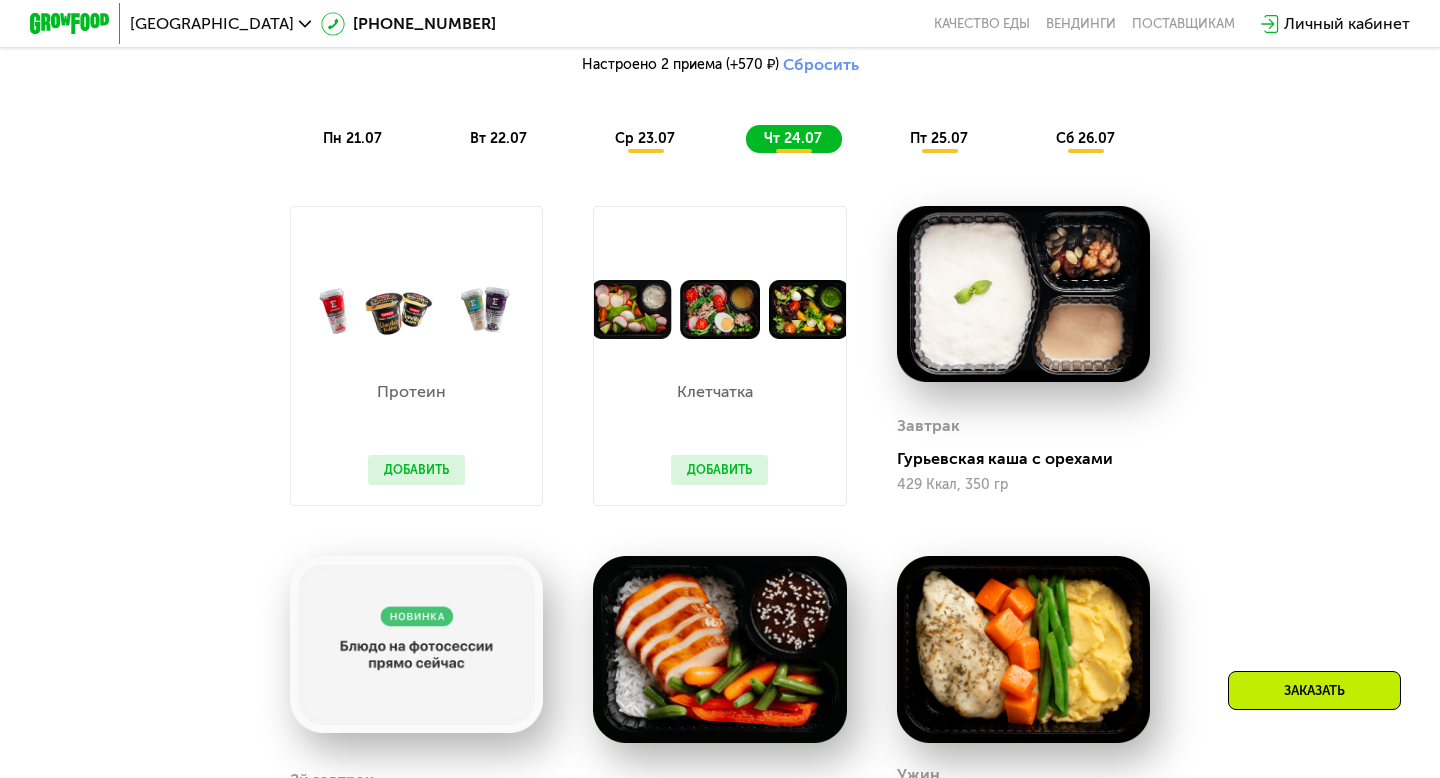 click on "пт 25.07" at bounding box center (939, 138) 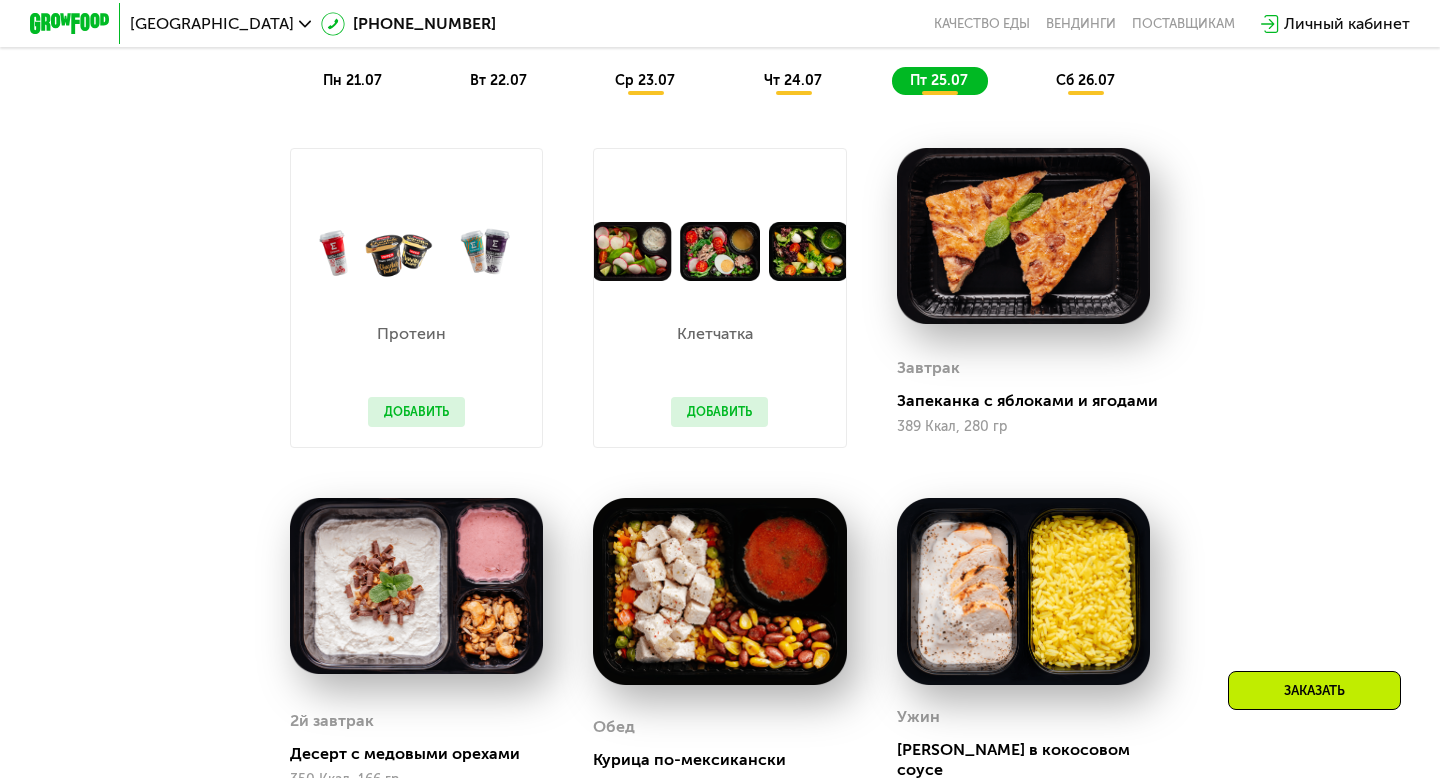 scroll, scrollTop: 1193, scrollLeft: 0, axis: vertical 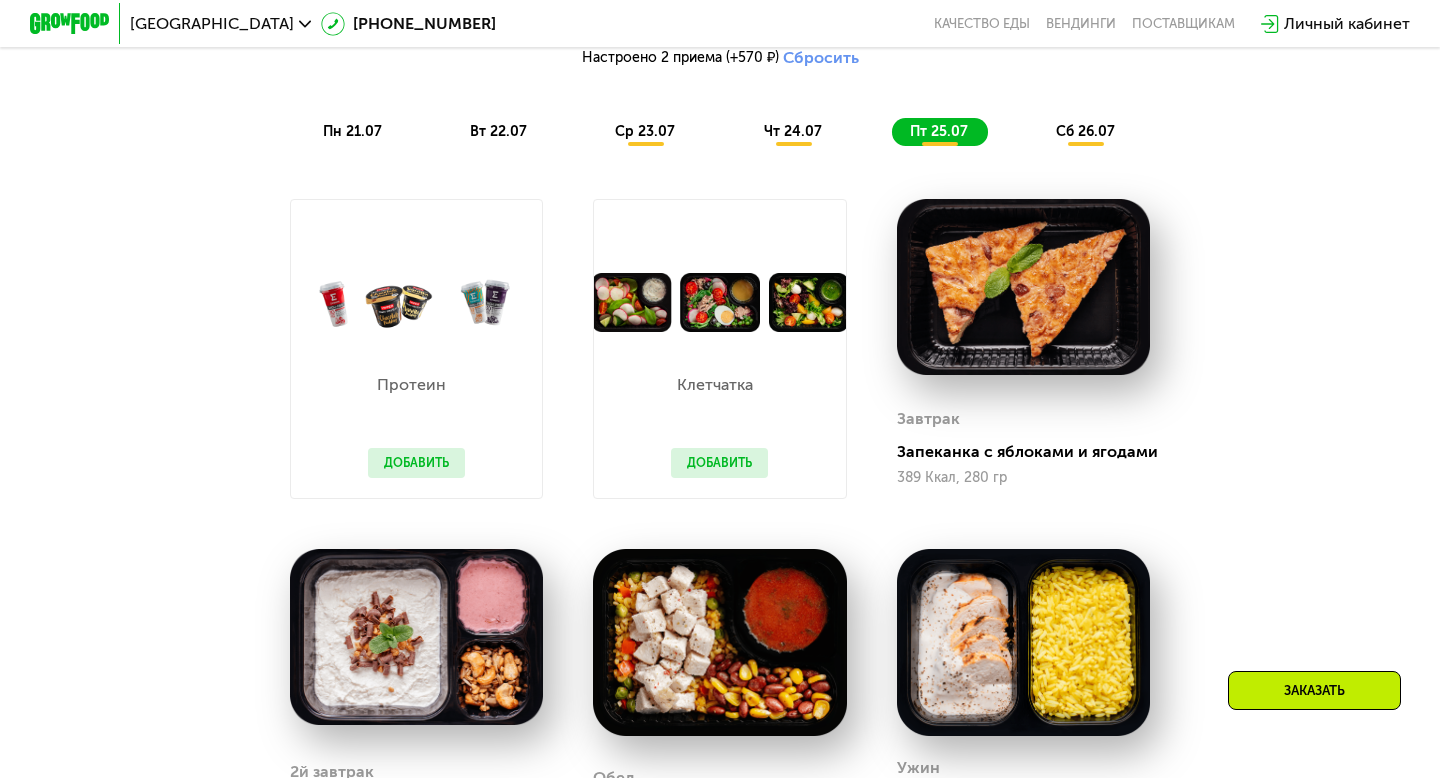 click on "сб 26.07" at bounding box center [1085, 131] 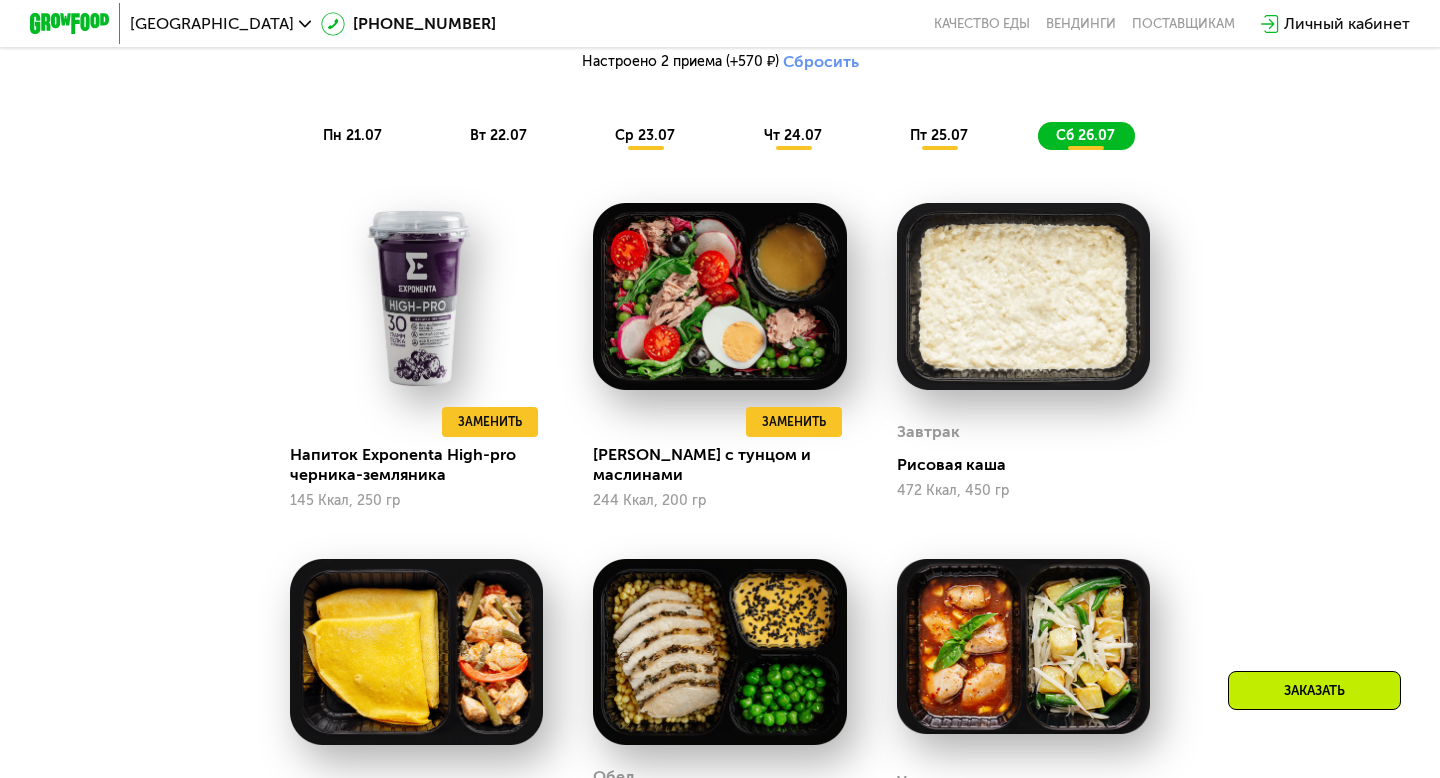 scroll, scrollTop: 906, scrollLeft: 0, axis: vertical 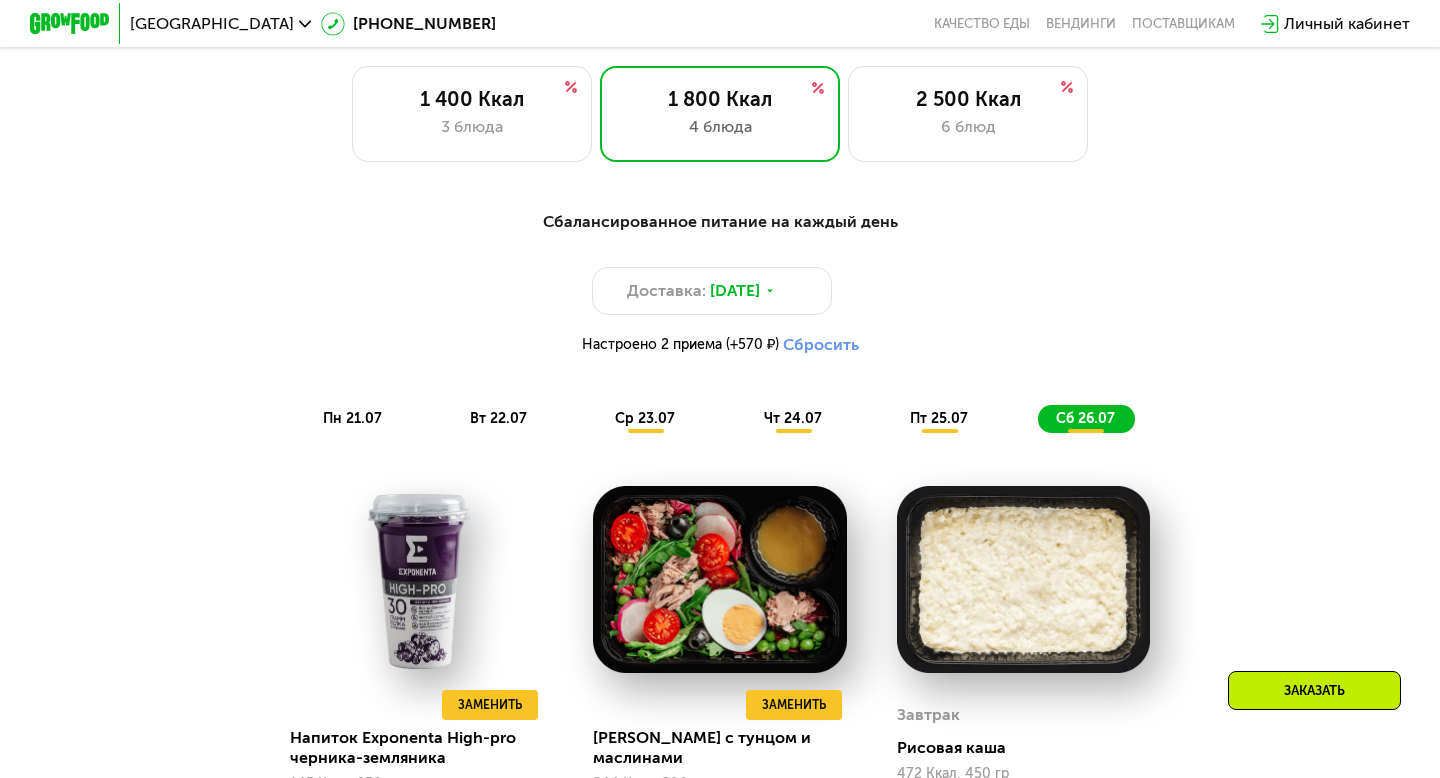 click on "пн 21.07" at bounding box center (352, 418) 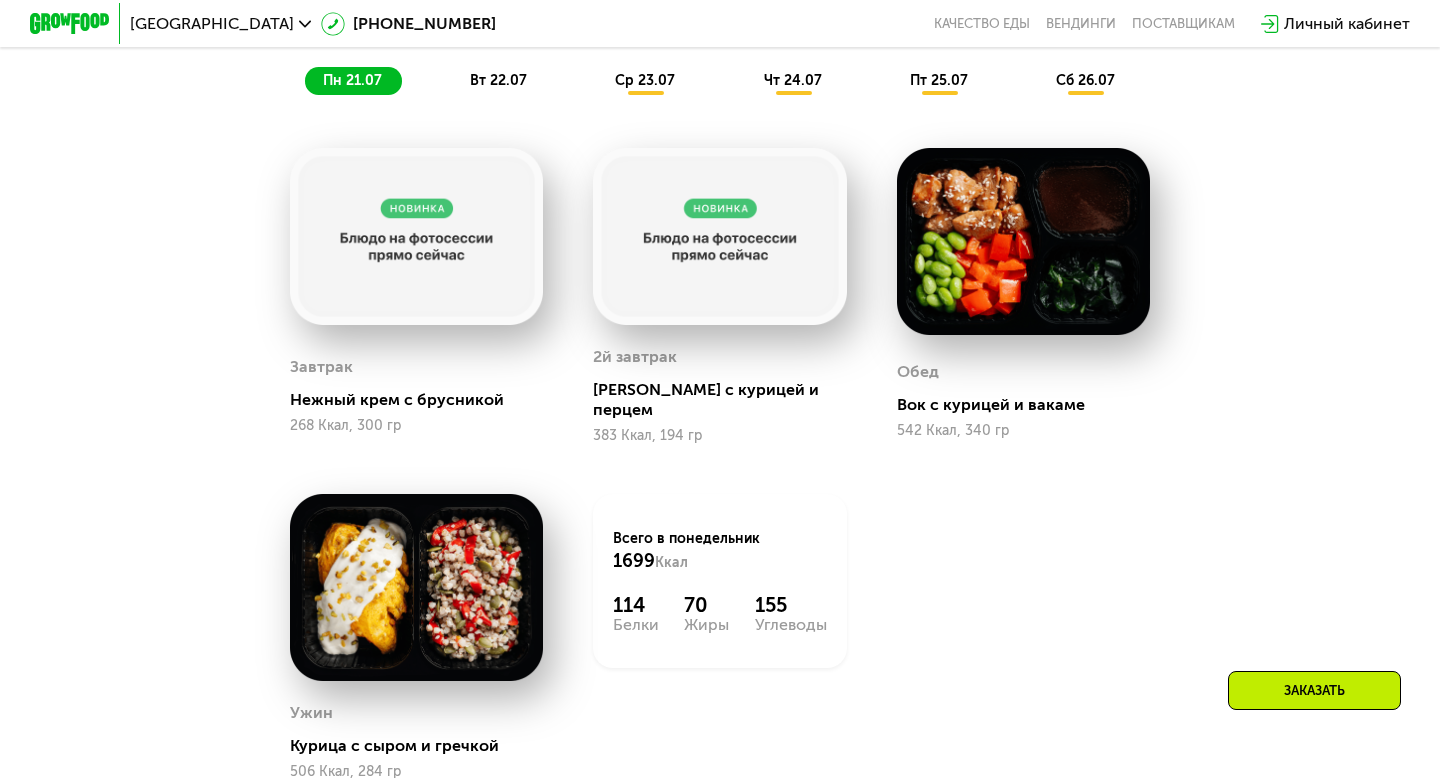 scroll, scrollTop: 1242, scrollLeft: 0, axis: vertical 